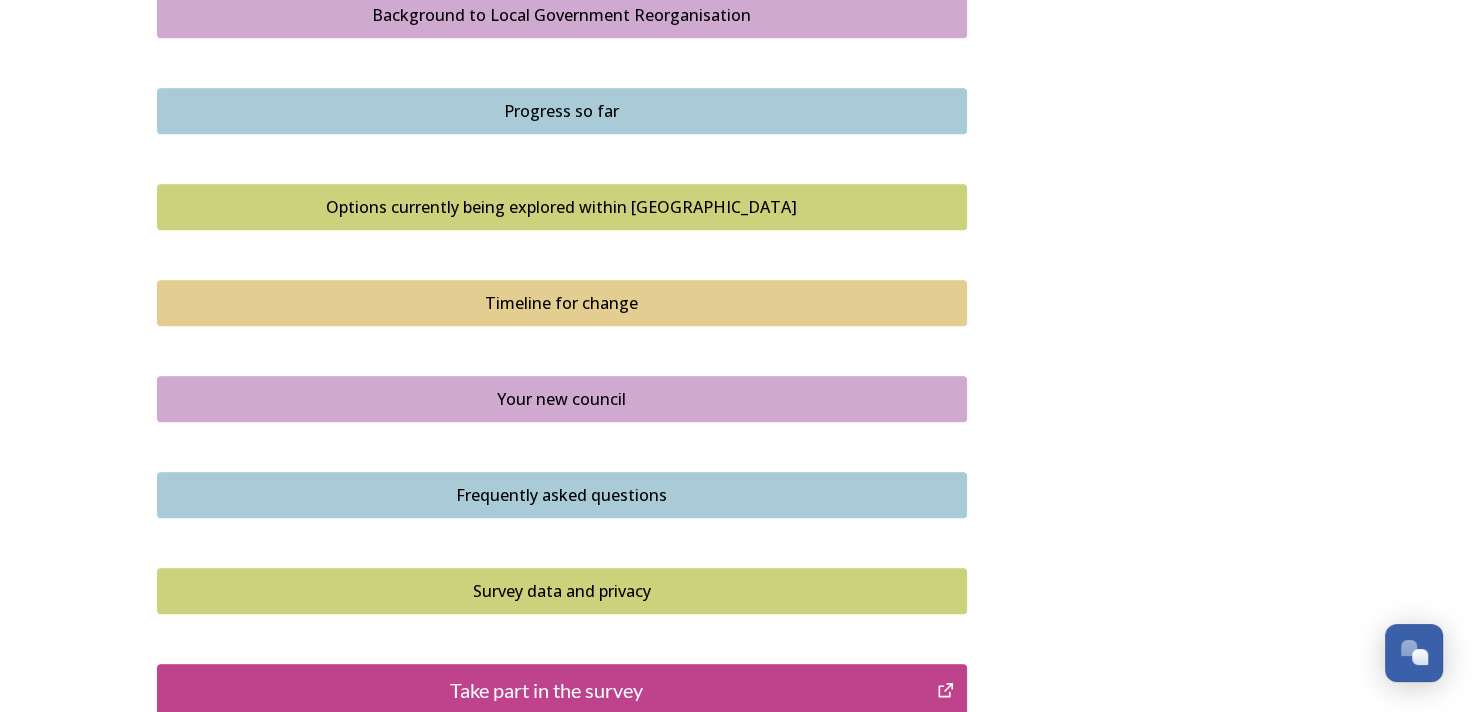 scroll, scrollTop: 1300, scrollLeft: 0, axis: vertical 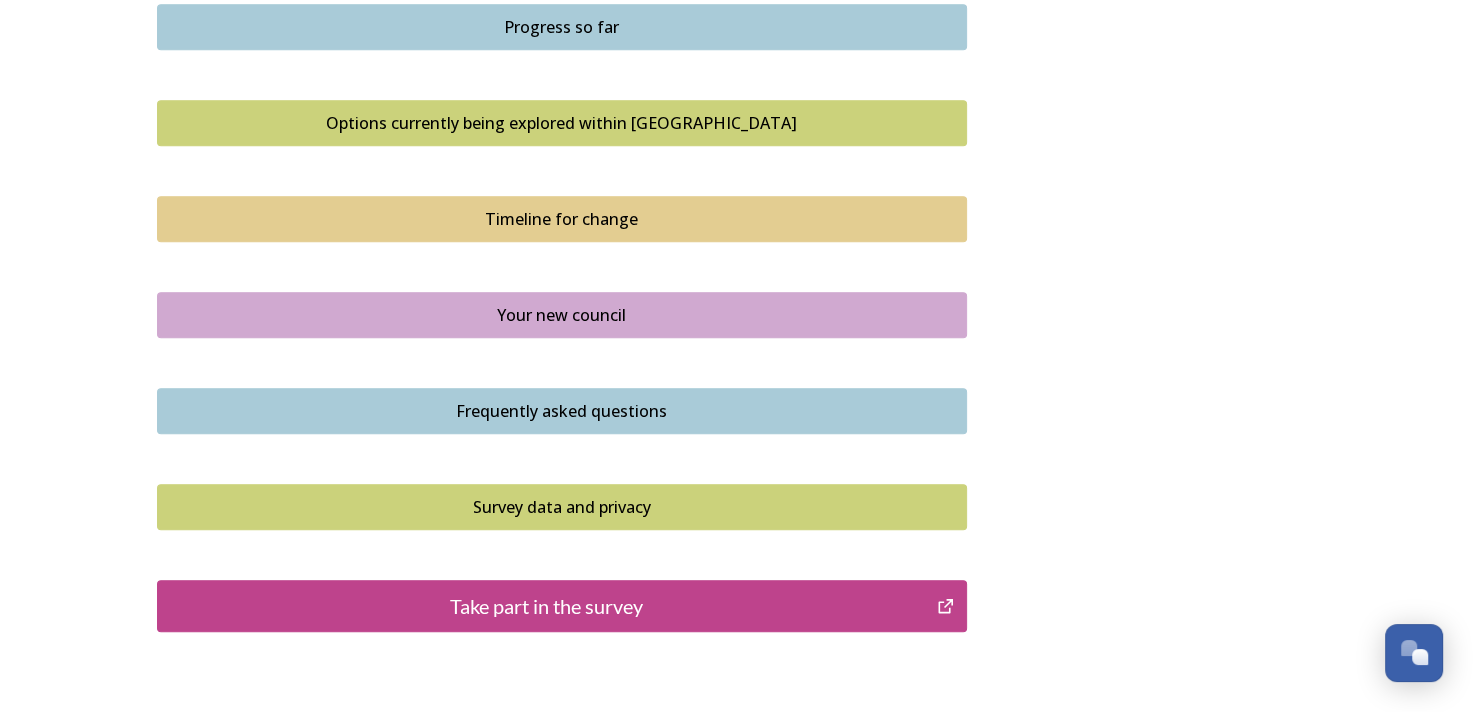 click on "Shaping West Sussex ﻿﻿﻿The future of local government in West Sussex Your councils are changing Major changes are planned to councils across West Sussex as part of the biggest shake-up of local government in more than 50 years. The Government has asked councils to explore how local government reorganisation could work in the area, with the aim of replacing the current county, district and borough councils with a new unitary council or councils responsible for all local services. Residents, businesses and community groups across the county are invited to share their views about where they live or work, the council services they use, as well as their thoughts about how their council could be structured in the future.  Scroll down and click the links to find out more about what is changing and why and how you can  have your say . Our survey will be open until 11.59pm on  Wednesday   13 August 2025 .   Background to Local Government Reorganisation   Progress so far     Timeline for change" at bounding box center [562, -232] 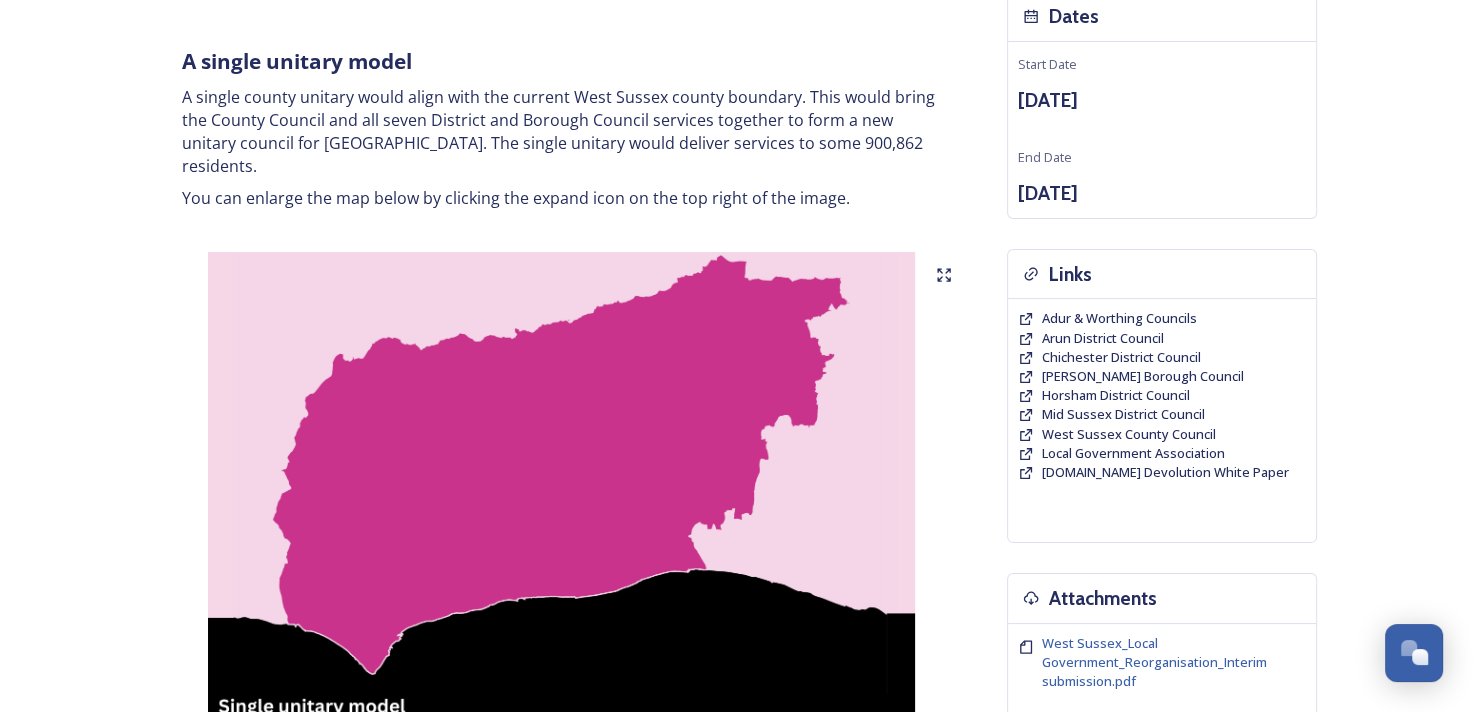 scroll, scrollTop: 200, scrollLeft: 0, axis: vertical 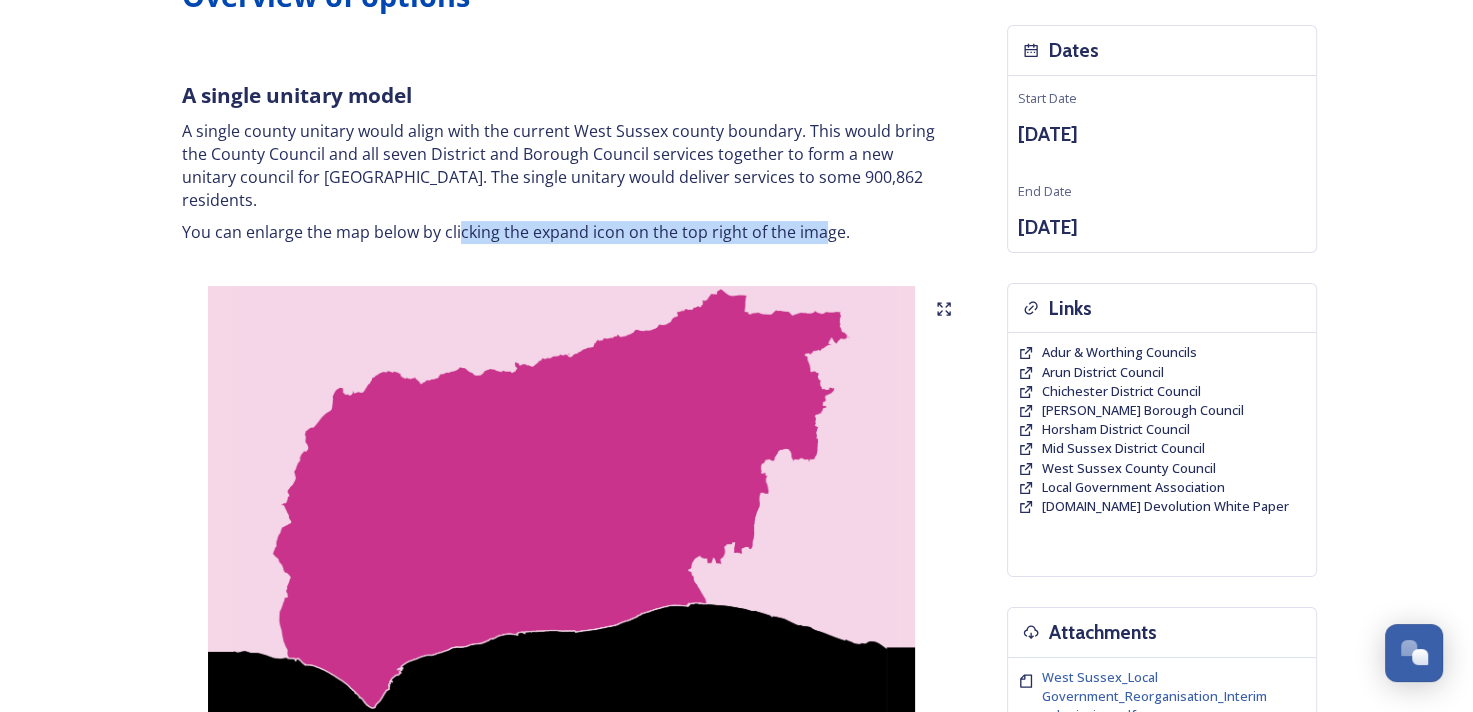 drag, startPoint x: 823, startPoint y: 200, endPoint x: 456, endPoint y: 203, distance: 367.01227 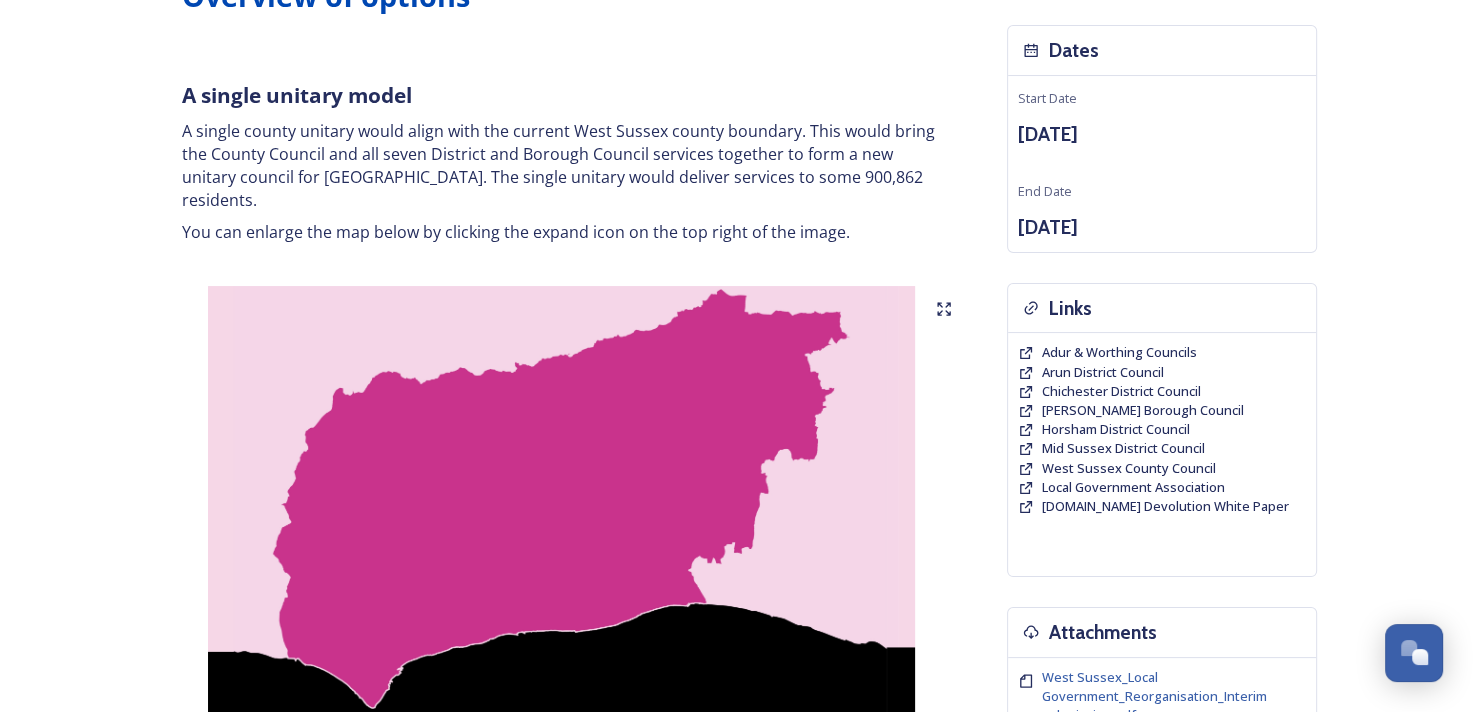 click on "A single county unitary would align with the current West Sussex county boundary. This would bring the County Council and all seven District and Borough Council services together to form a new unitary council for West Sussex. The single unitary would deliver services to some 900,862 residents." at bounding box center (562, 165) 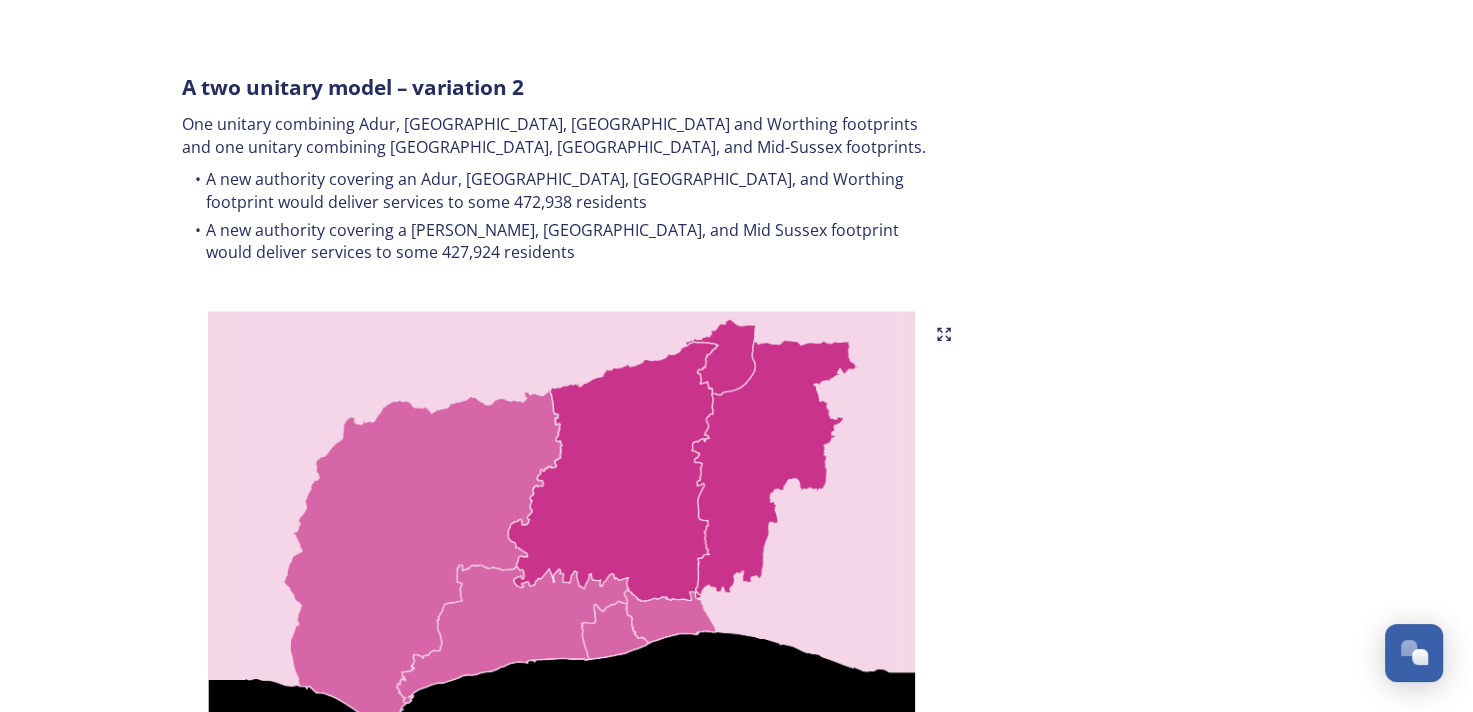 scroll, scrollTop: 2000, scrollLeft: 0, axis: vertical 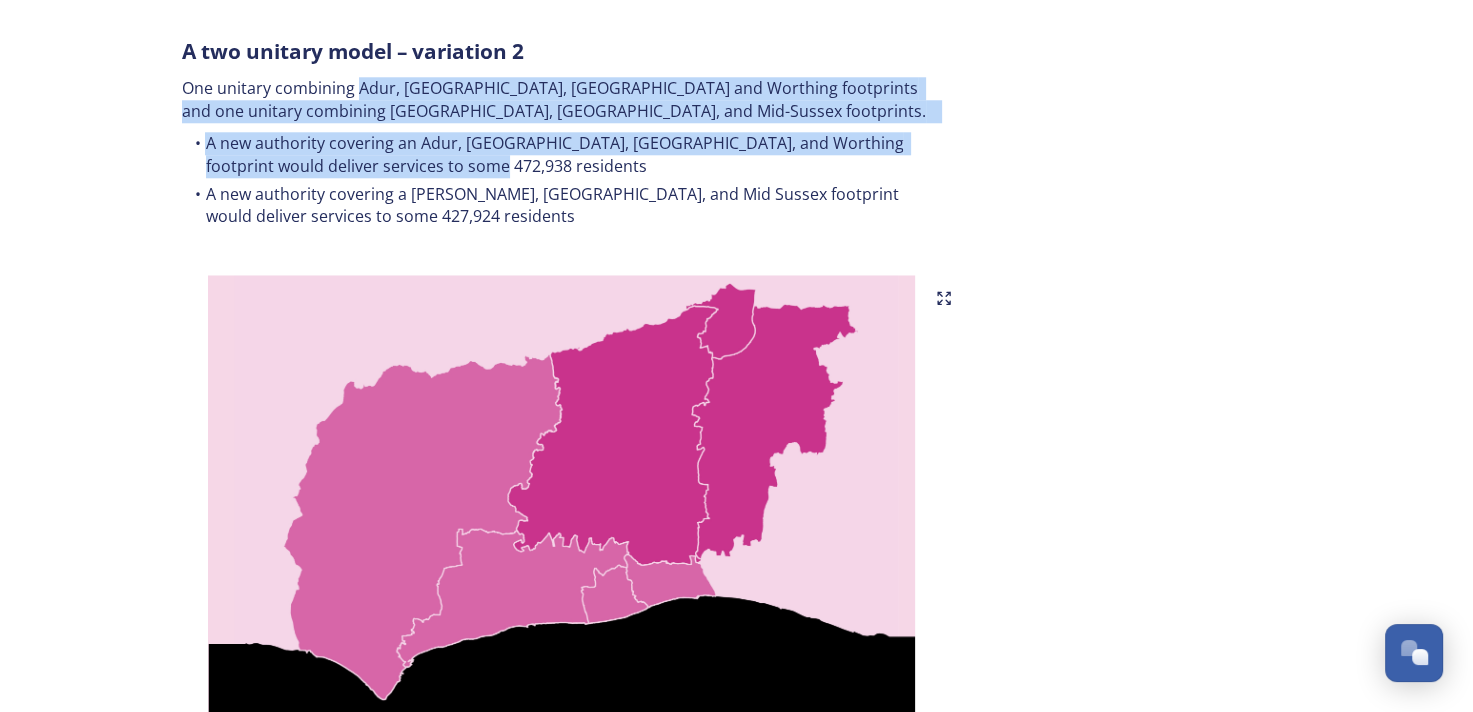 drag, startPoint x: 360, startPoint y: 43, endPoint x: 611, endPoint y: 117, distance: 261.6811 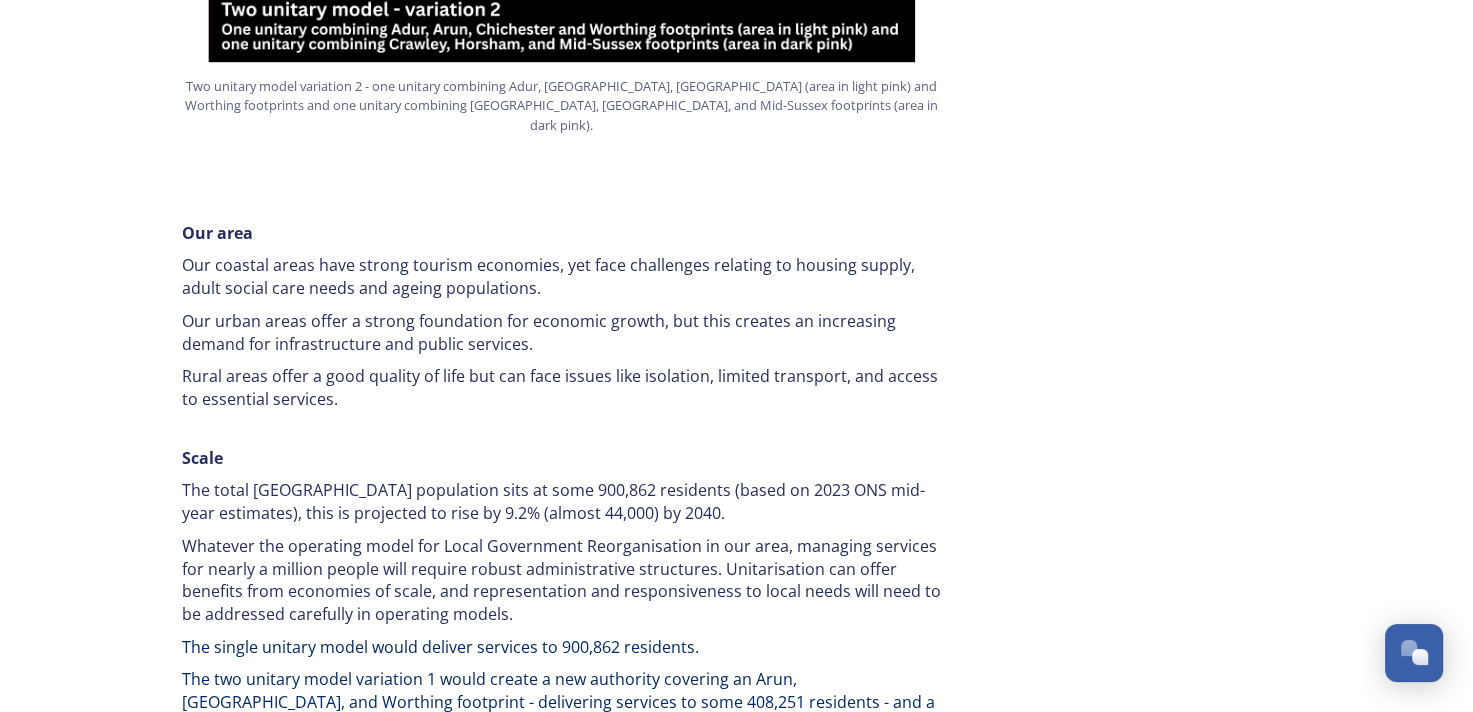 scroll, scrollTop: 2800, scrollLeft: 0, axis: vertical 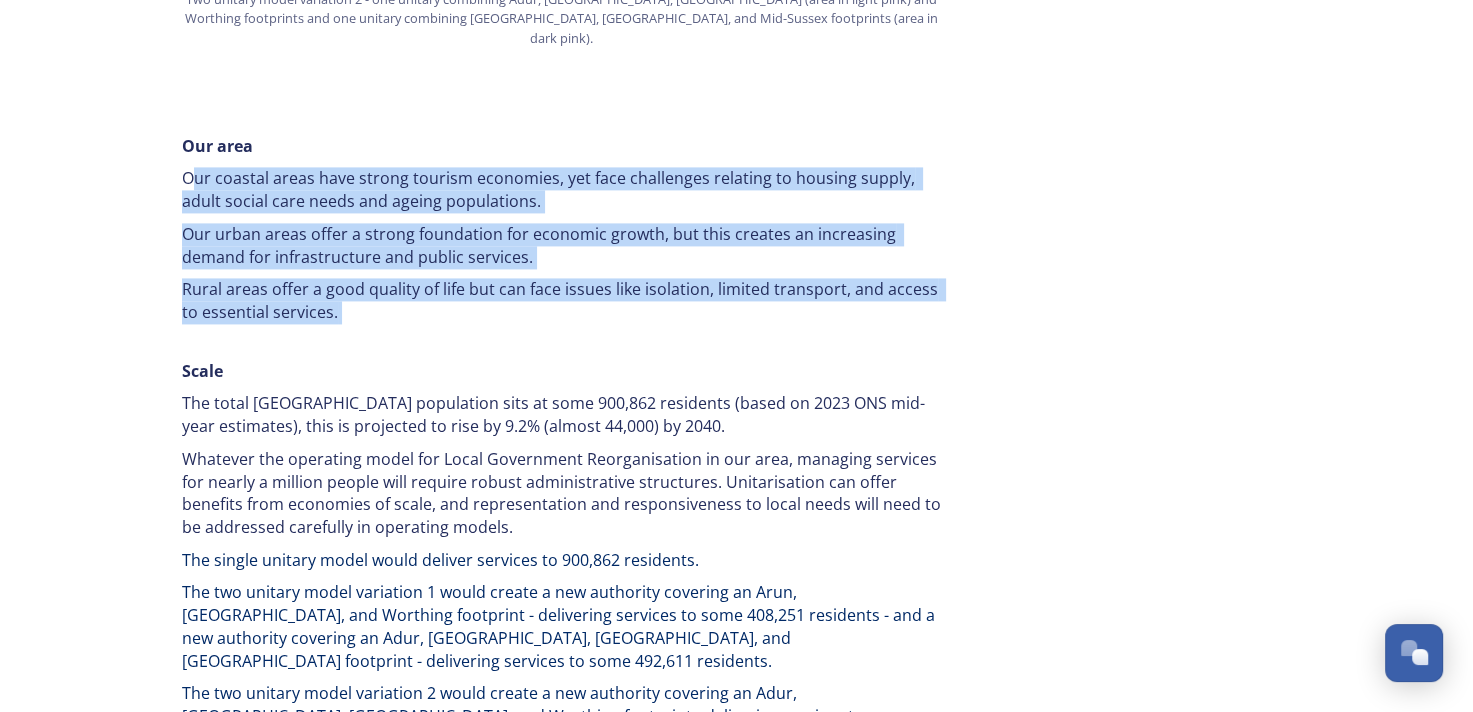 drag, startPoint x: 191, startPoint y: 117, endPoint x: 615, endPoint y: 259, distance: 447.1465 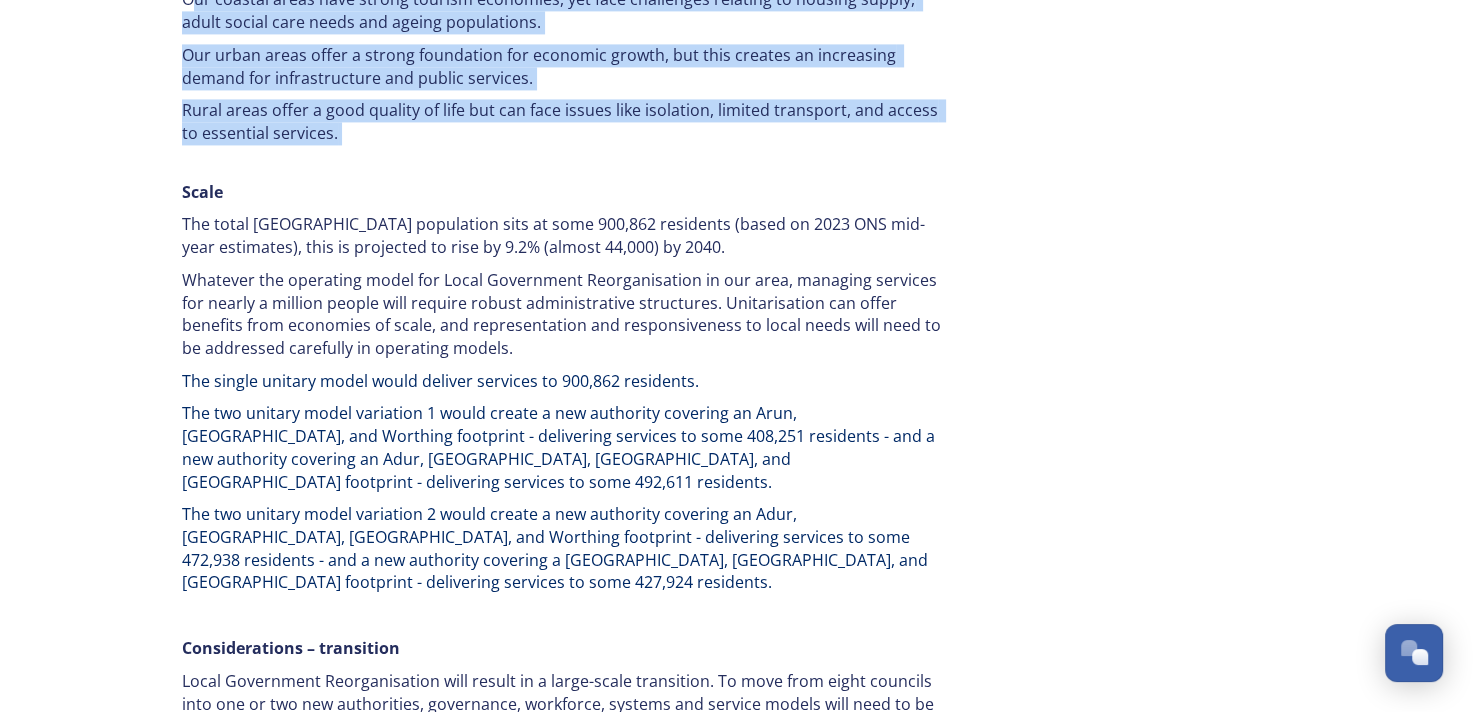 scroll, scrollTop: 3000, scrollLeft: 0, axis: vertical 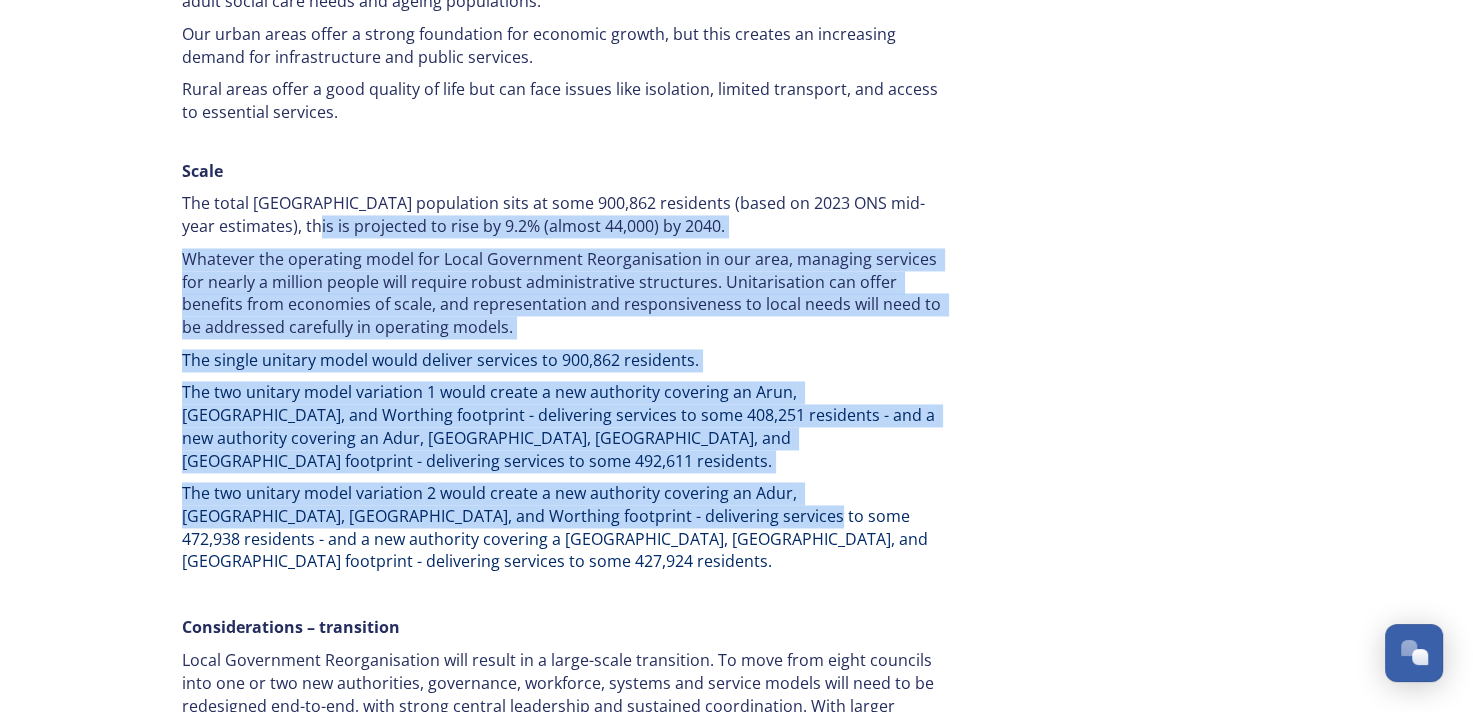 drag, startPoint x: 329, startPoint y: 162, endPoint x: 660, endPoint y: 428, distance: 424.63748 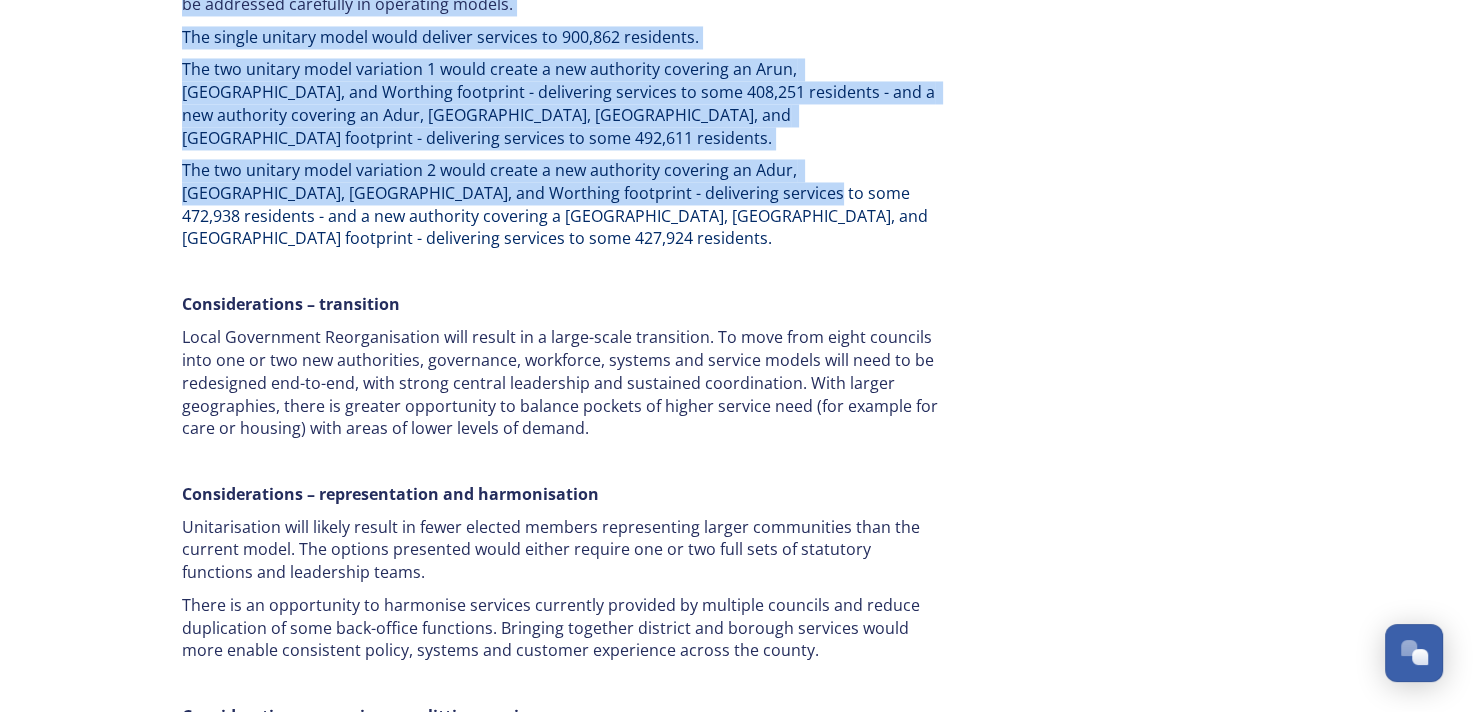 scroll, scrollTop: 3400, scrollLeft: 0, axis: vertical 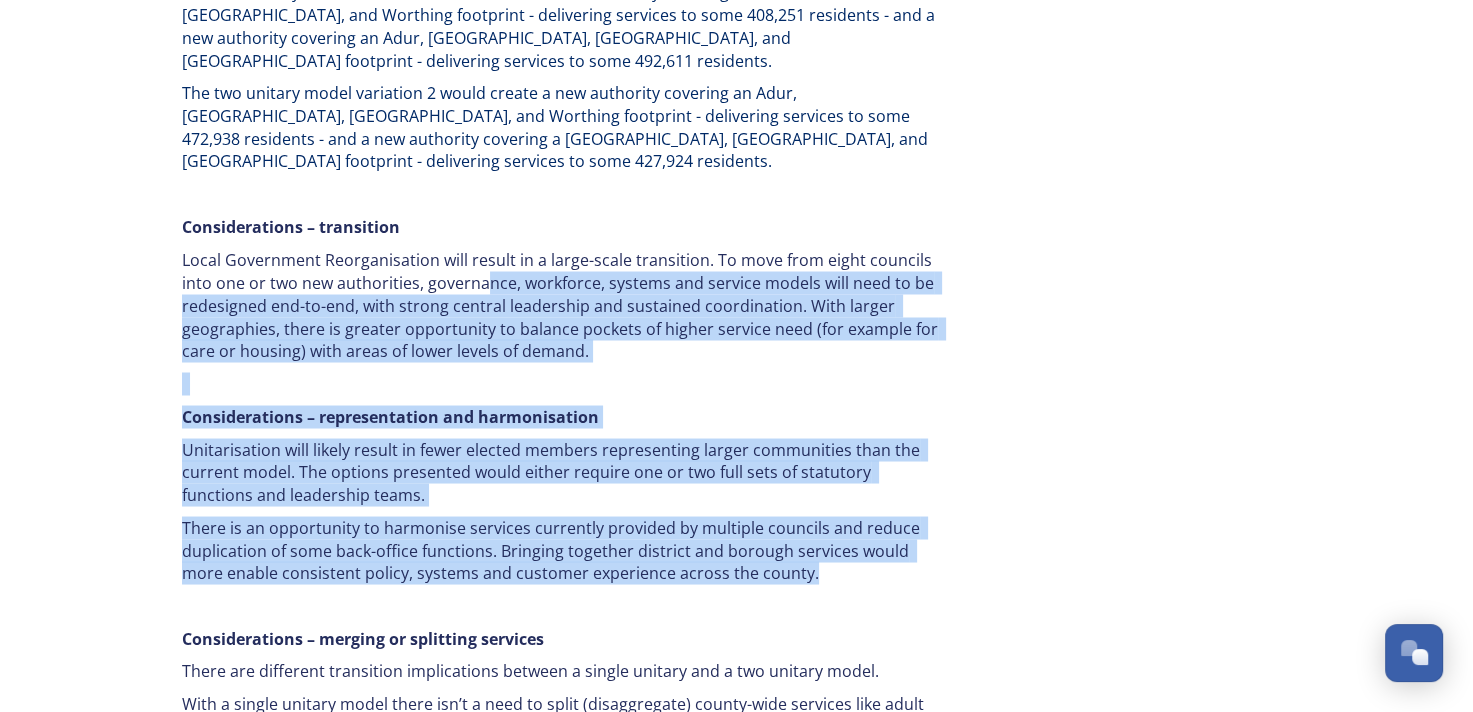 drag, startPoint x: 609, startPoint y: 172, endPoint x: 801, endPoint y: 476, distance: 359.55527 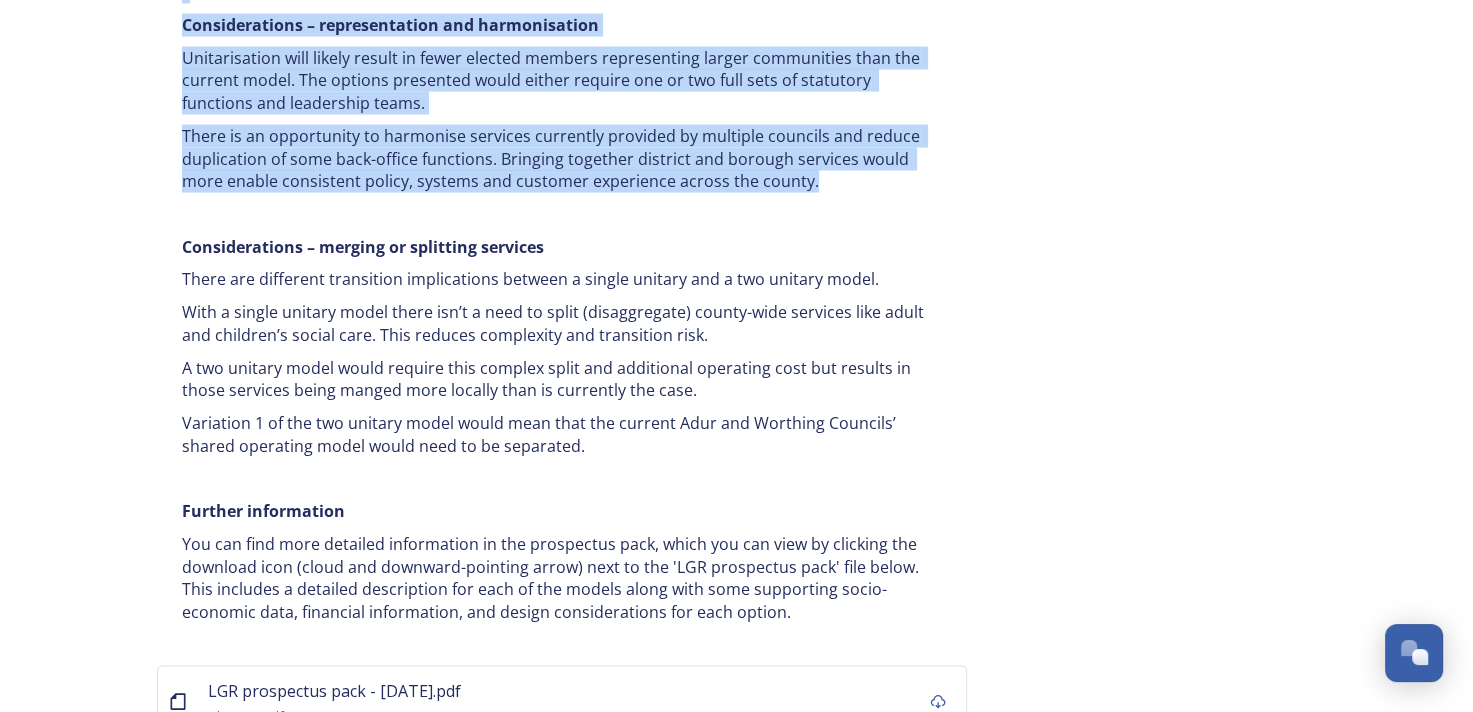 scroll, scrollTop: 3800, scrollLeft: 0, axis: vertical 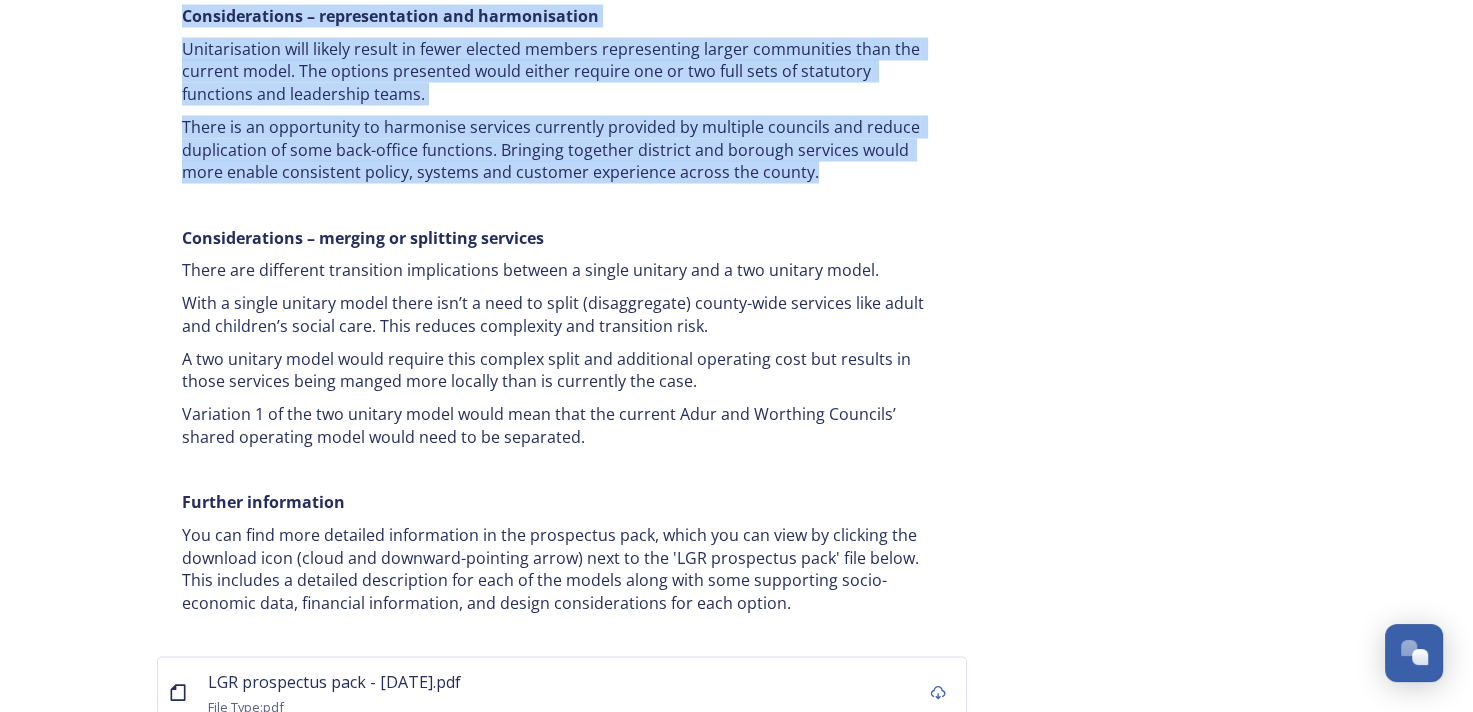 drag, startPoint x: 215, startPoint y: 196, endPoint x: 802, endPoint y: 498, distance: 660.13104 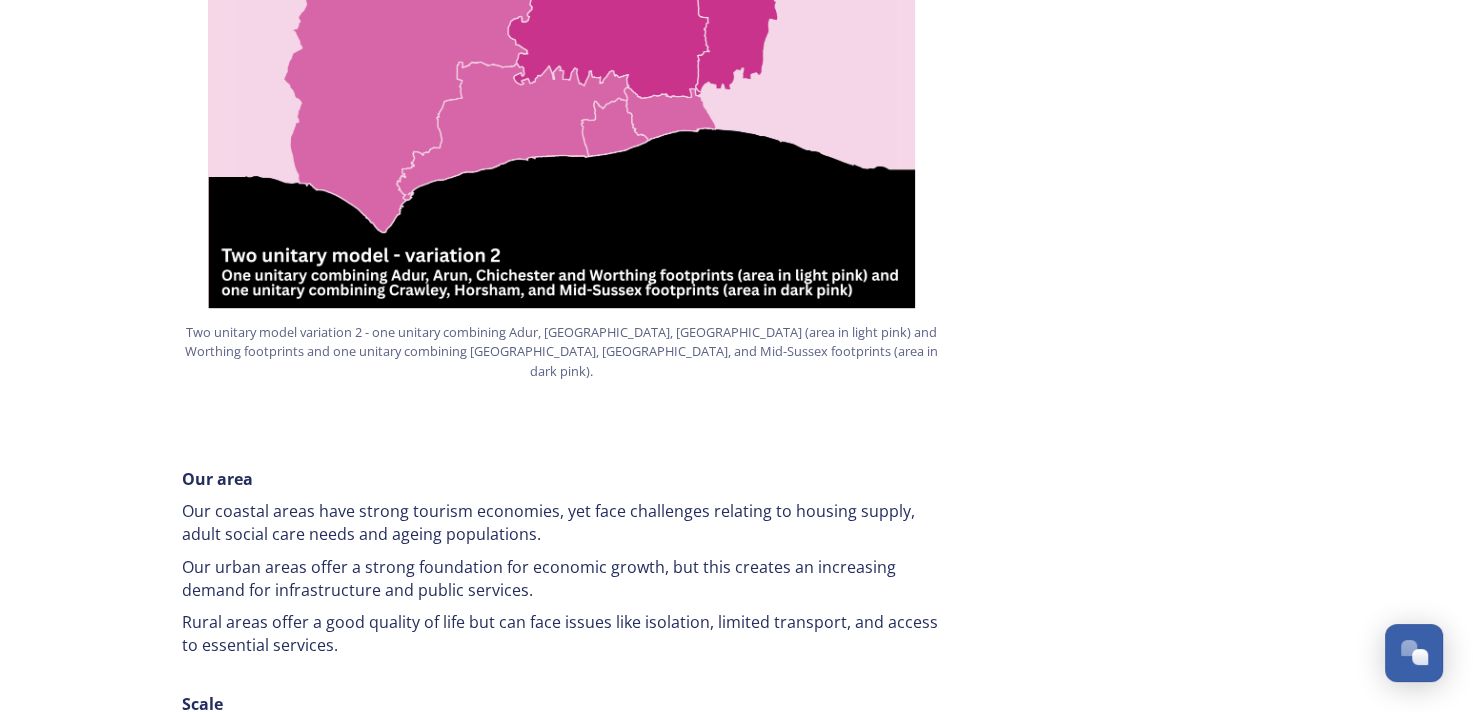 scroll, scrollTop: 2100, scrollLeft: 0, axis: vertical 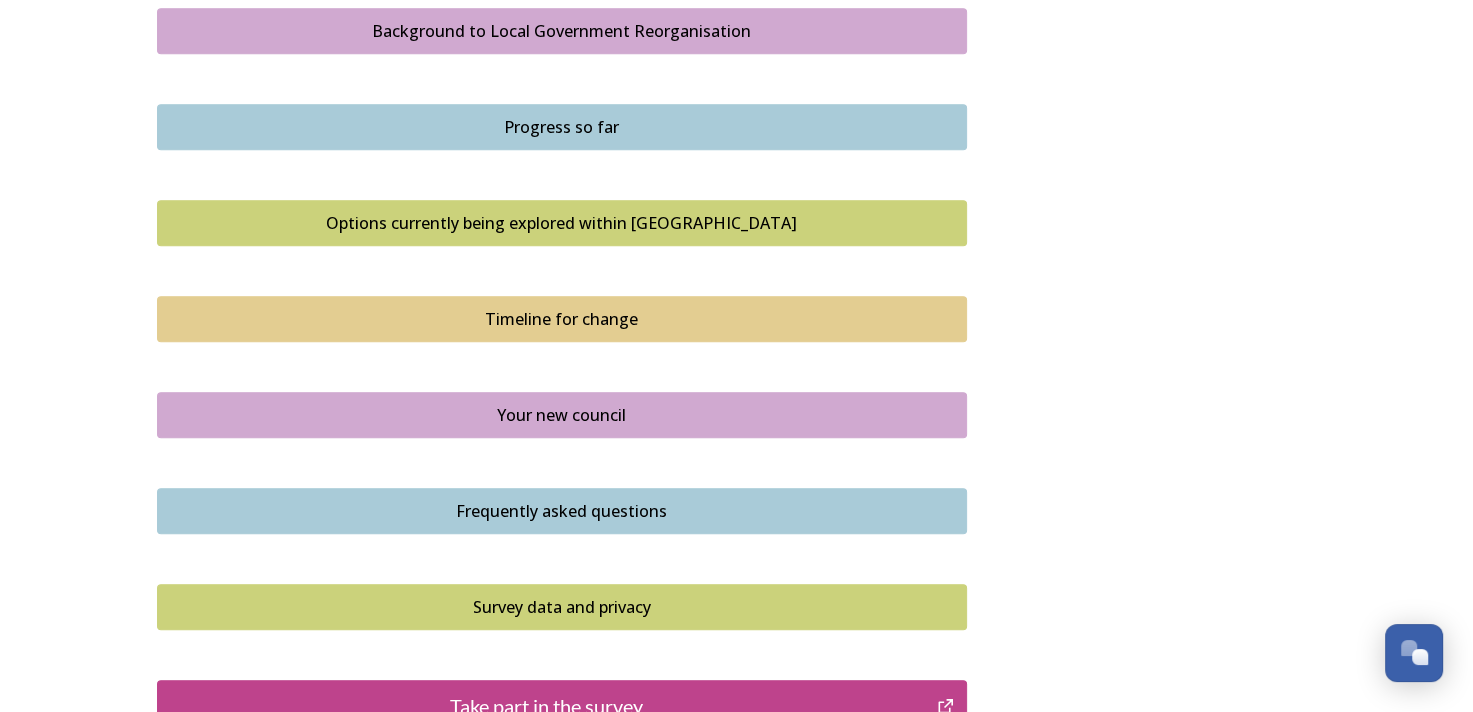 click on "Background to Local Government Reorganisation" at bounding box center (562, 31) 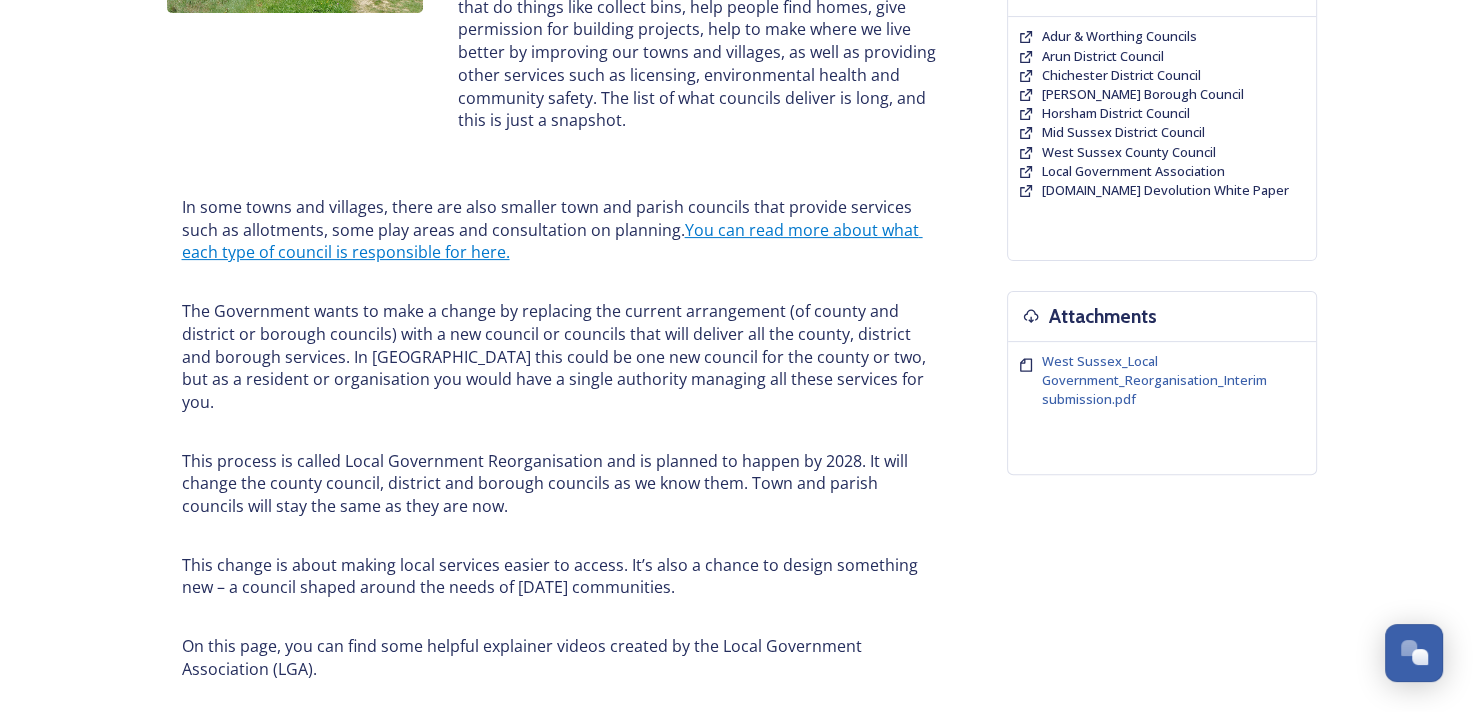 scroll, scrollTop: 600, scrollLeft: 0, axis: vertical 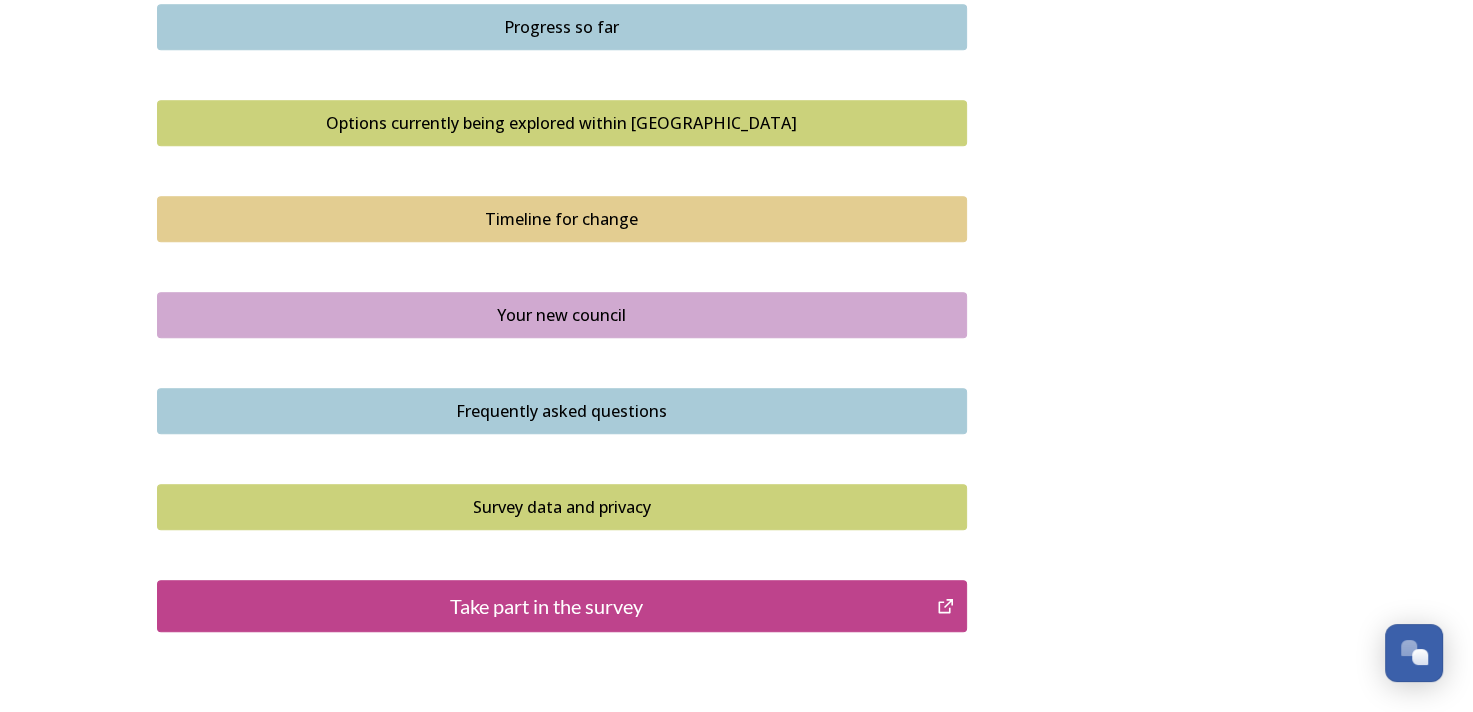 click on "Timeline for change" at bounding box center (562, 219) 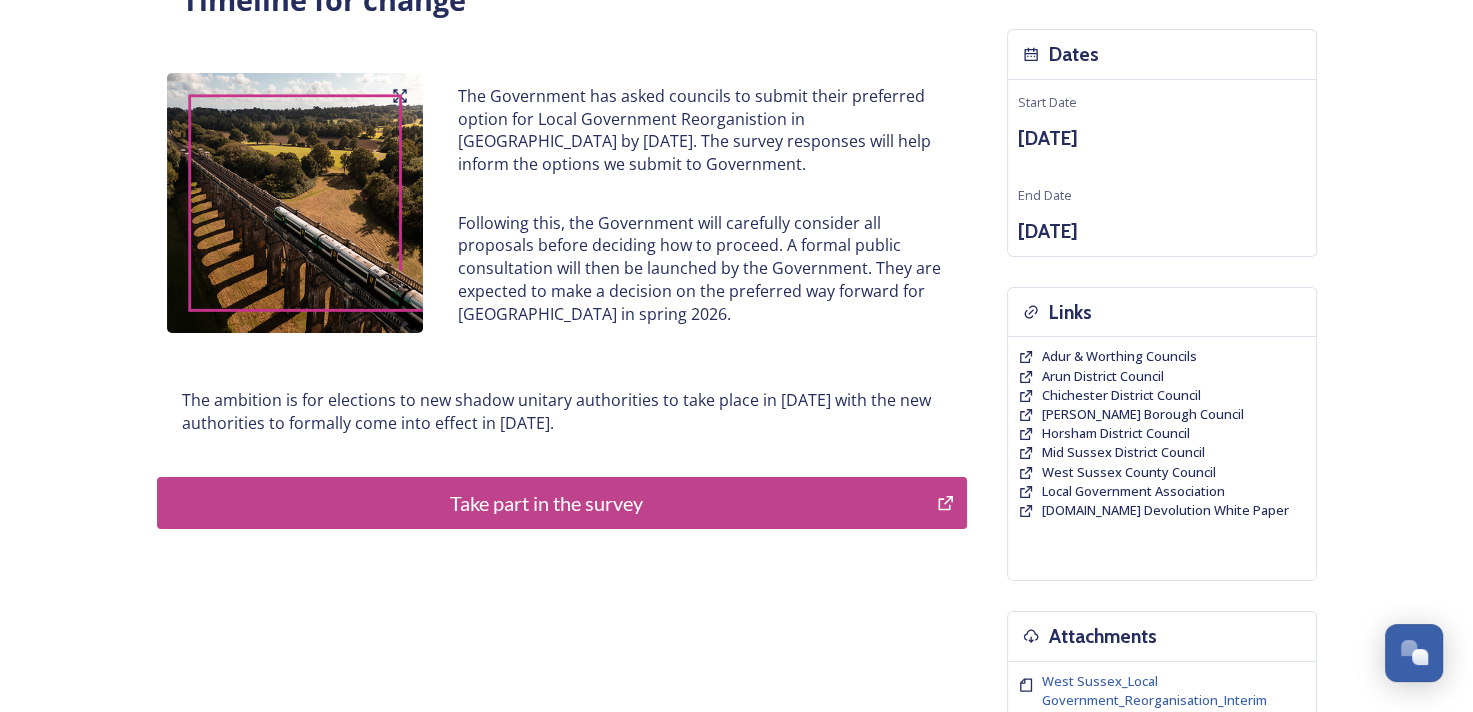 scroll, scrollTop: 100, scrollLeft: 0, axis: vertical 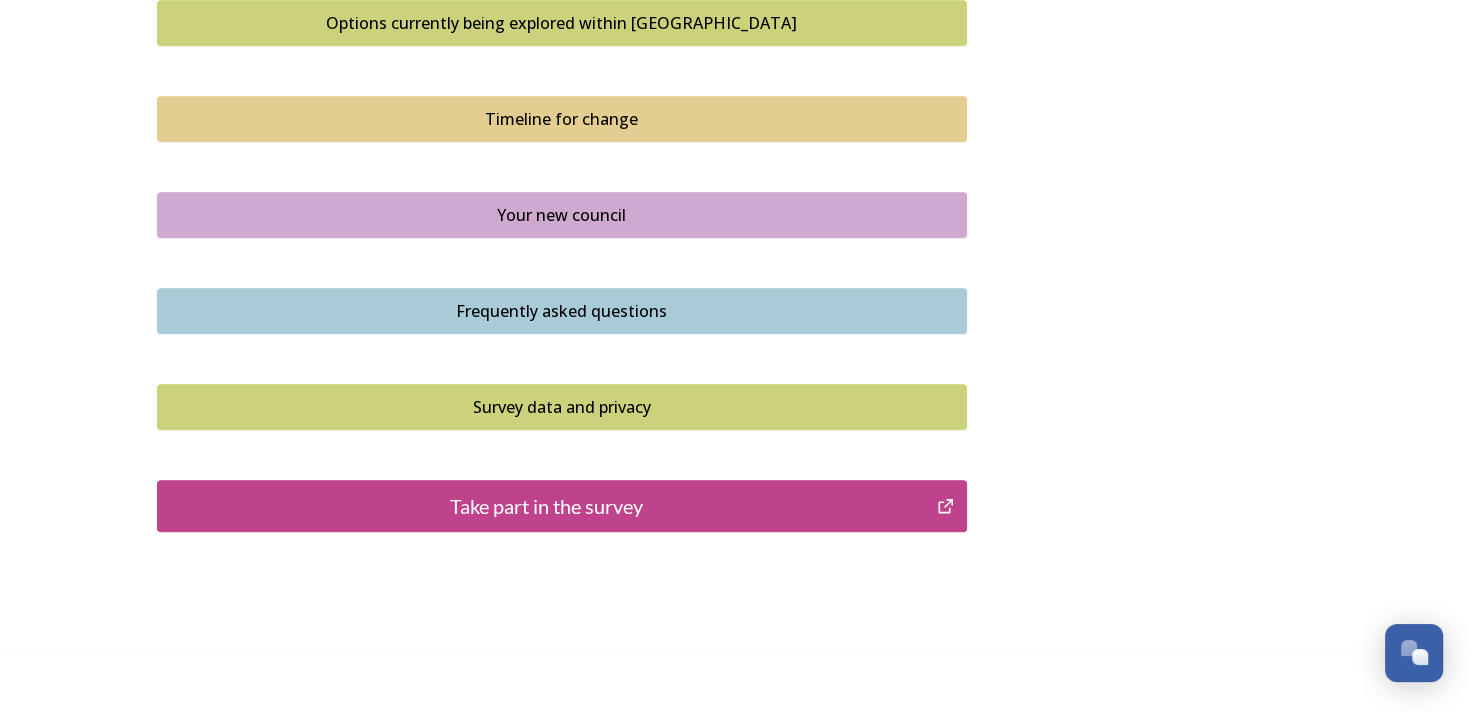 click on "Shaping West Sussex ﻿﻿﻿The future of local government in West Sussex Your councils are changing Major changes are planned to councils across West Sussex as part of the biggest shake-up of local government in more than 50 years. The Government has asked councils to explore how local government reorganisation could work in the area, with the aim of replacing the current county, district and borough councils with a new unitary council or councils responsible for all local services. Residents, businesses and community groups across the county are invited to share their views about where they live or work, the council services they use, as well as their thoughts about how their council could be structured in the future.  Scroll down and click the links to find out more about what is changing and why and how you can  have your say . Our survey will be open until 11.59pm on  Wednesday   13 August 2025 .   Background to Local Government Reorganisation   Progress so far     Timeline for change" at bounding box center (562, -332) 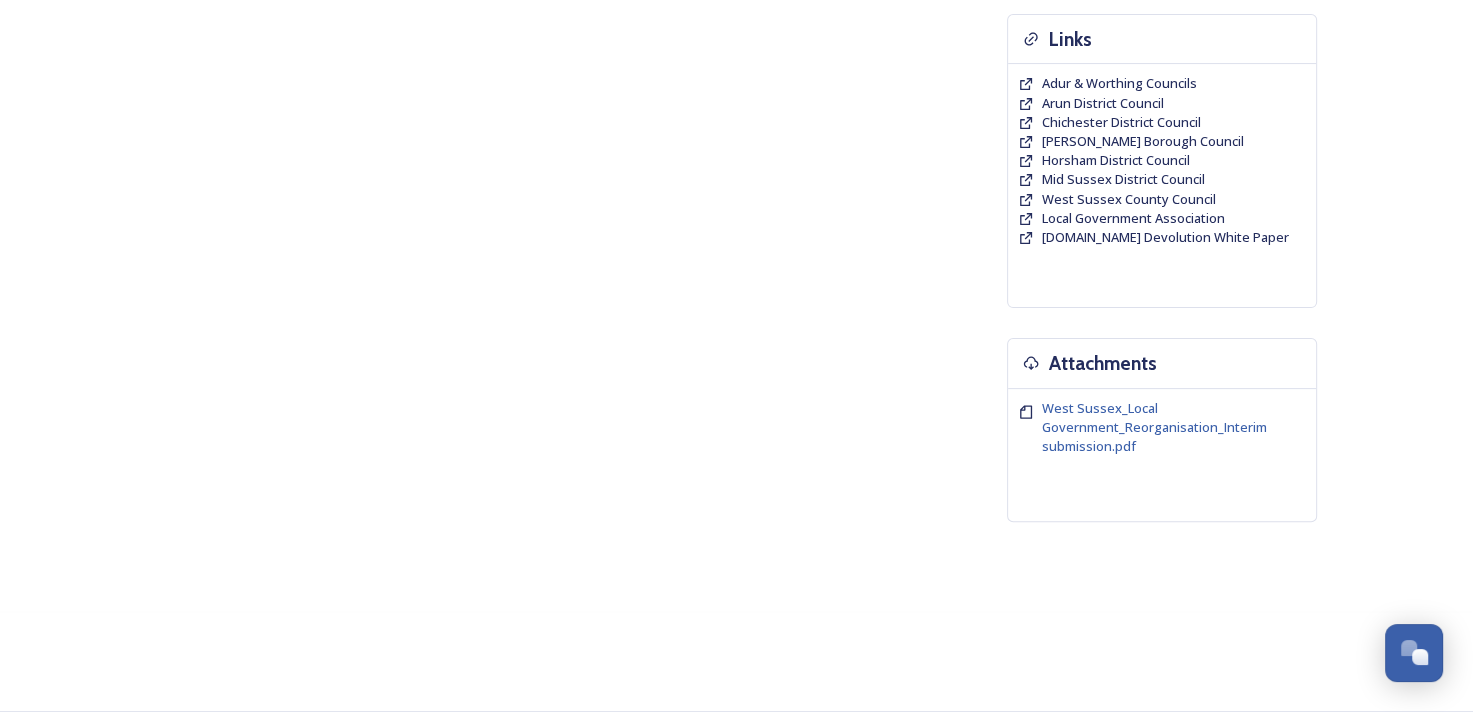 scroll, scrollTop: 0, scrollLeft: 0, axis: both 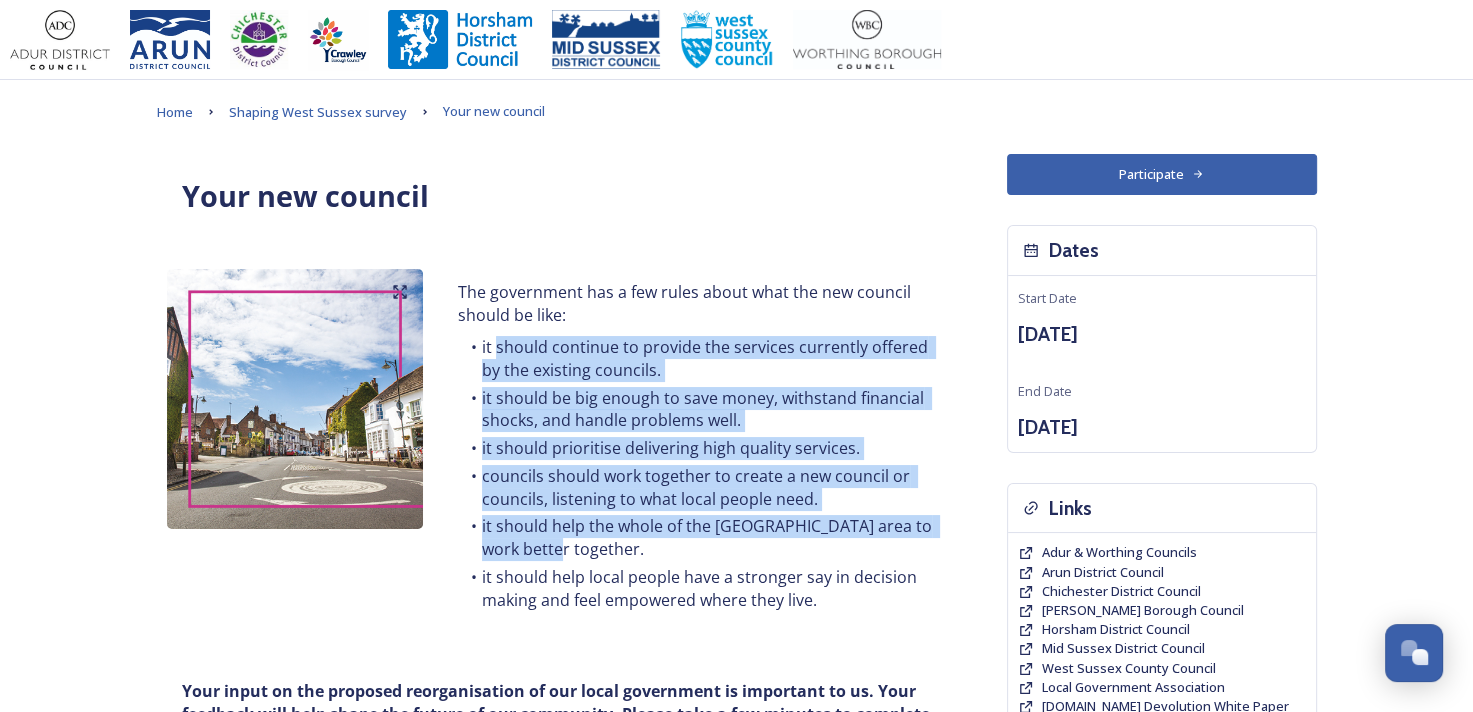 drag, startPoint x: 498, startPoint y: 344, endPoint x: 648, endPoint y: 544, distance: 250 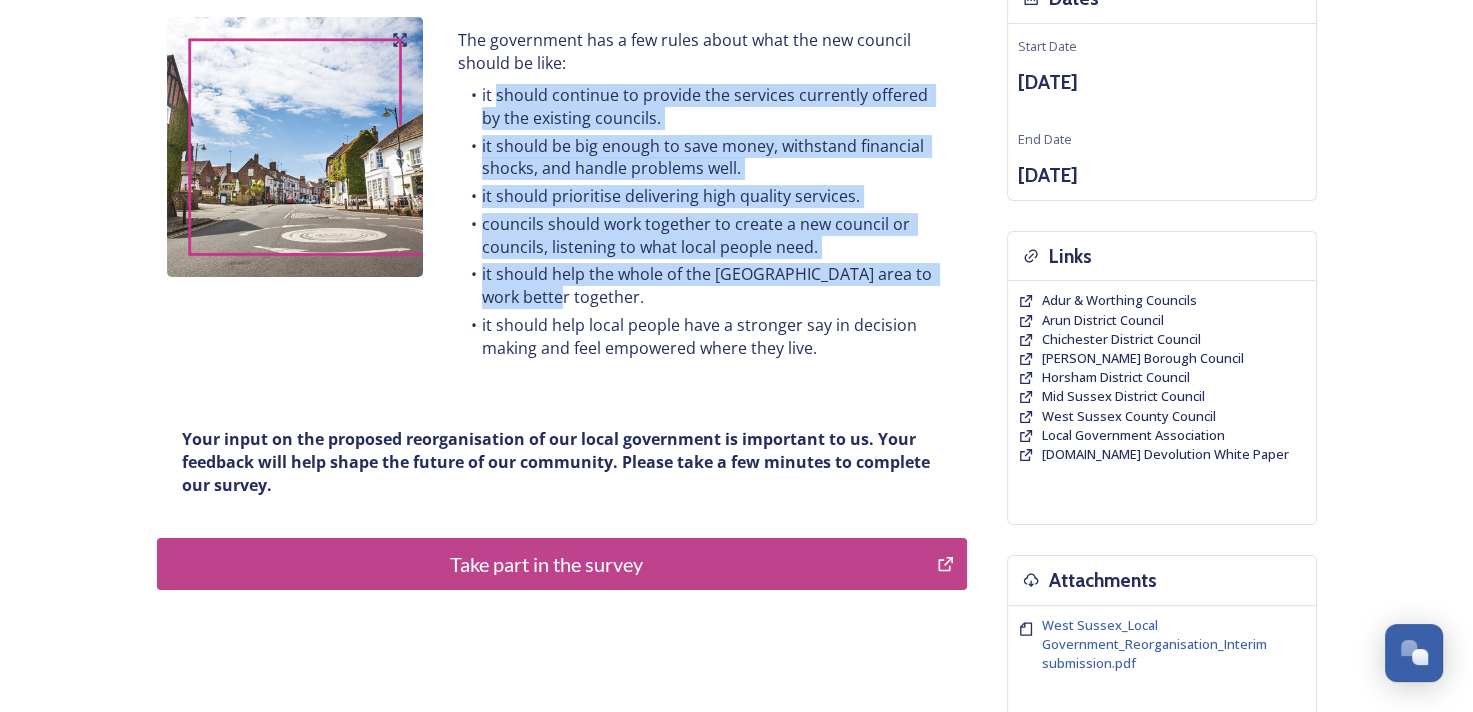 scroll, scrollTop: 300, scrollLeft: 0, axis: vertical 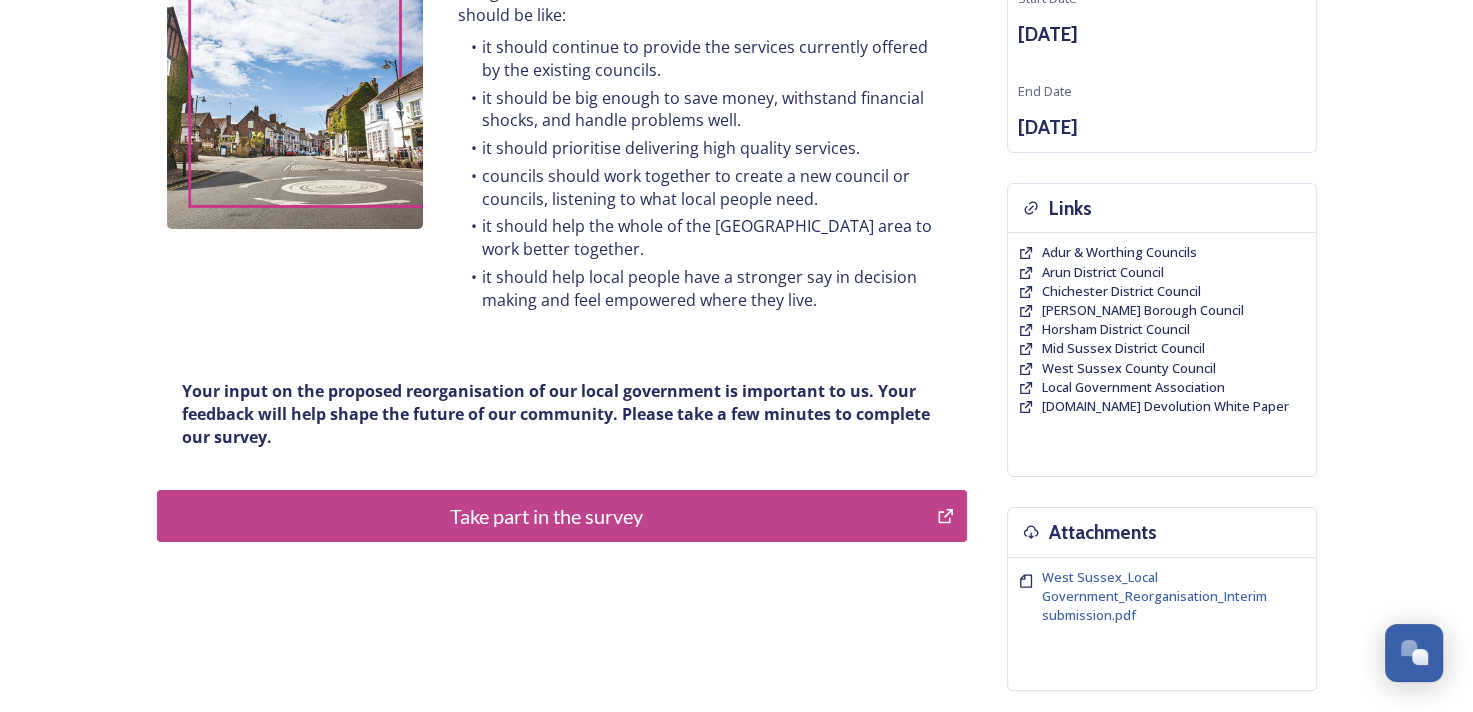 click on "it should help local people have a stronger say in decision making and feel empowered where they live." at bounding box center (699, 288) 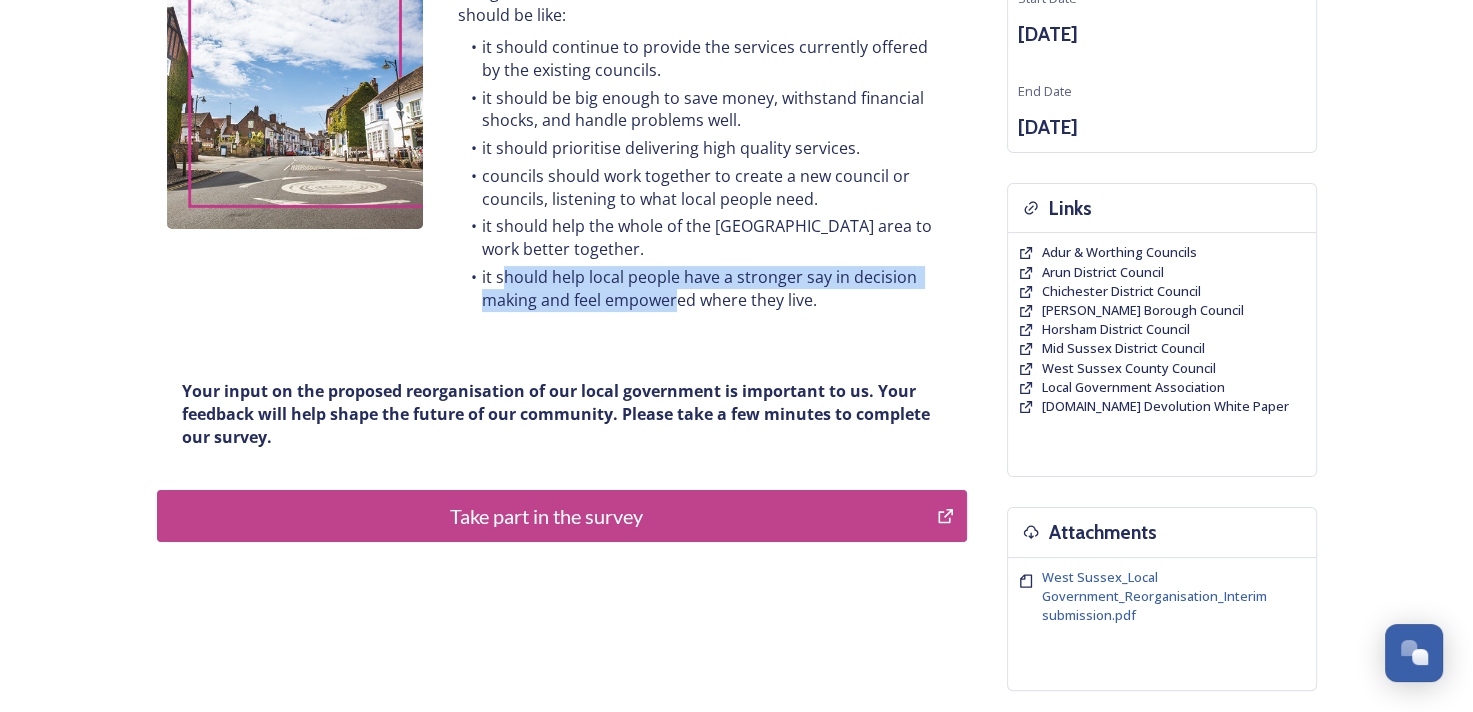 drag, startPoint x: 627, startPoint y: 288, endPoint x: 676, endPoint y: 315, distance: 55.946404 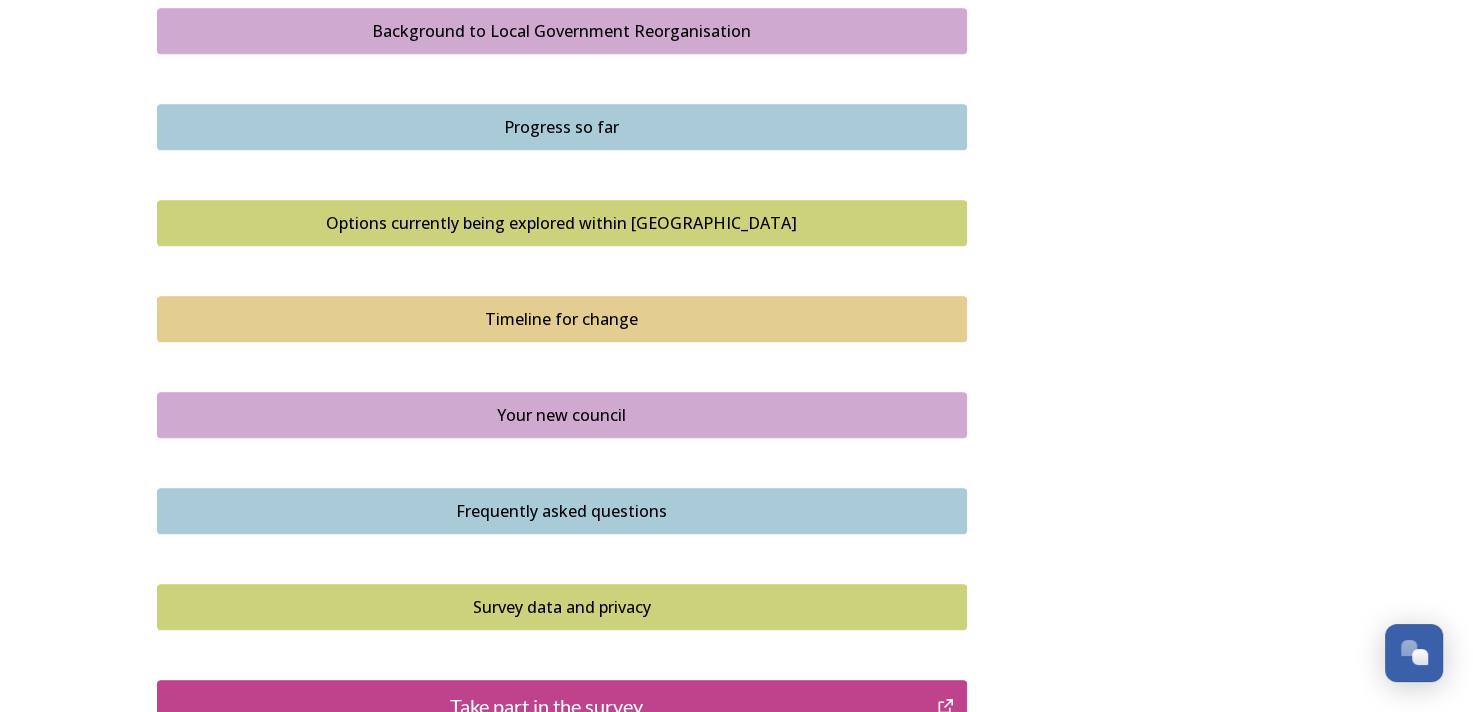 scroll, scrollTop: 1400, scrollLeft: 0, axis: vertical 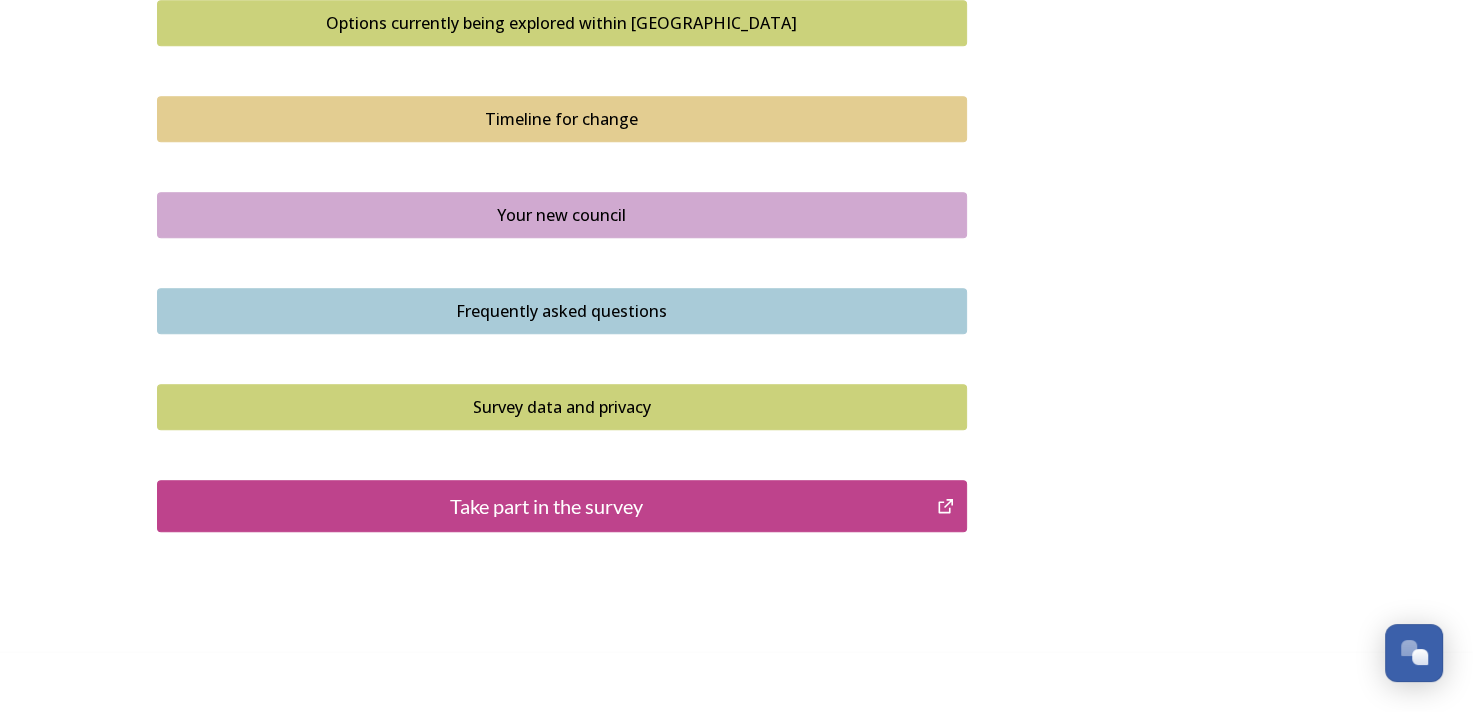 click on "Frequently asked questions" at bounding box center (562, 311) 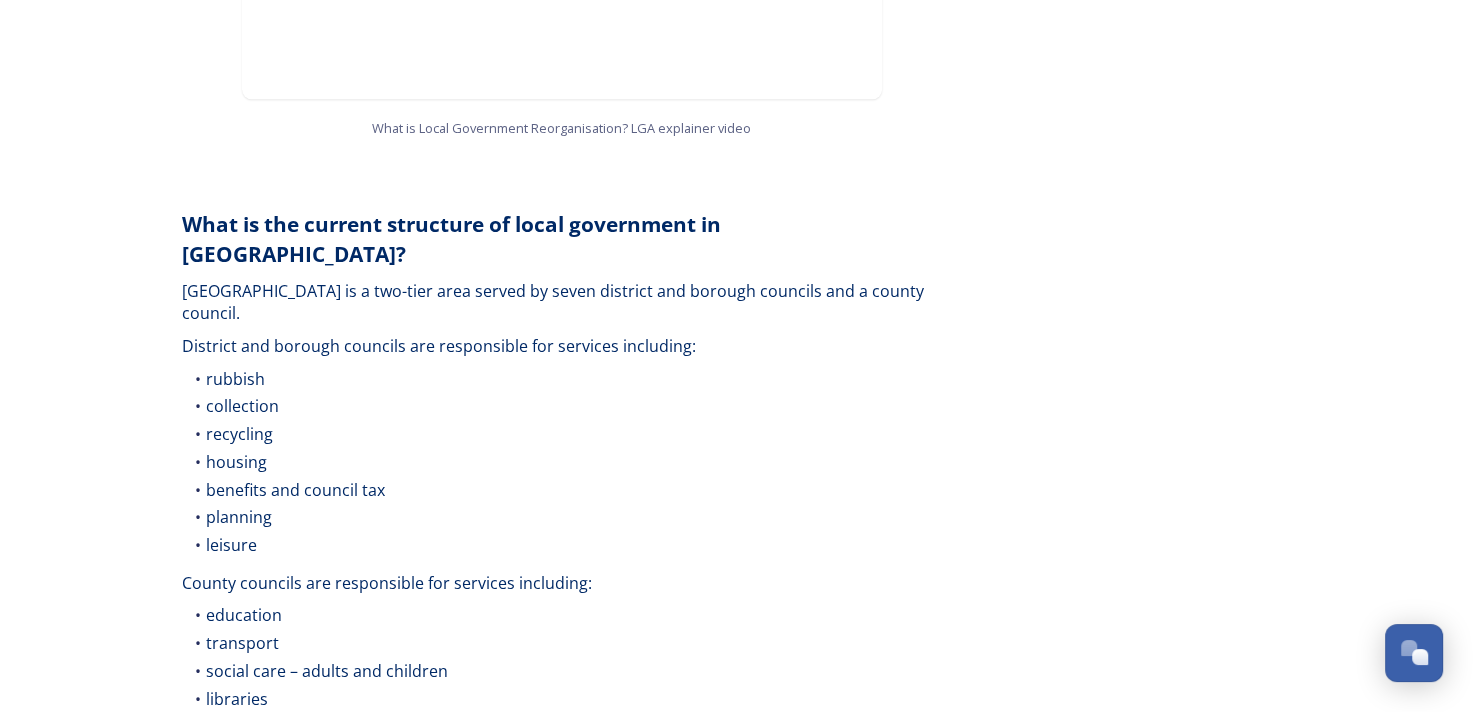 scroll, scrollTop: 2700, scrollLeft: 0, axis: vertical 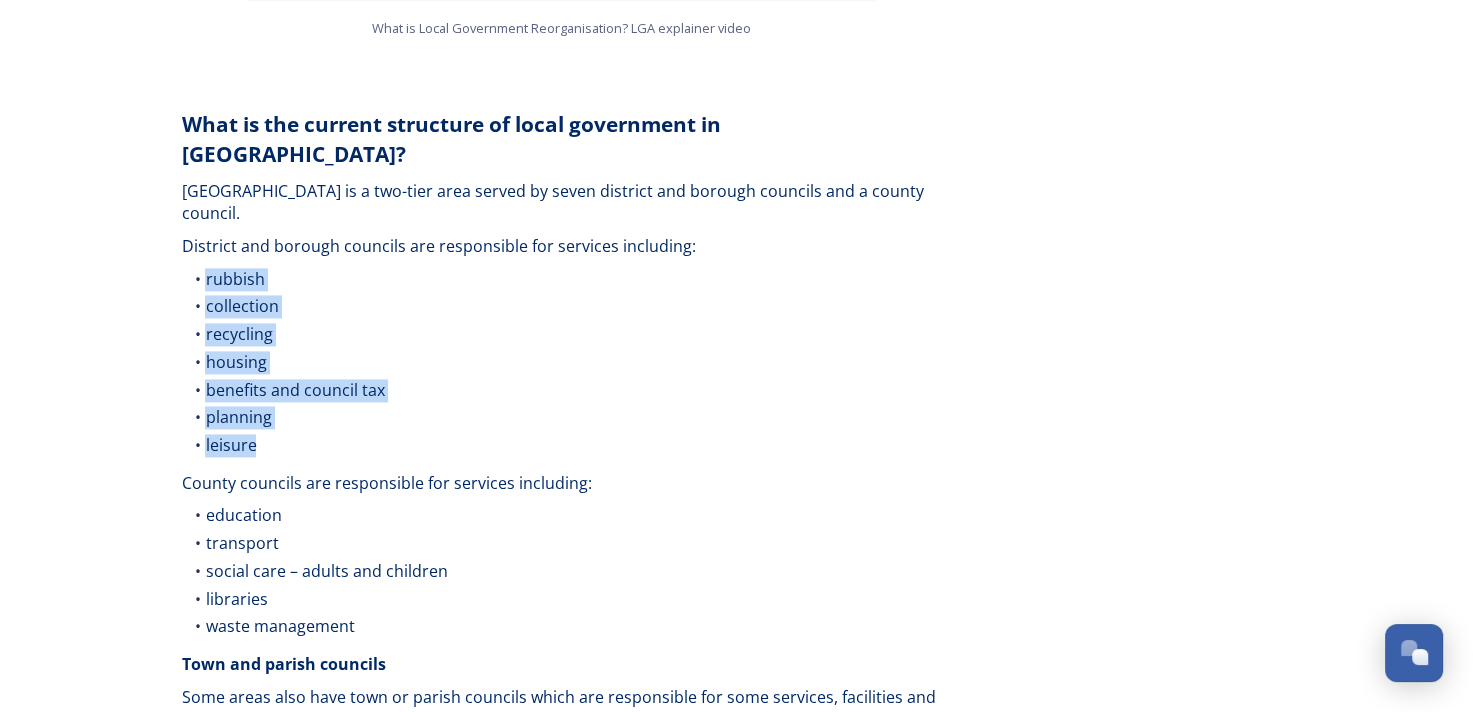 drag, startPoint x: 201, startPoint y: 229, endPoint x: 325, endPoint y: 386, distance: 200.06248 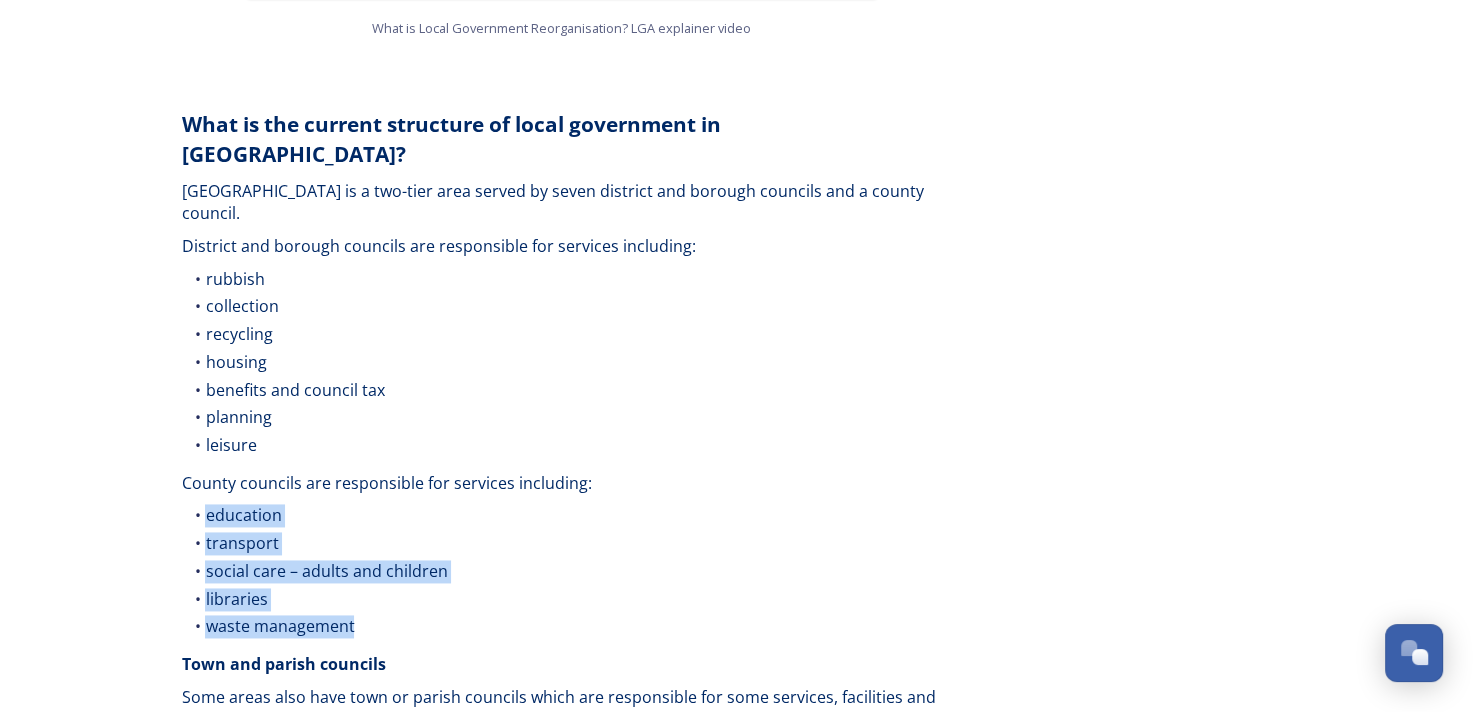 drag, startPoint x: 325, startPoint y: 386, endPoint x: 362, endPoint y: 568, distance: 185.72292 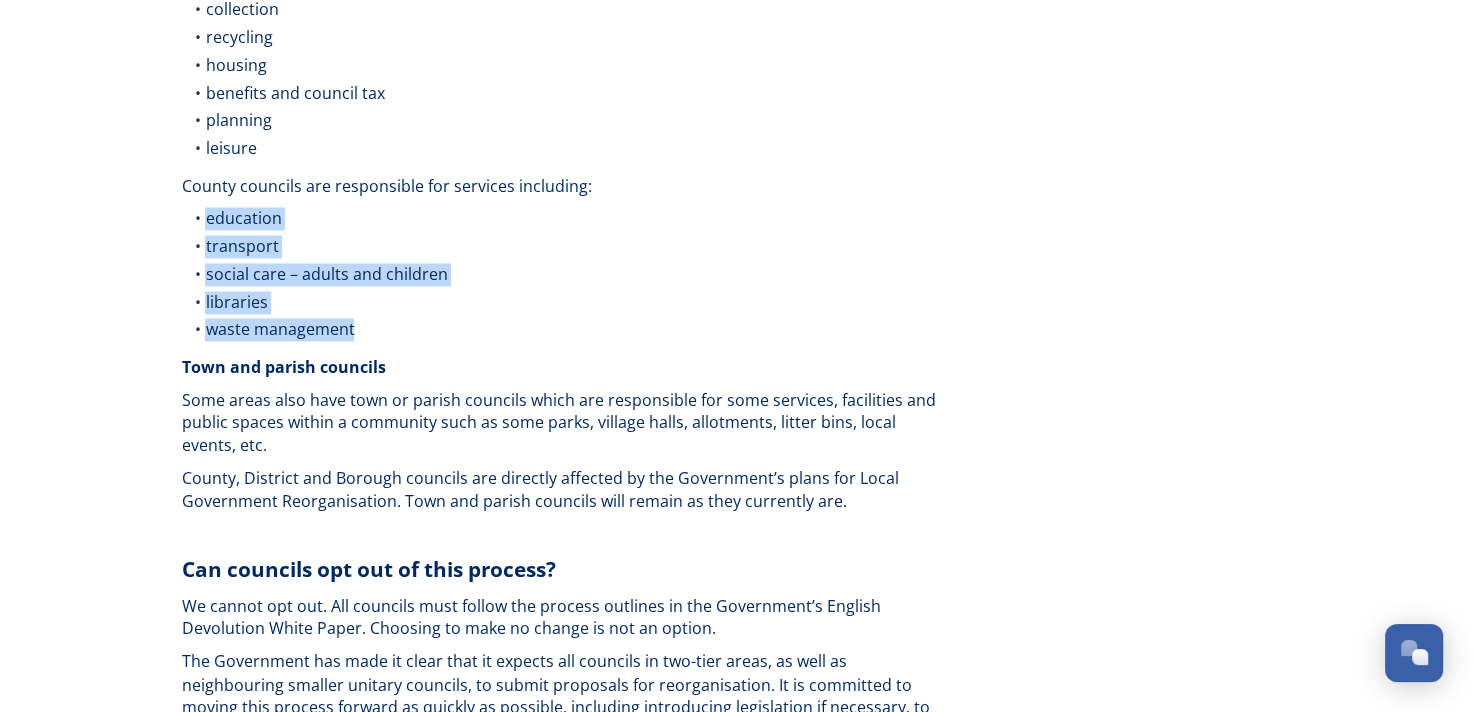 scroll, scrollTop: 3000, scrollLeft: 0, axis: vertical 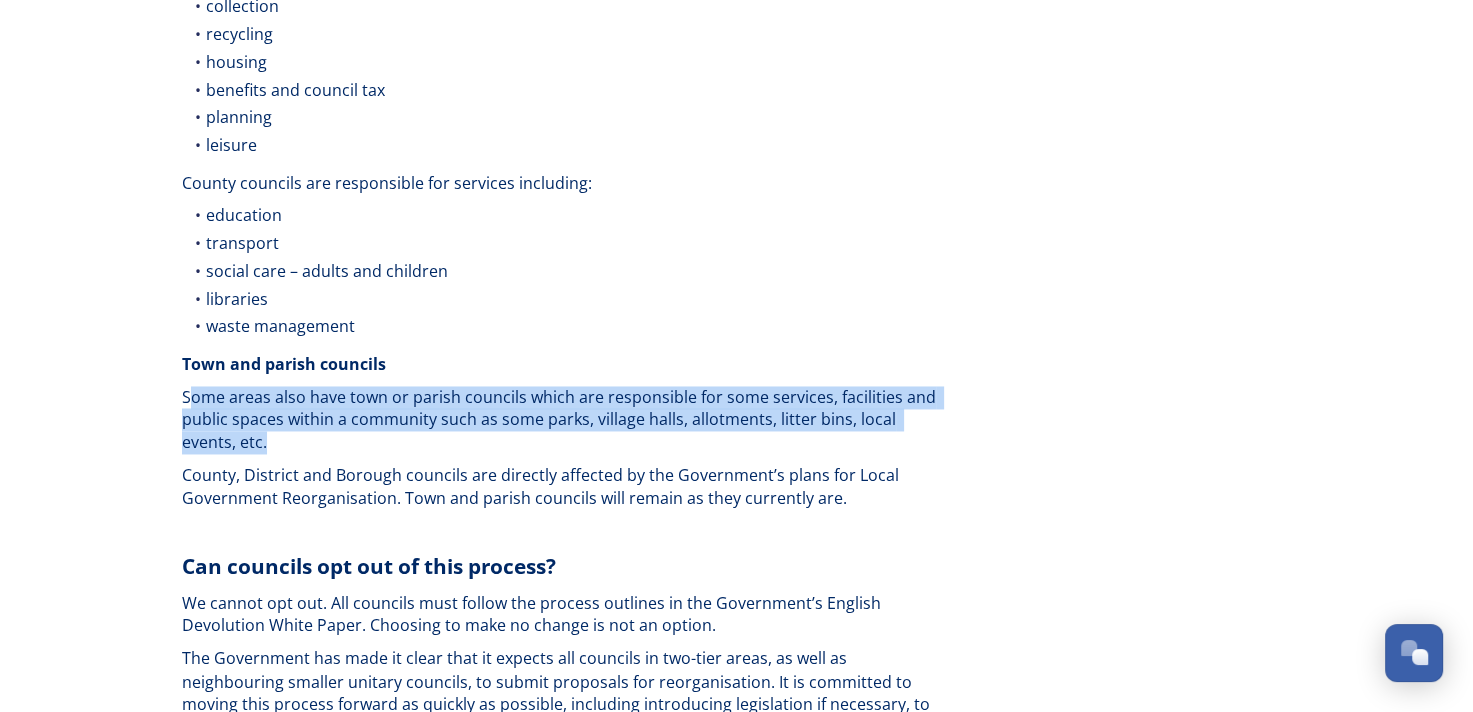 drag, startPoint x: 187, startPoint y: 344, endPoint x: 721, endPoint y: 400, distance: 536.9283 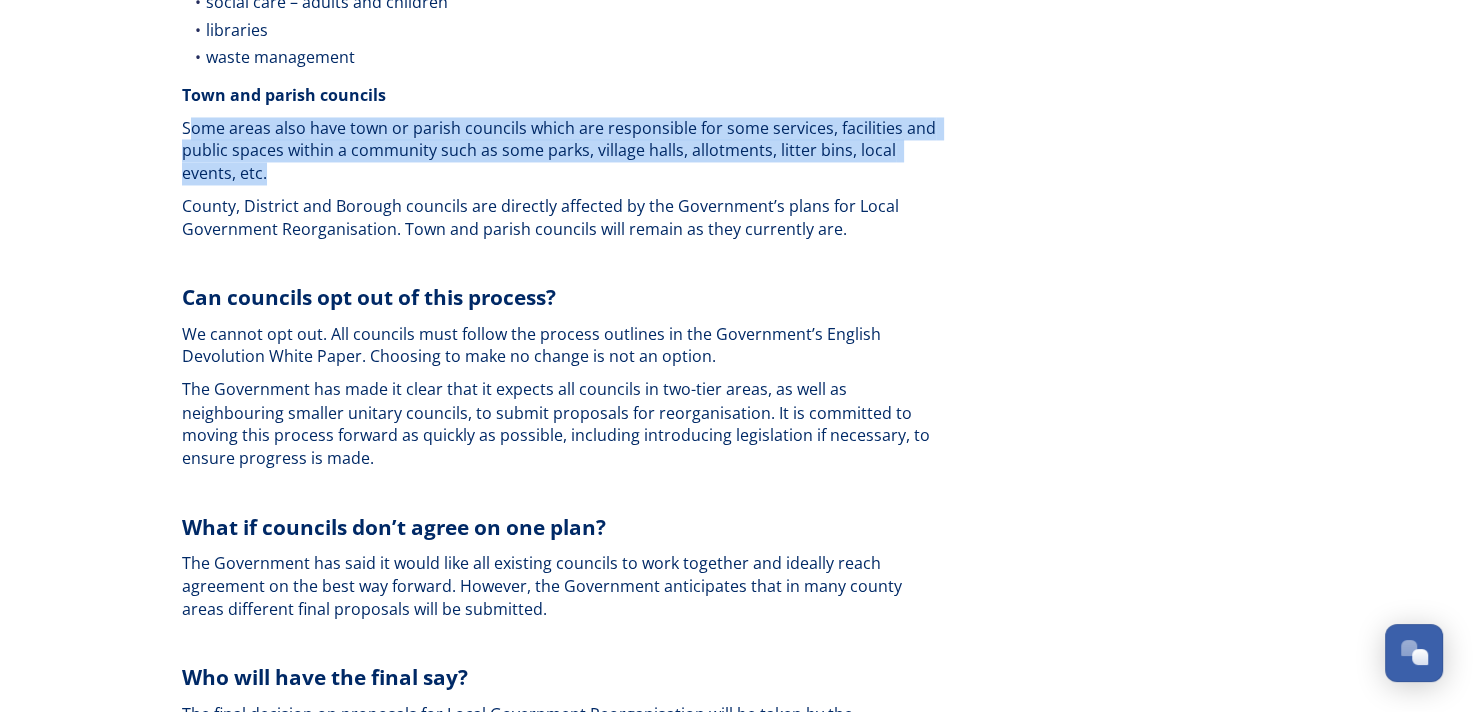 scroll, scrollTop: 3300, scrollLeft: 0, axis: vertical 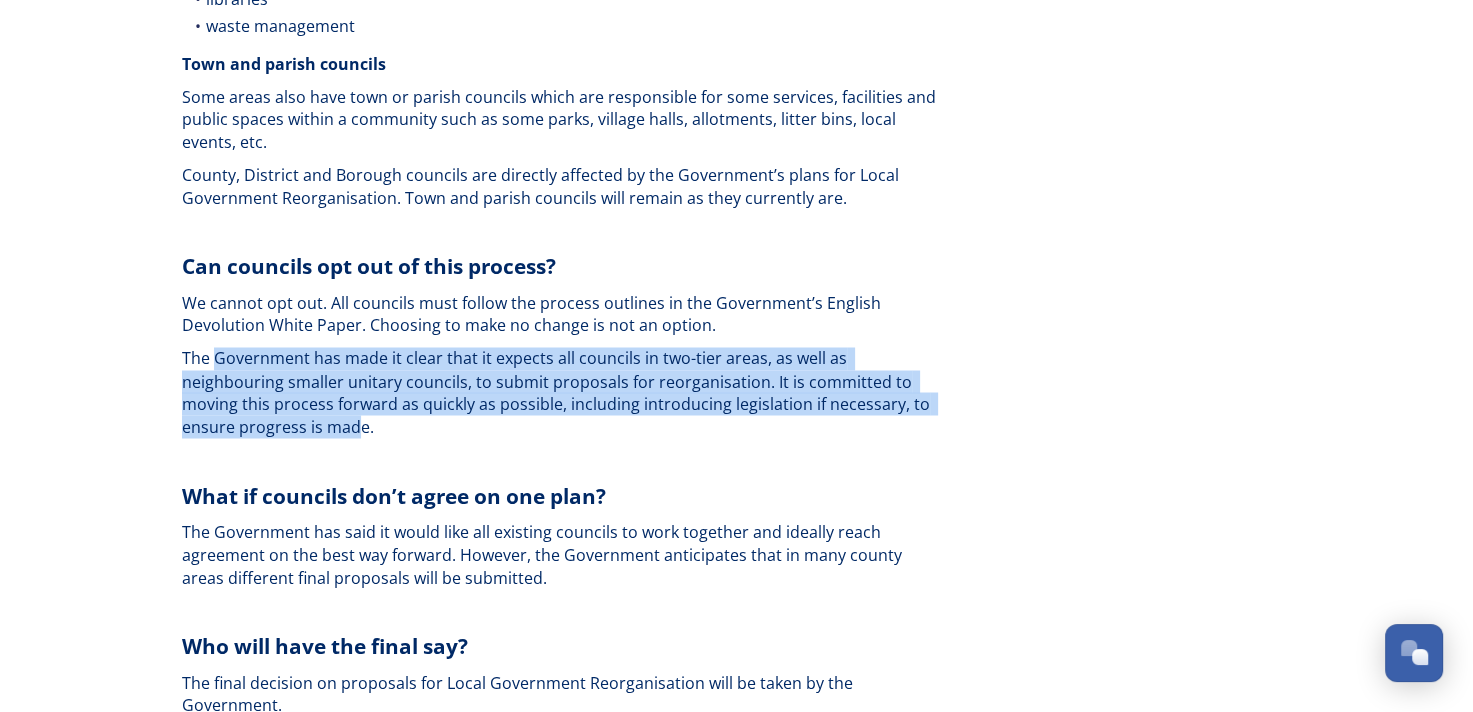 drag, startPoint x: 217, startPoint y: 311, endPoint x: 352, endPoint y: 374, distance: 148.9765 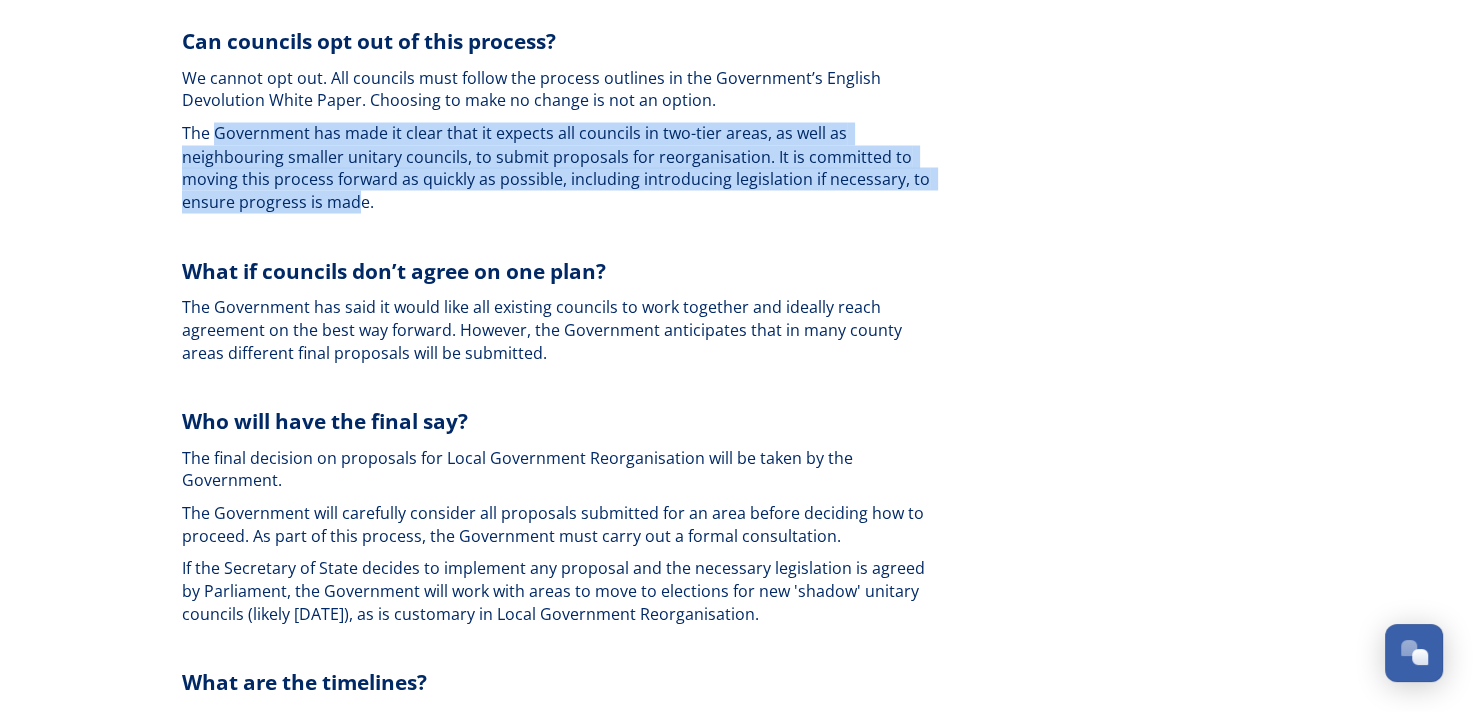 scroll, scrollTop: 3600, scrollLeft: 0, axis: vertical 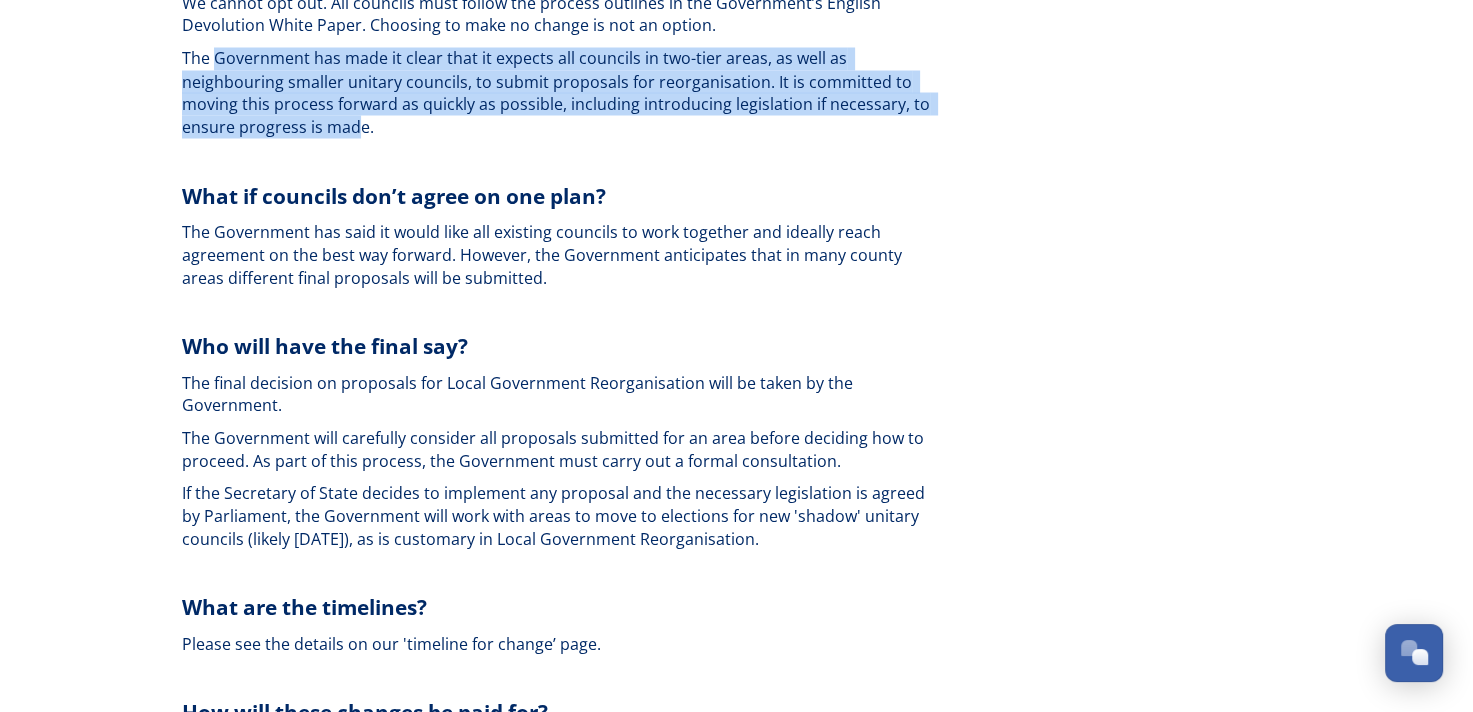drag, startPoint x: 512, startPoint y: 199, endPoint x: 834, endPoint y: 484, distance: 430.01047 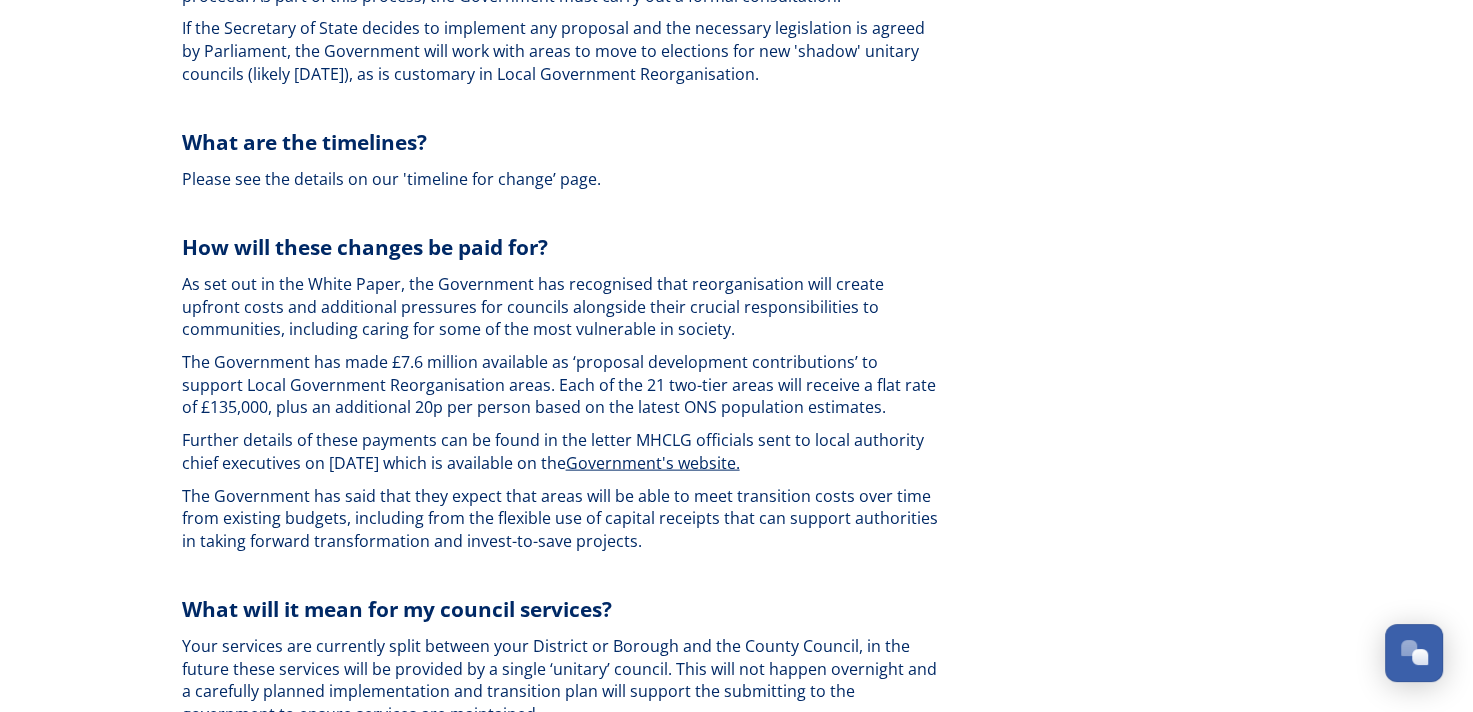 scroll, scrollTop: 4100, scrollLeft: 0, axis: vertical 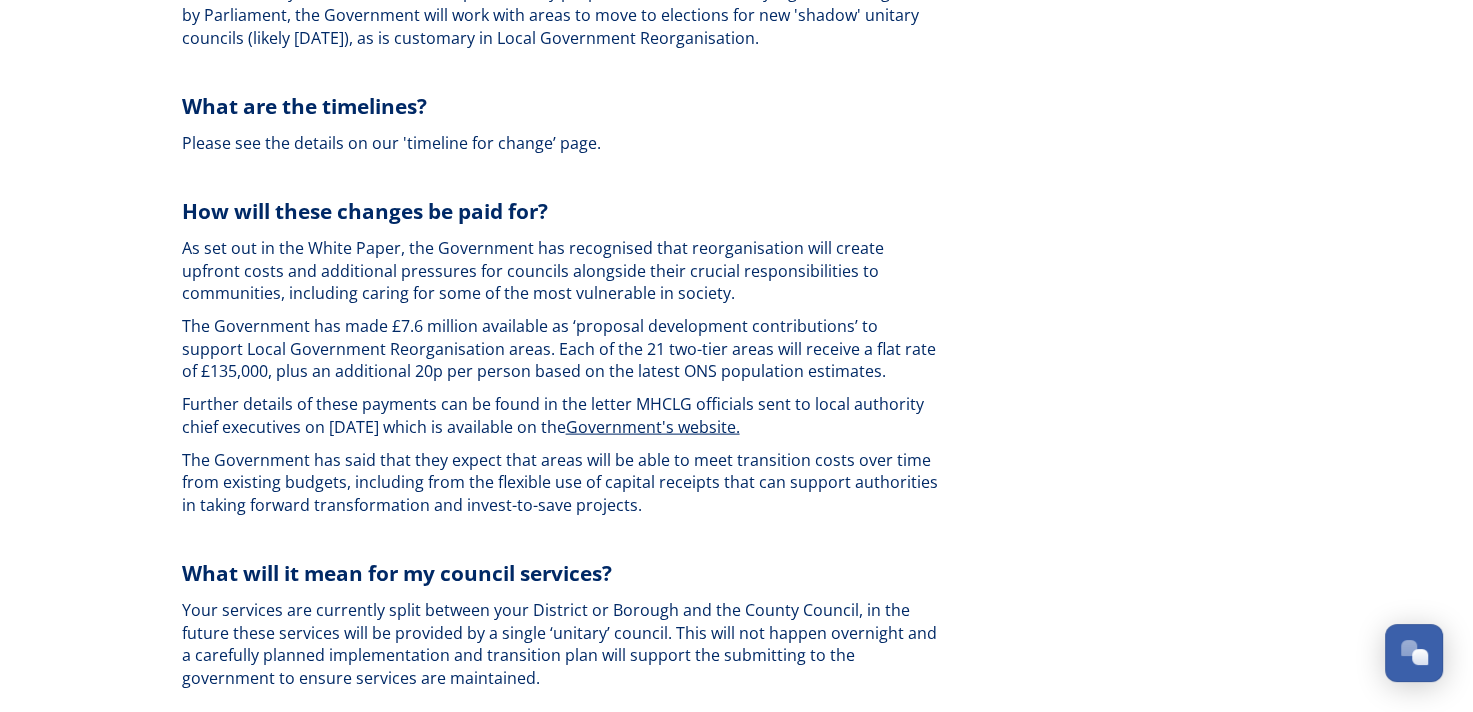 drag, startPoint x: 168, startPoint y: 164, endPoint x: 646, endPoint y: 457, distance: 560.65405 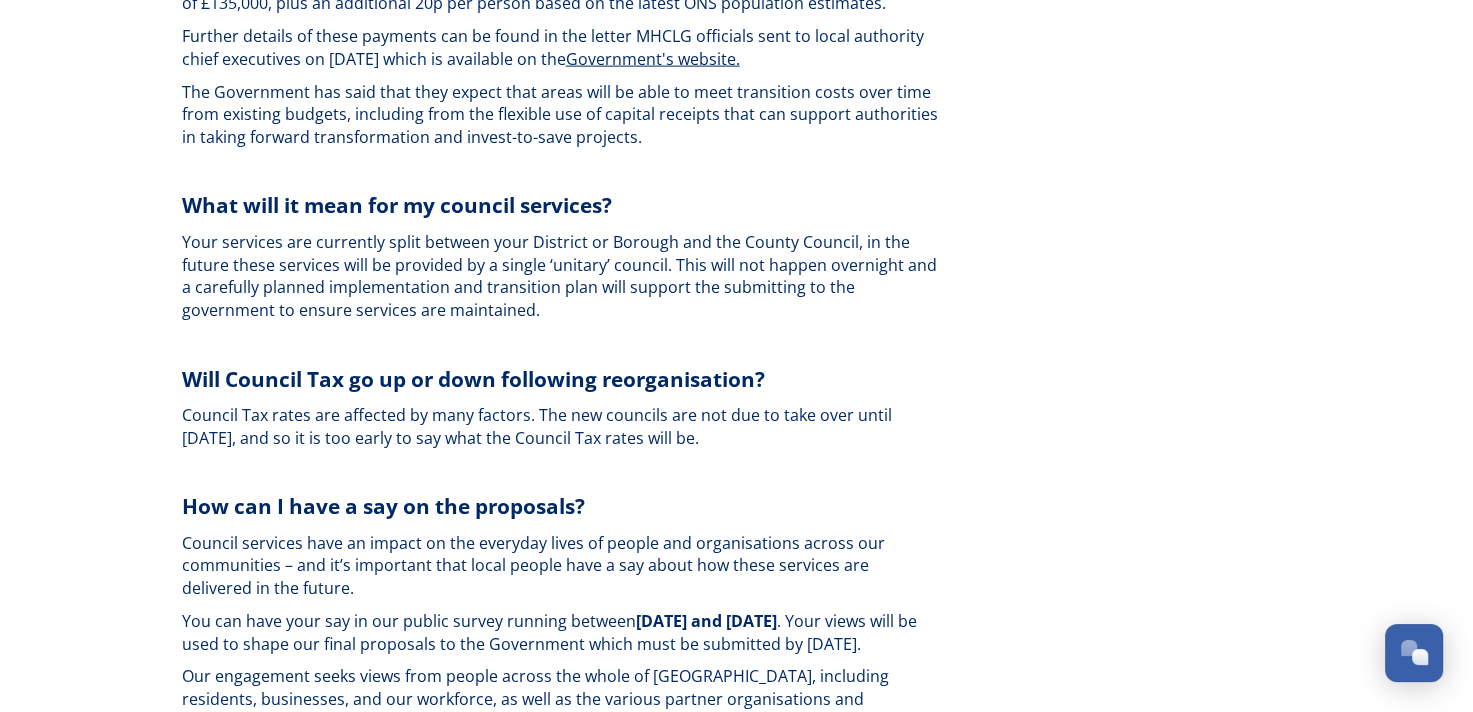 scroll, scrollTop: 4500, scrollLeft: 0, axis: vertical 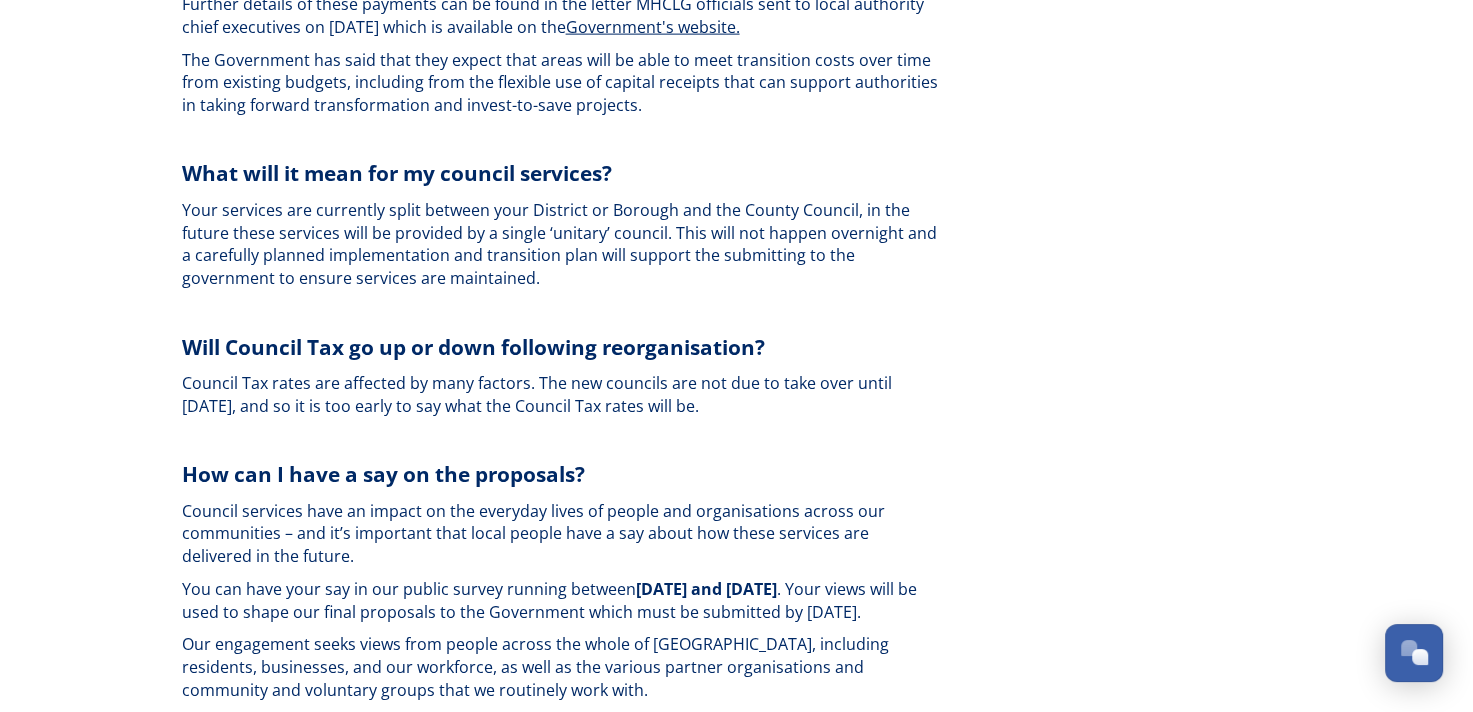 drag, startPoint x: 408, startPoint y: 331, endPoint x: 730, endPoint y: 356, distance: 322.96902 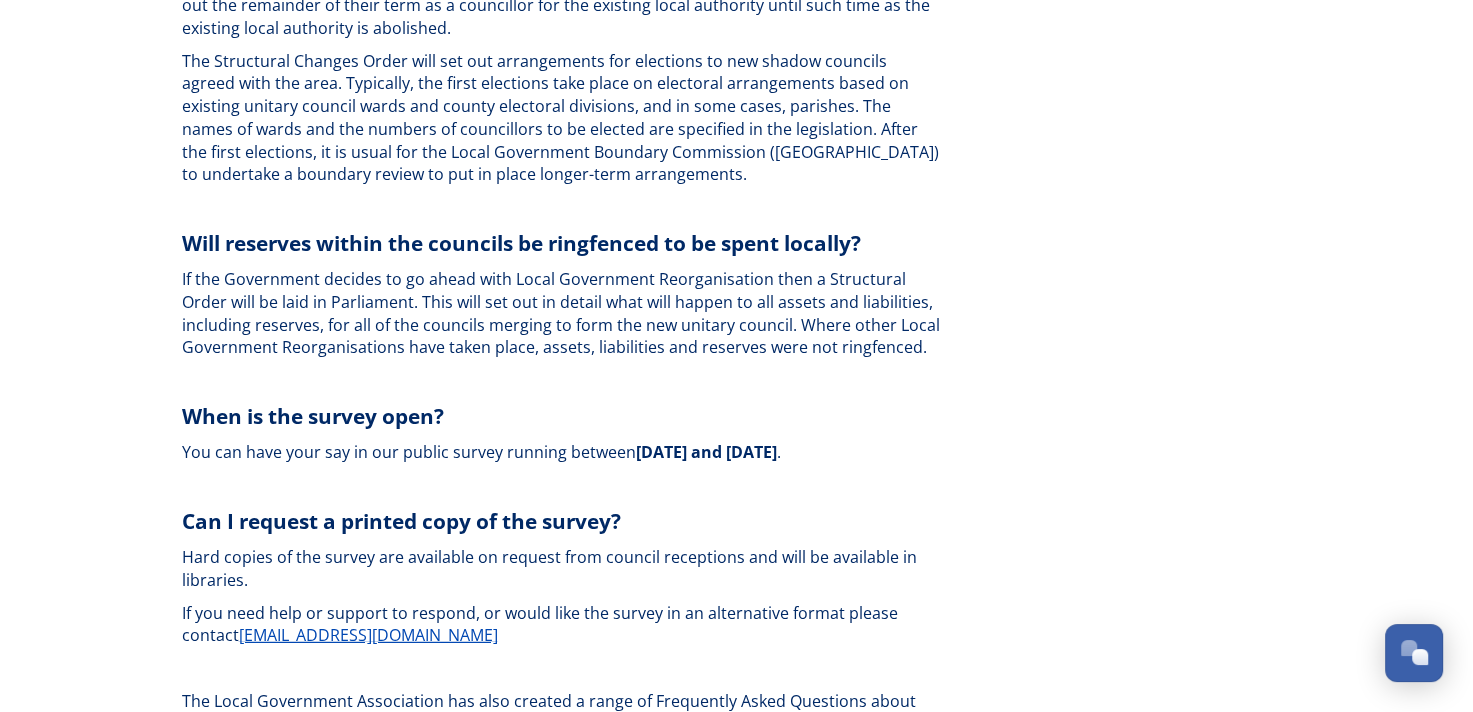 scroll, scrollTop: 5800, scrollLeft: 0, axis: vertical 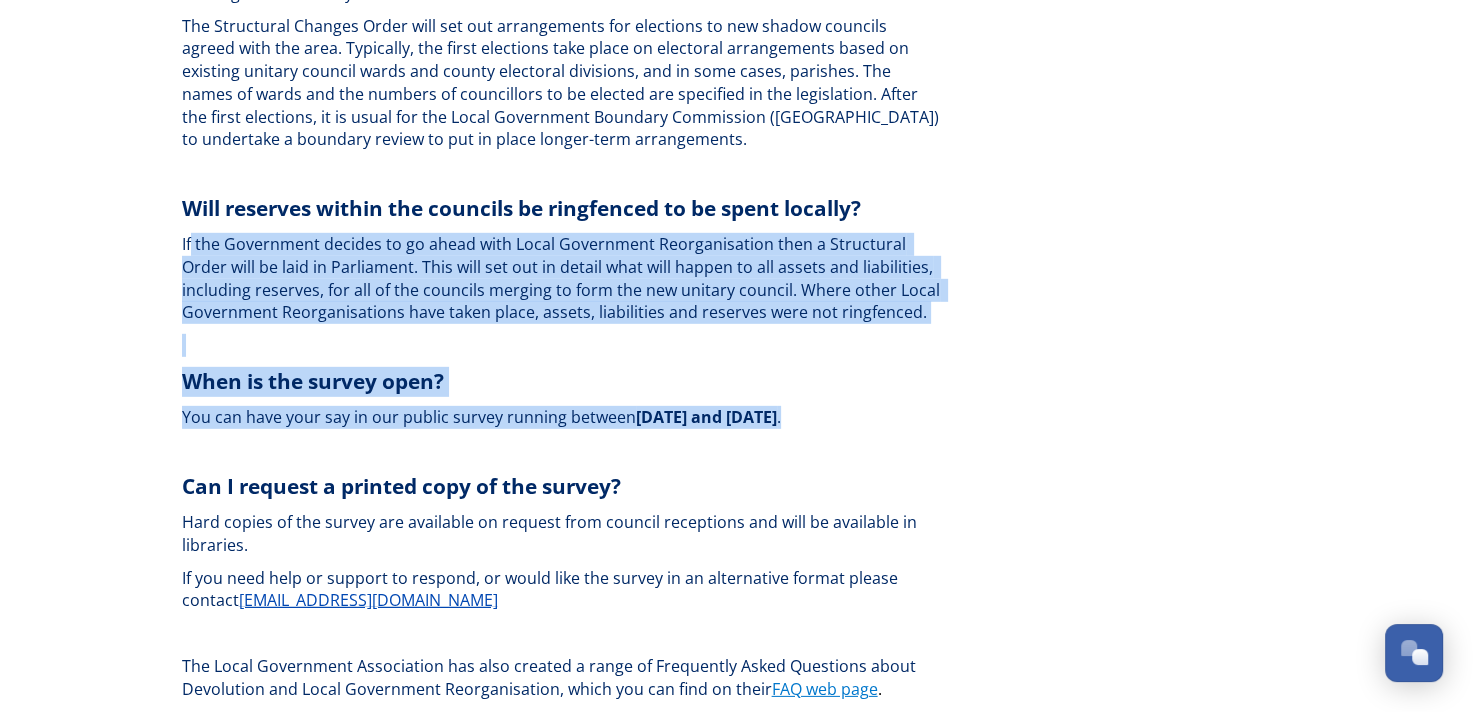 drag, startPoint x: 195, startPoint y: 209, endPoint x: 870, endPoint y: 397, distance: 700.6918 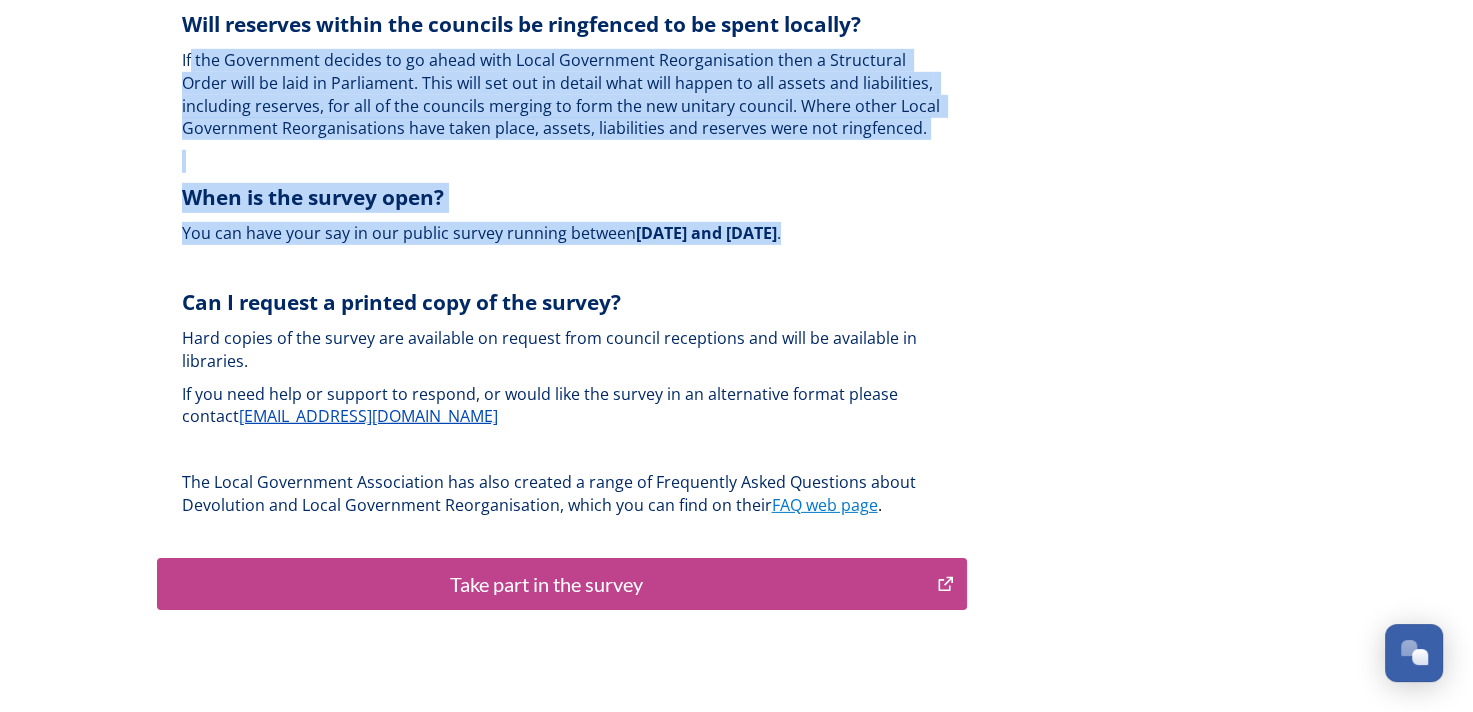 scroll, scrollTop: 6071, scrollLeft: 0, axis: vertical 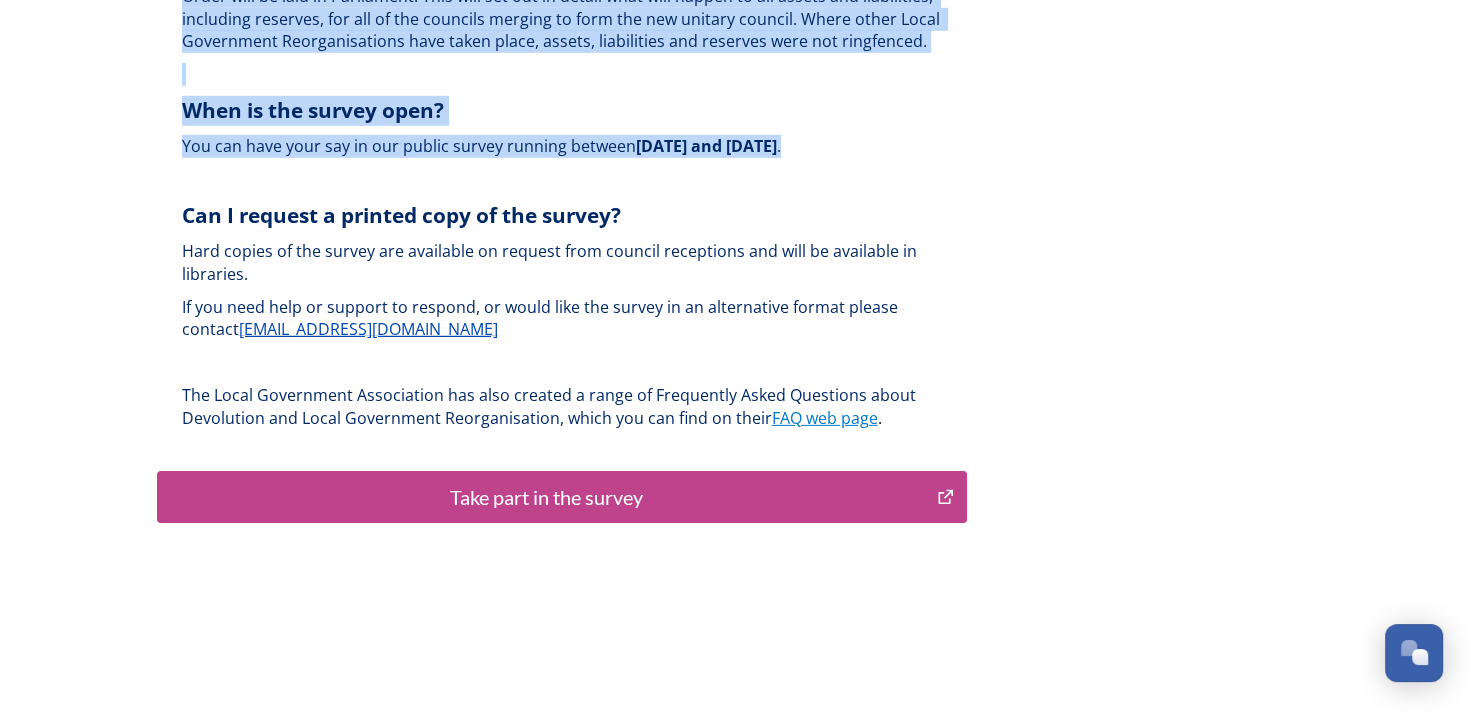 click on "Take part in the survey" at bounding box center [547, 497] 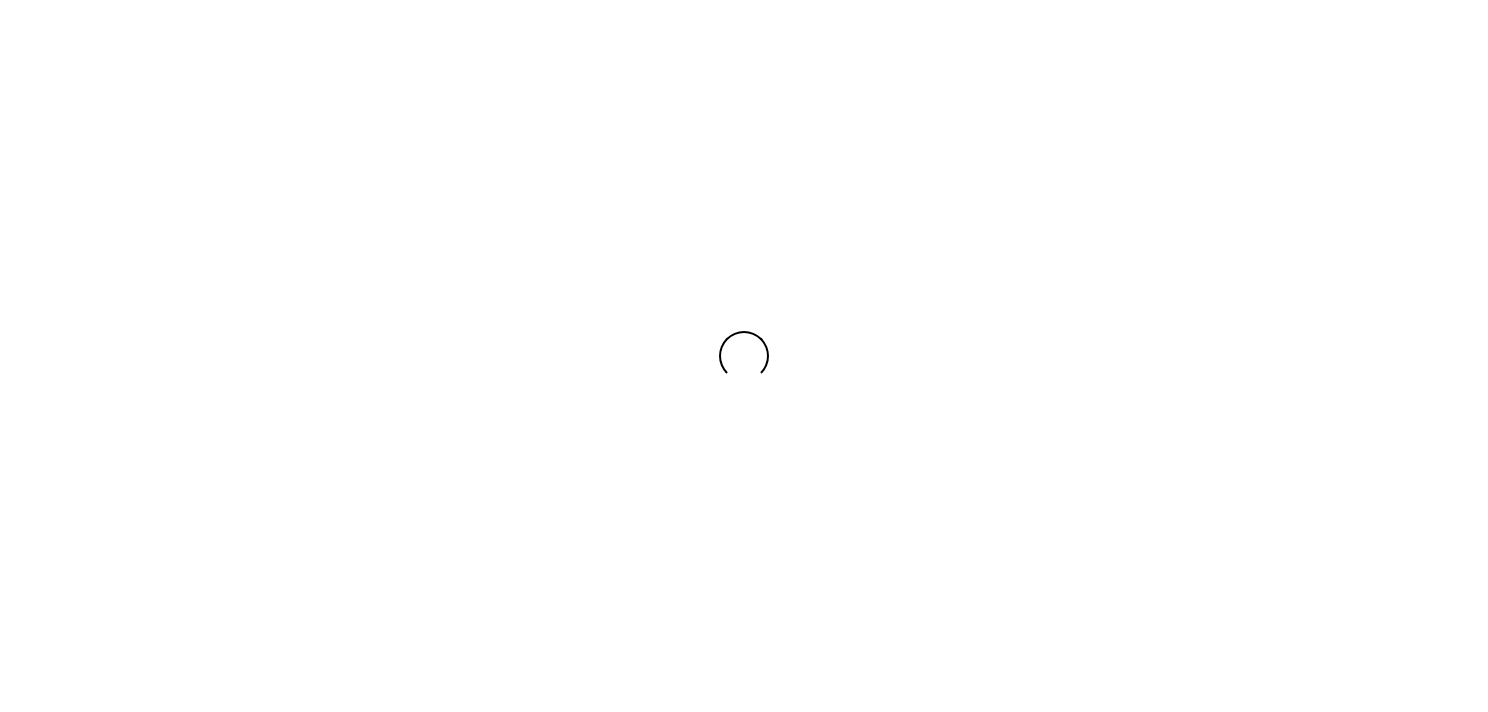 scroll, scrollTop: 0, scrollLeft: 0, axis: both 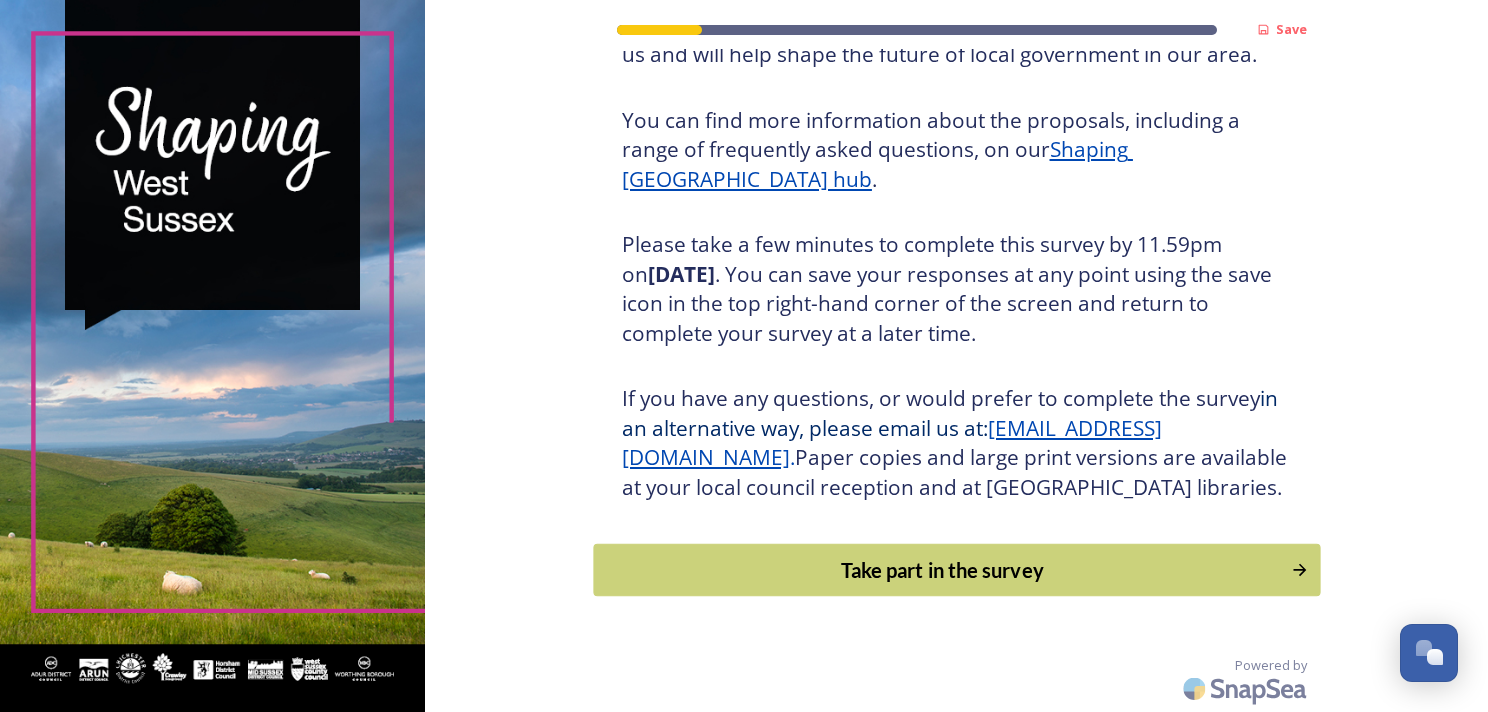 click on "Take part in the survey" at bounding box center (956, 570) 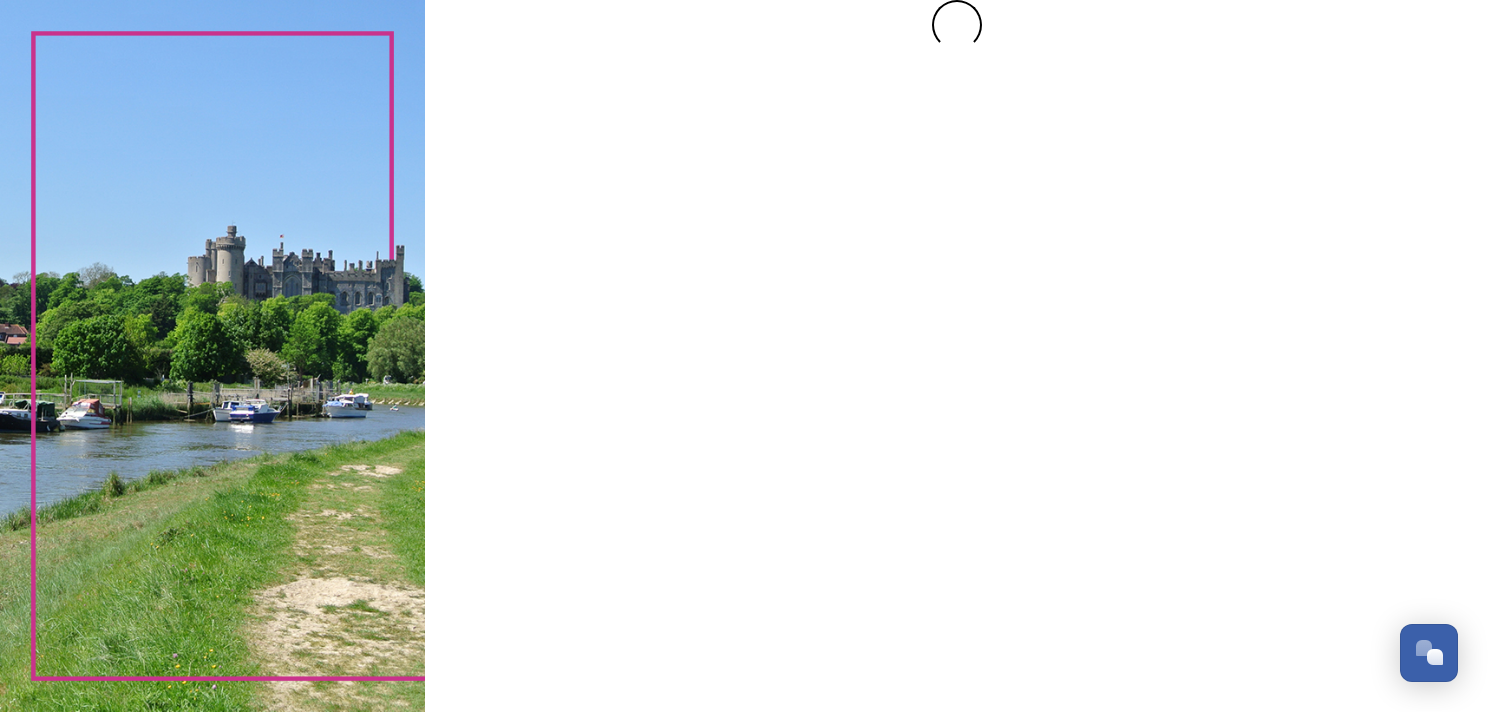 scroll, scrollTop: 0, scrollLeft: 0, axis: both 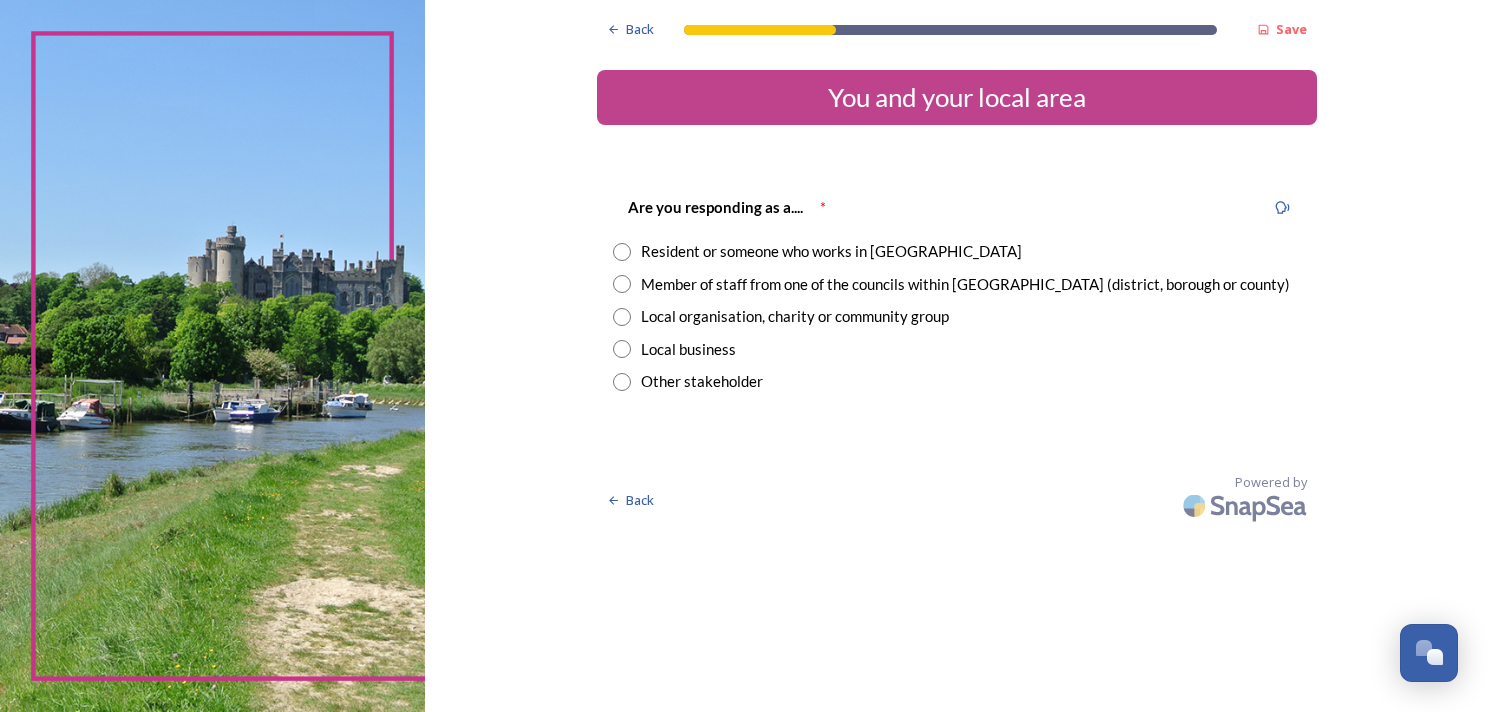 click on "Resident or someone who works in [GEOGRAPHIC_DATA]" at bounding box center [831, 251] 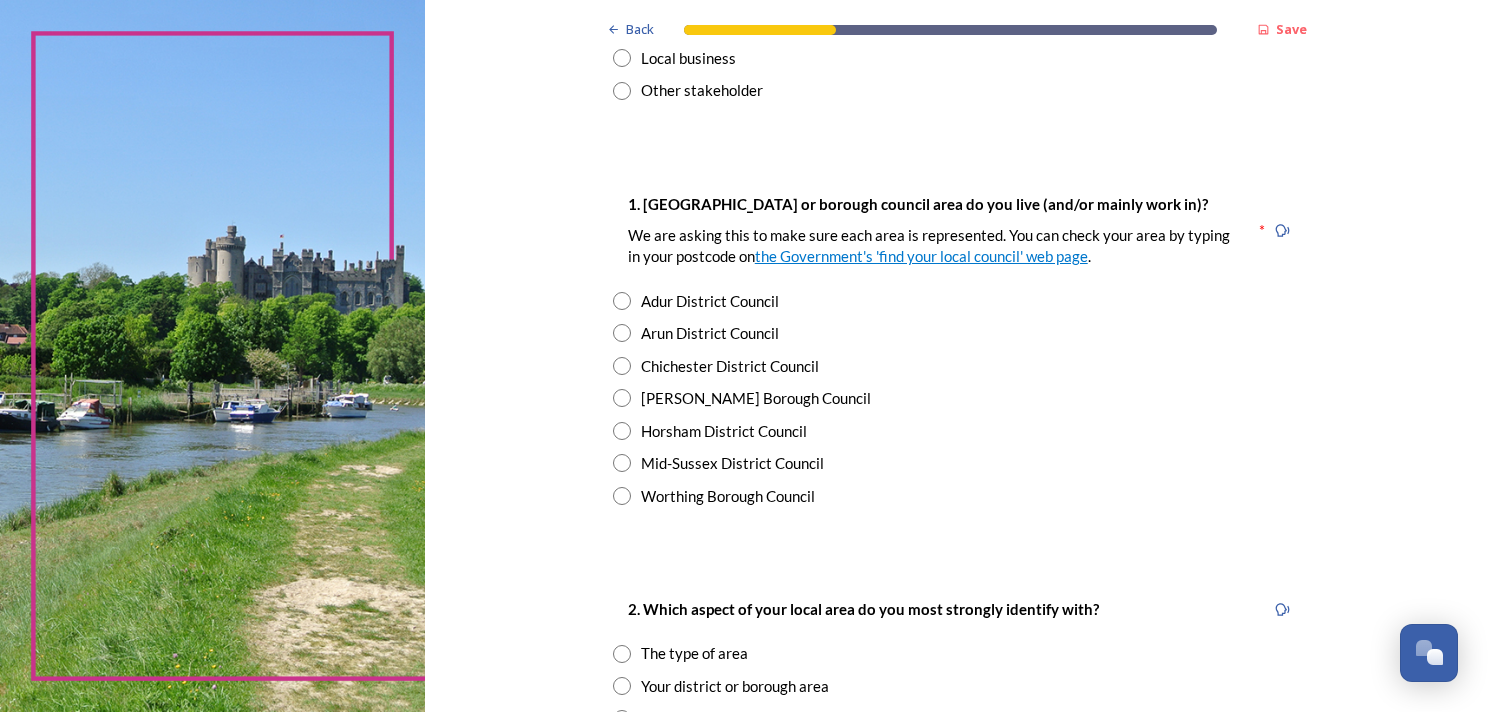 scroll, scrollTop: 300, scrollLeft: 0, axis: vertical 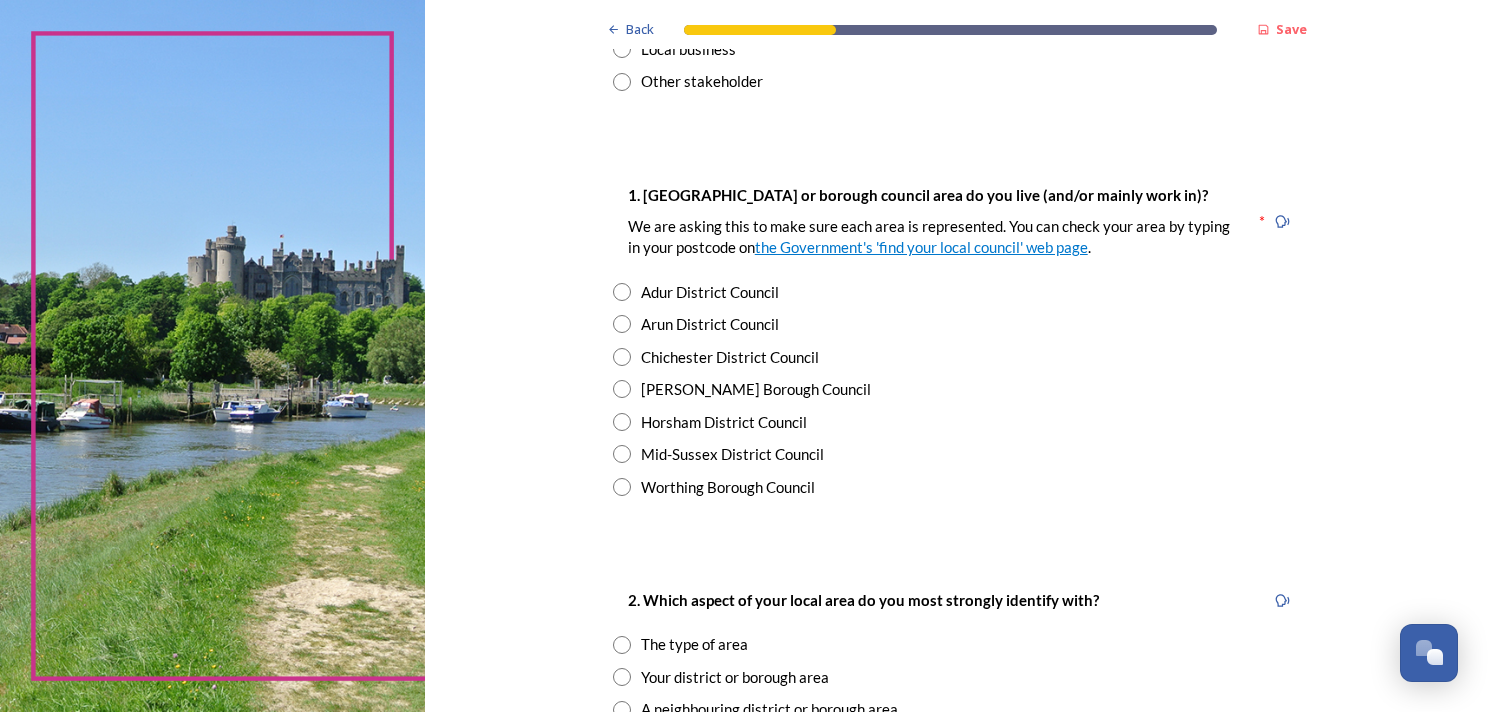 click on "Worthing Borough Council" at bounding box center [728, 487] 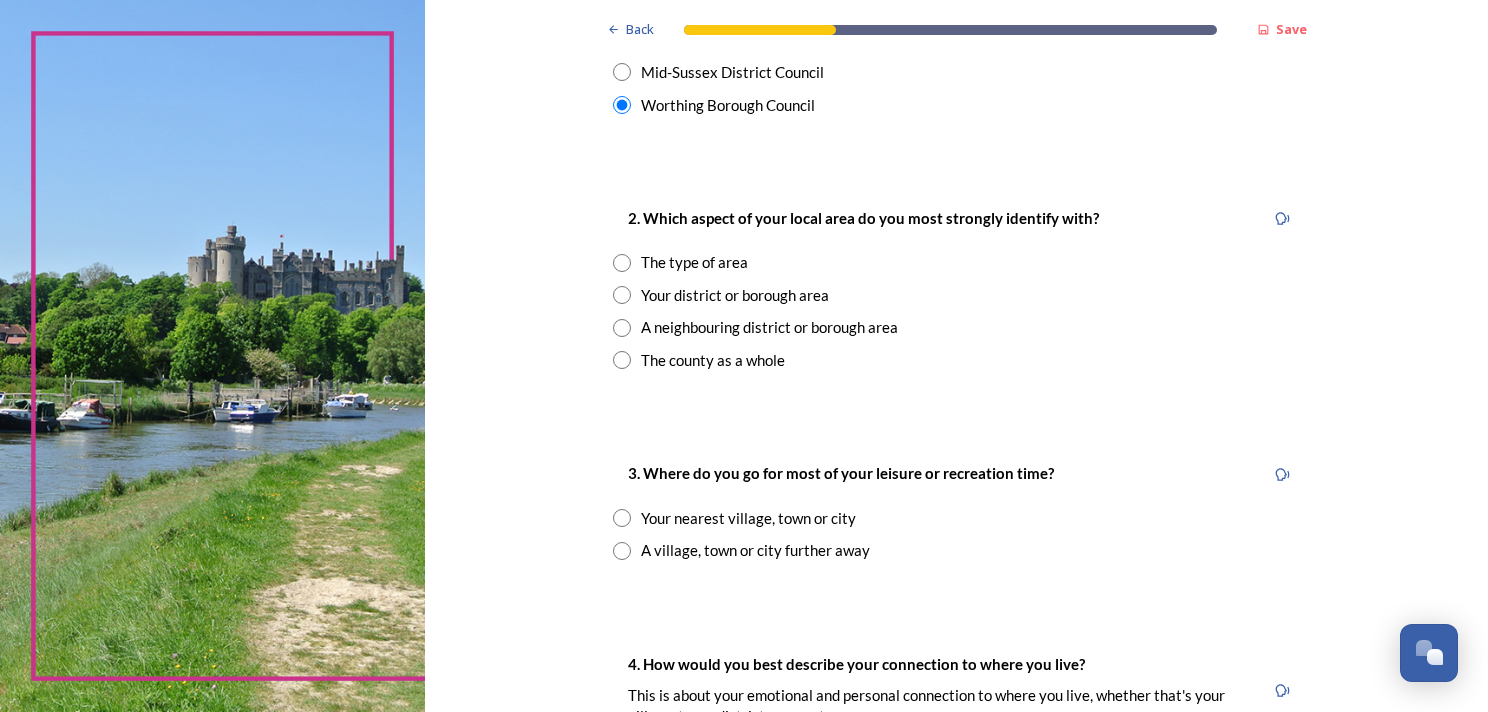 scroll, scrollTop: 700, scrollLeft: 0, axis: vertical 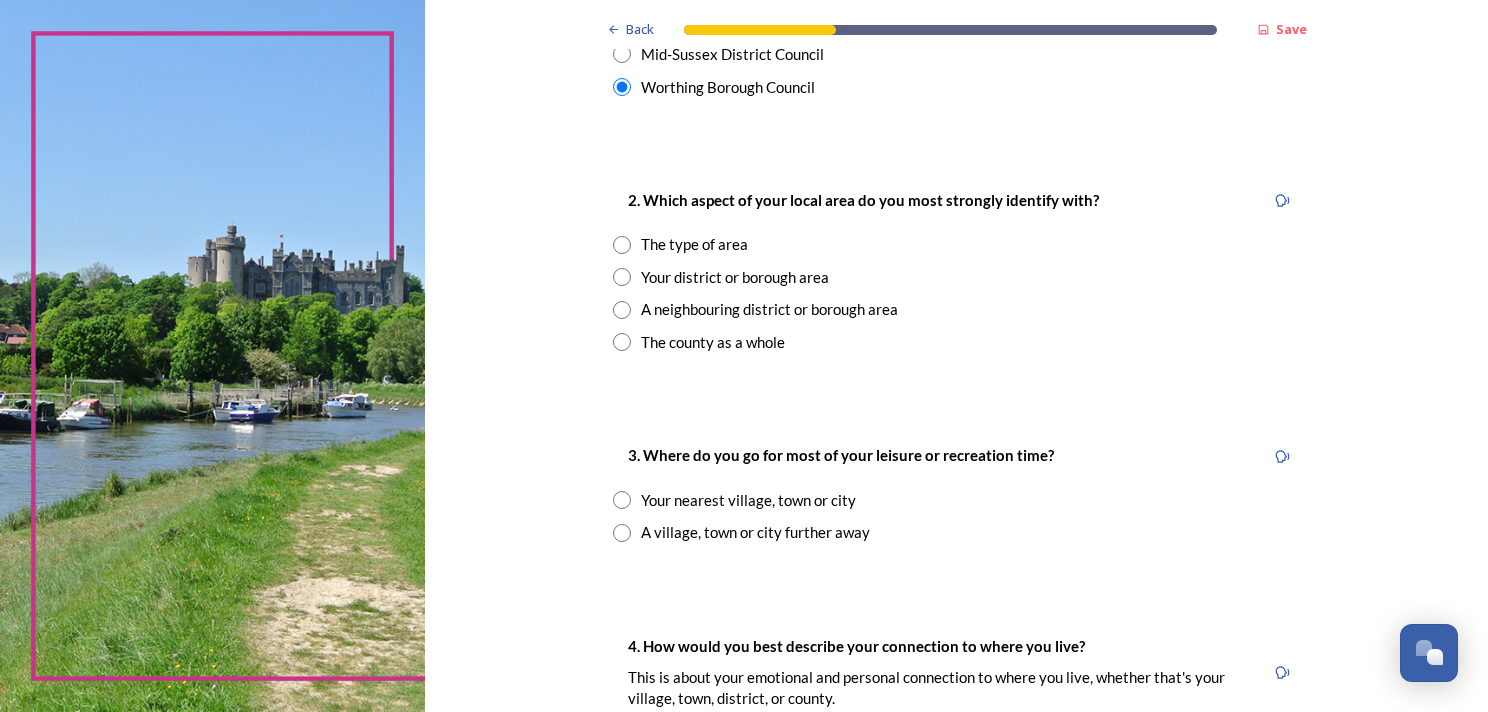 click on "Your district or borough area" at bounding box center [735, 277] 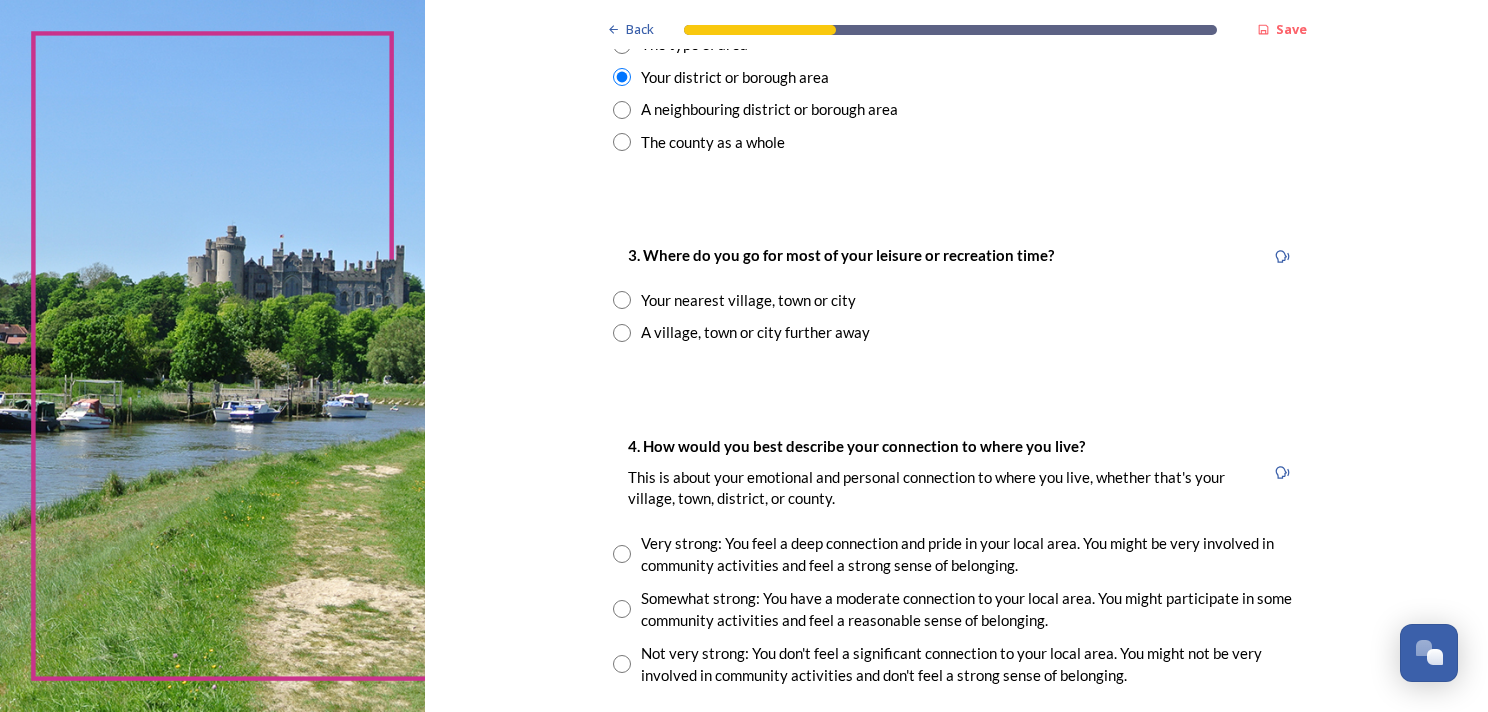 scroll, scrollTop: 1000, scrollLeft: 0, axis: vertical 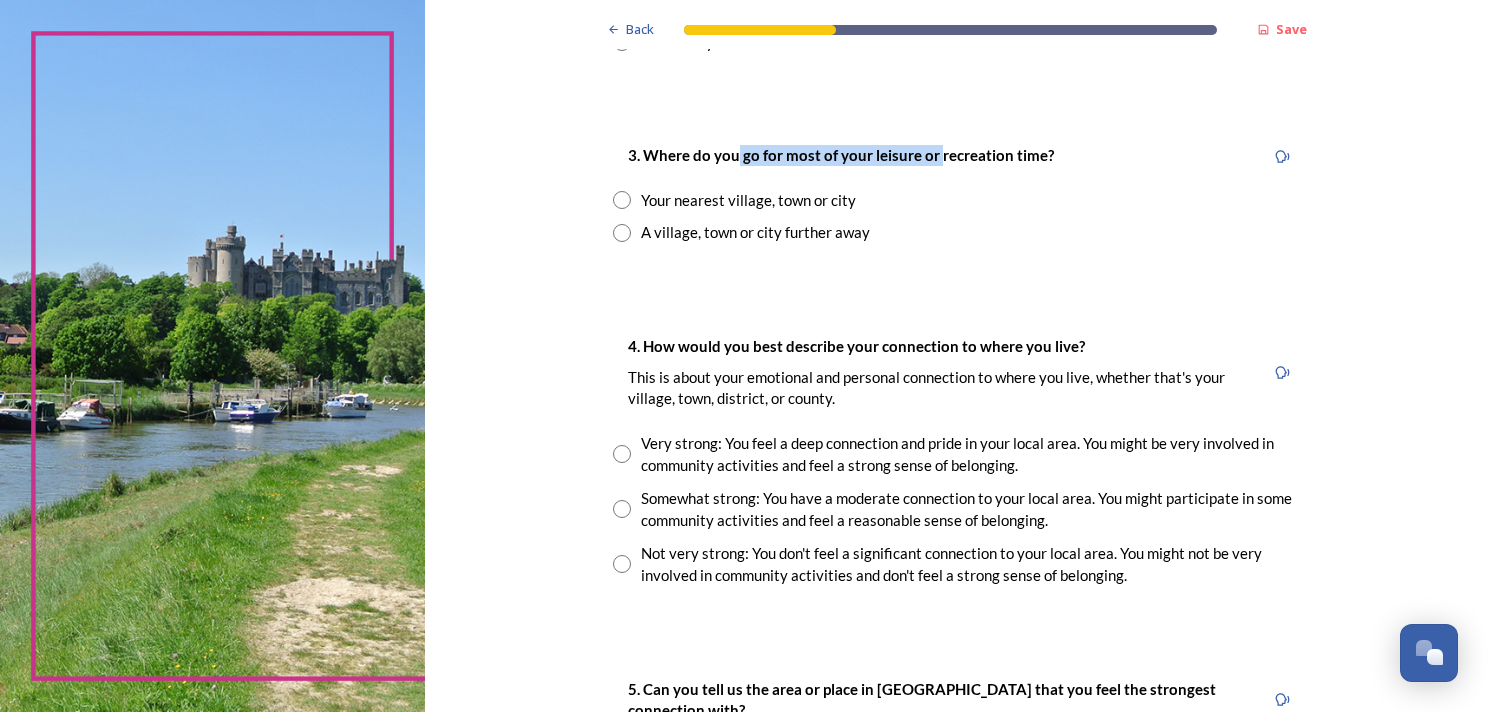 drag, startPoint x: 728, startPoint y: 156, endPoint x: 928, endPoint y: 156, distance: 200 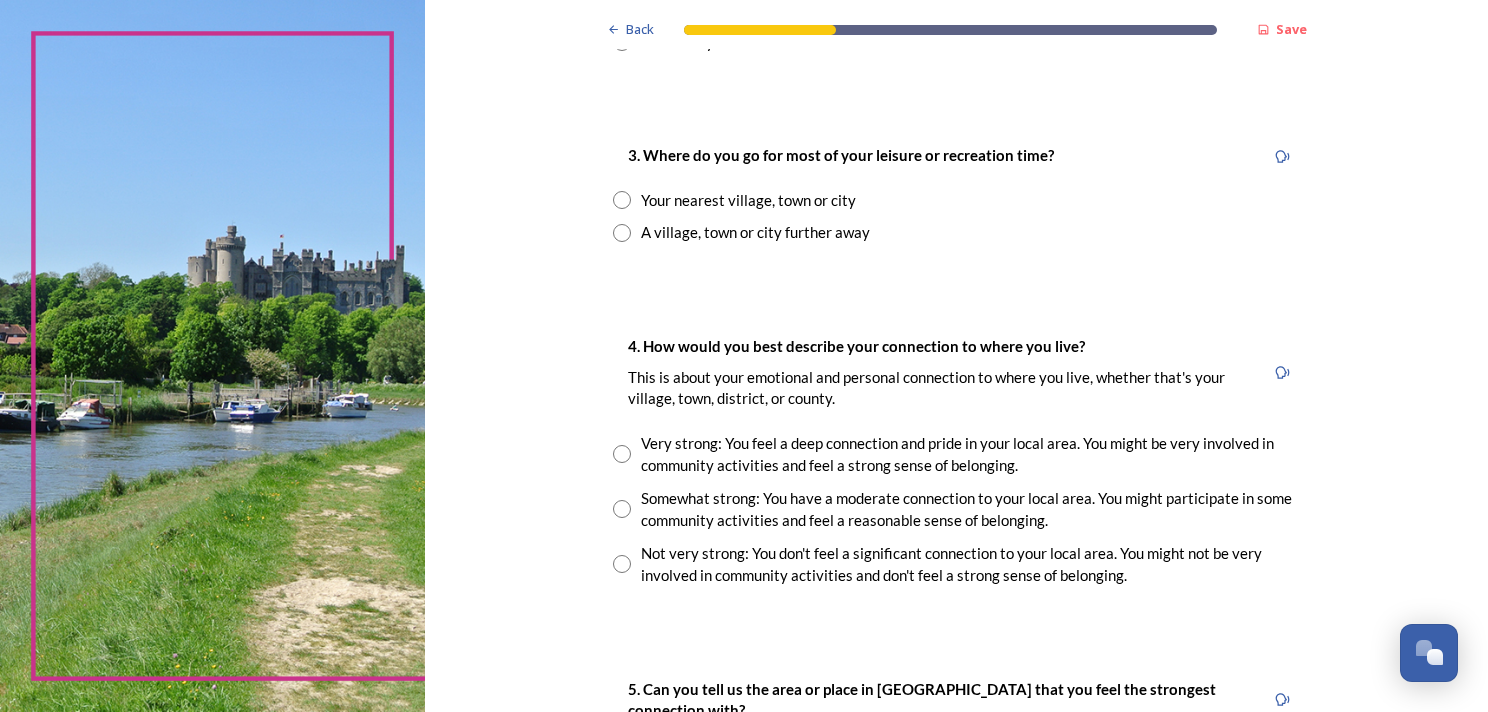 click on "Your nearest village, town or city" at bounding box center (748, 200) 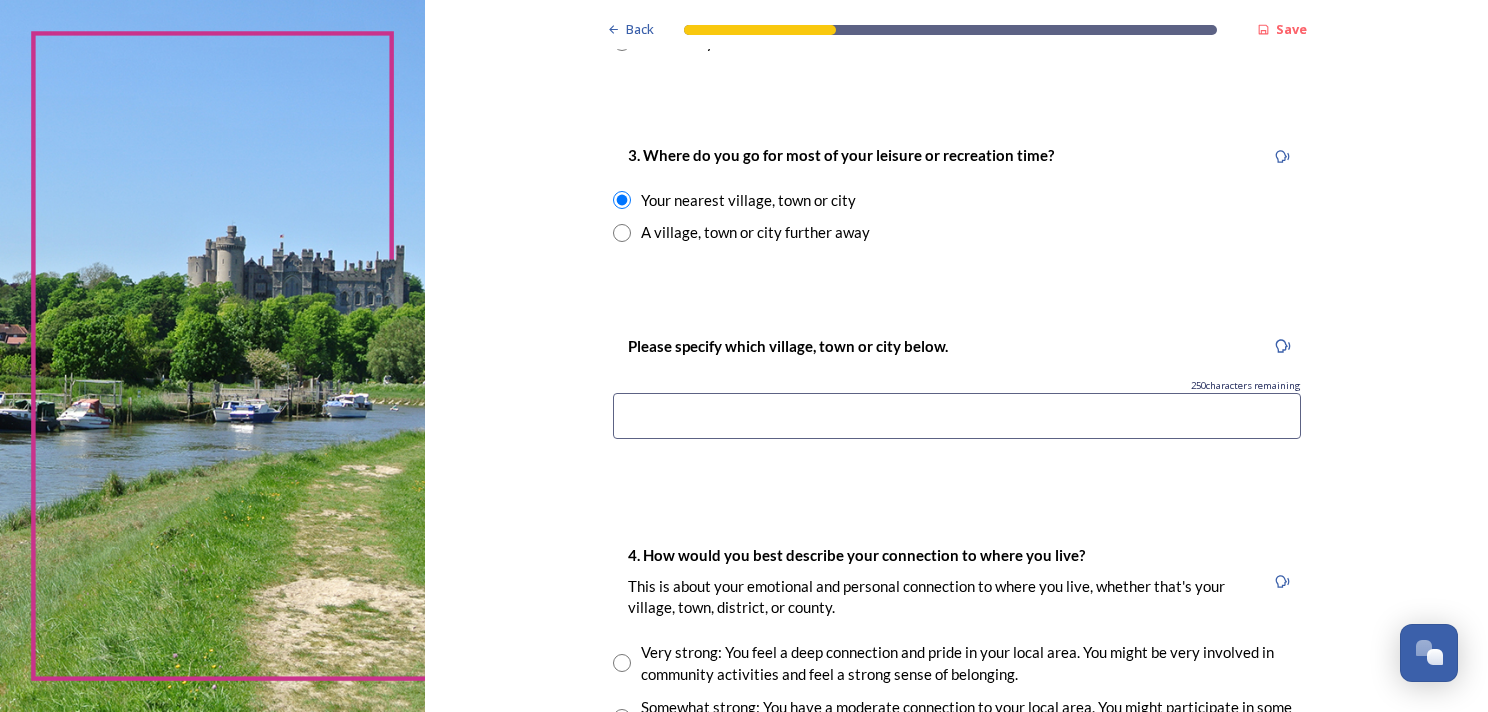 click at bounding box center (957, 416) 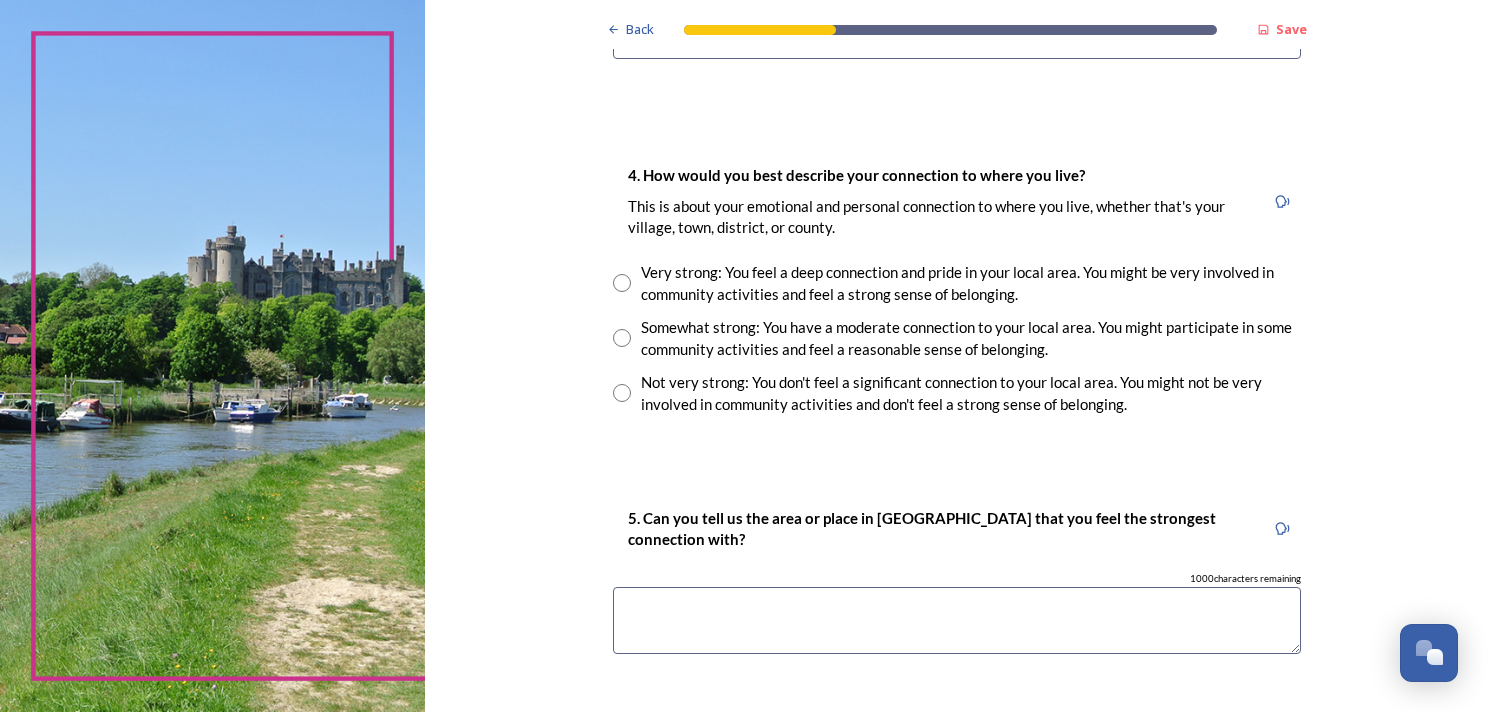 scroll, scrollTop: 1400, scrollLeft: 0, axis: vertical 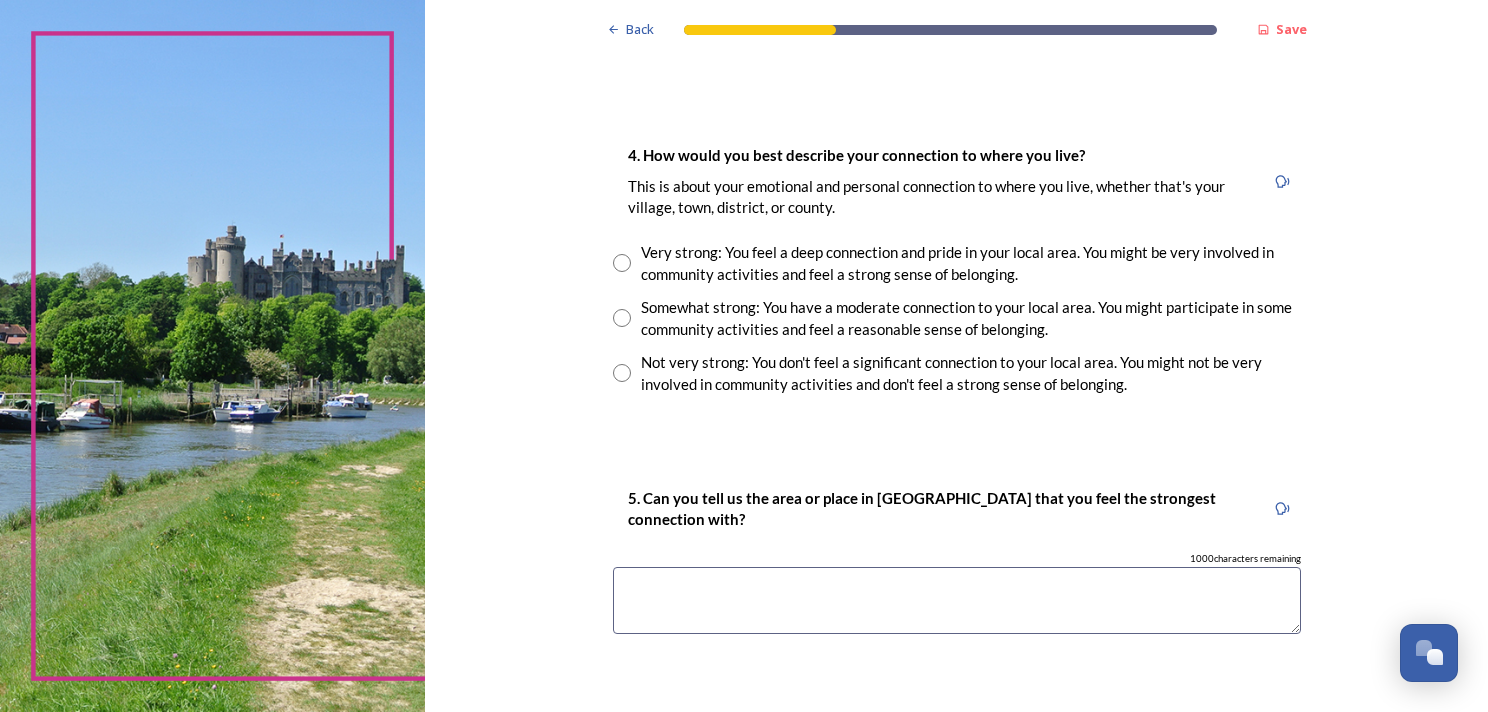 type on "Worthing" 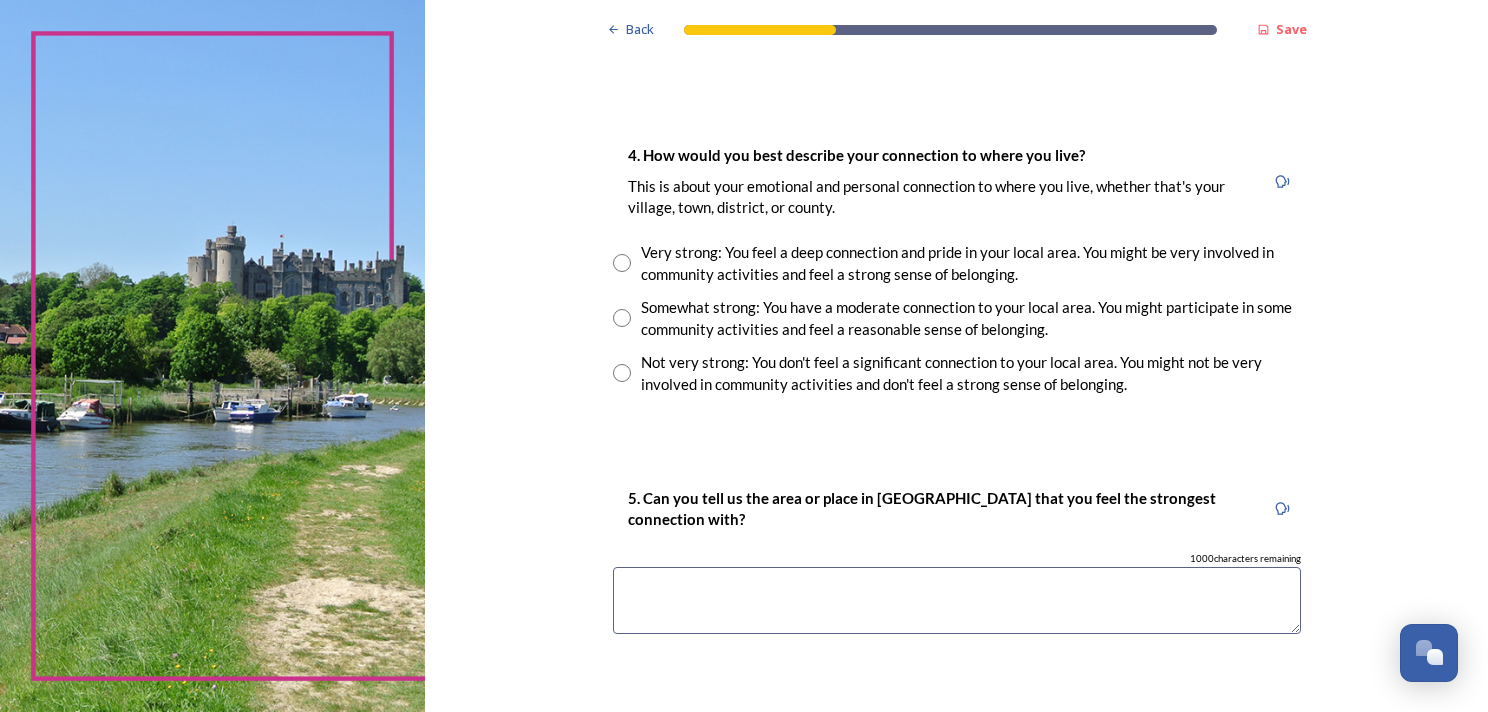 radio on "true" 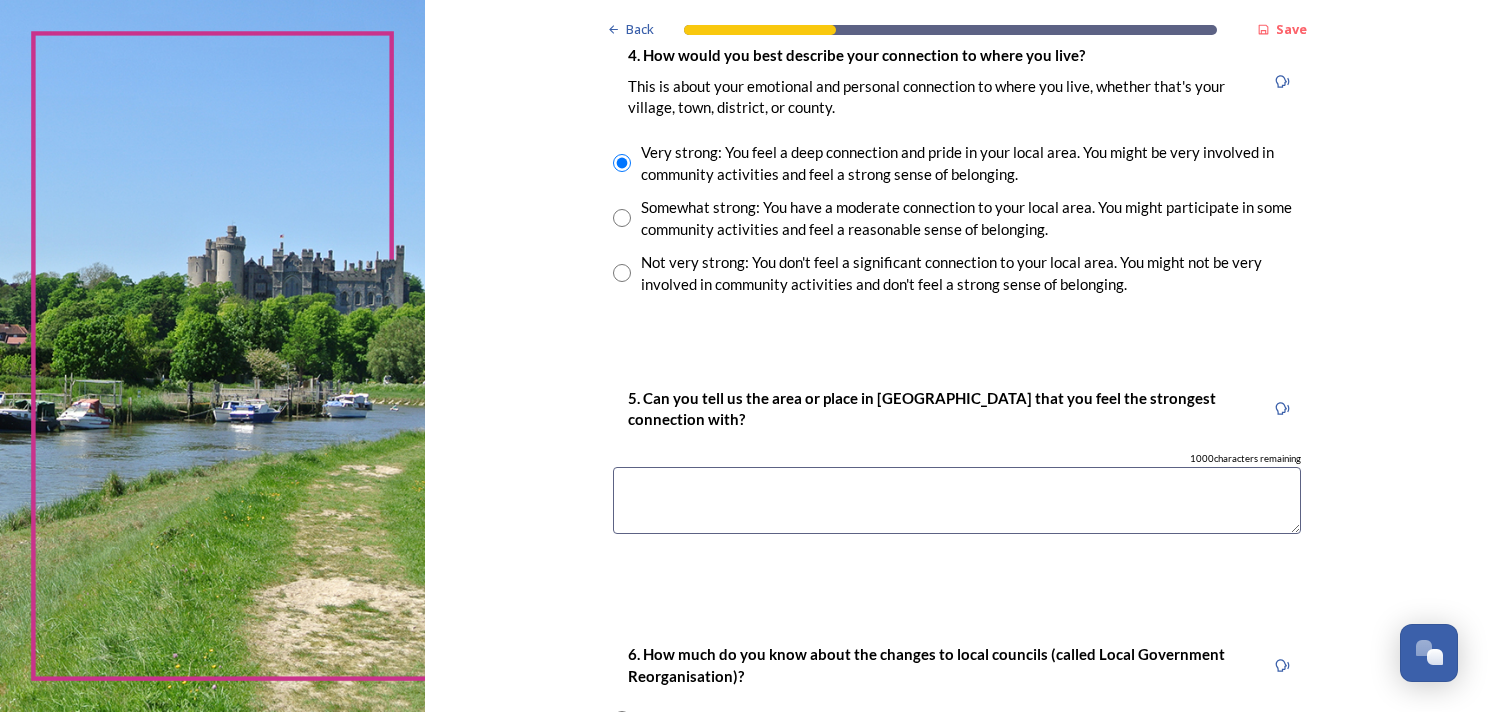 scroll, scrollTop: 1600, scrollLeft: 0, axis: vertical 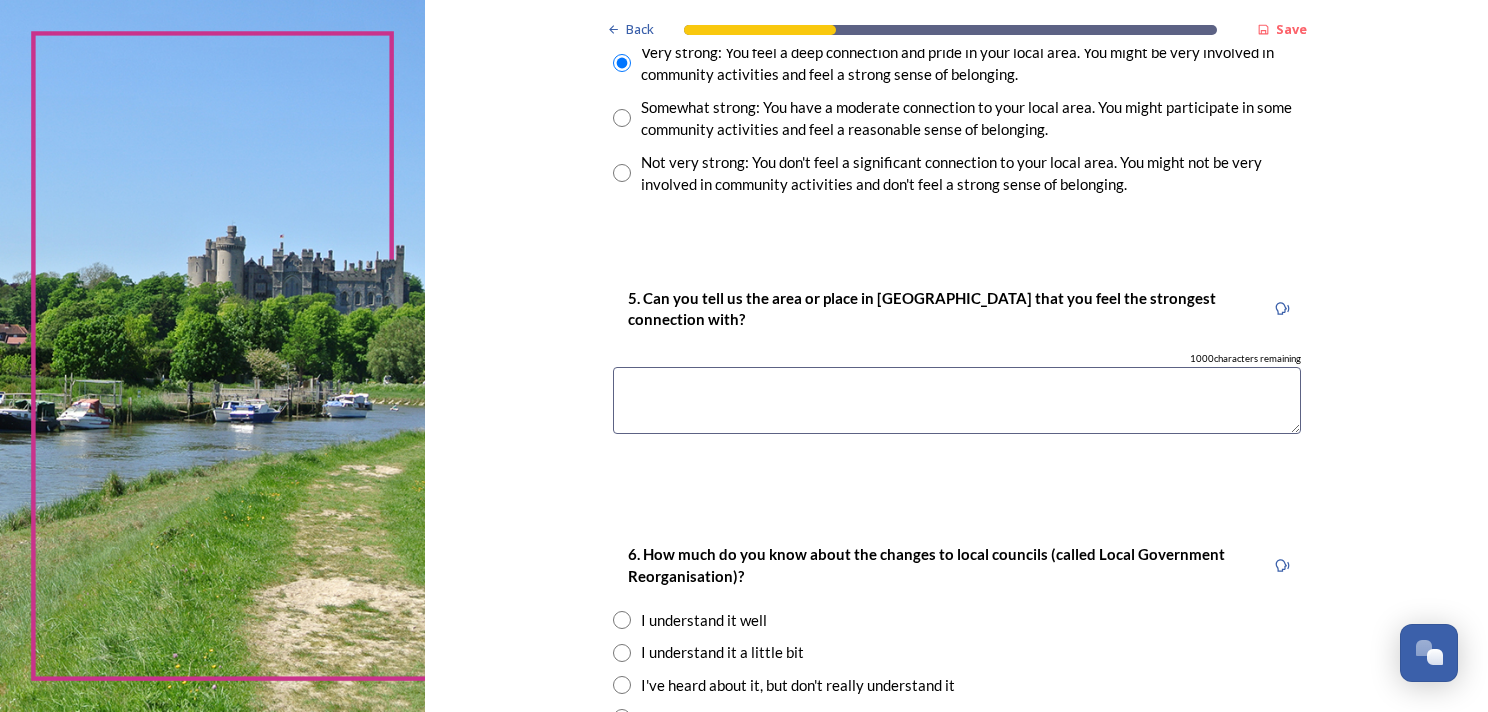 click at bounding box center (957, 400) 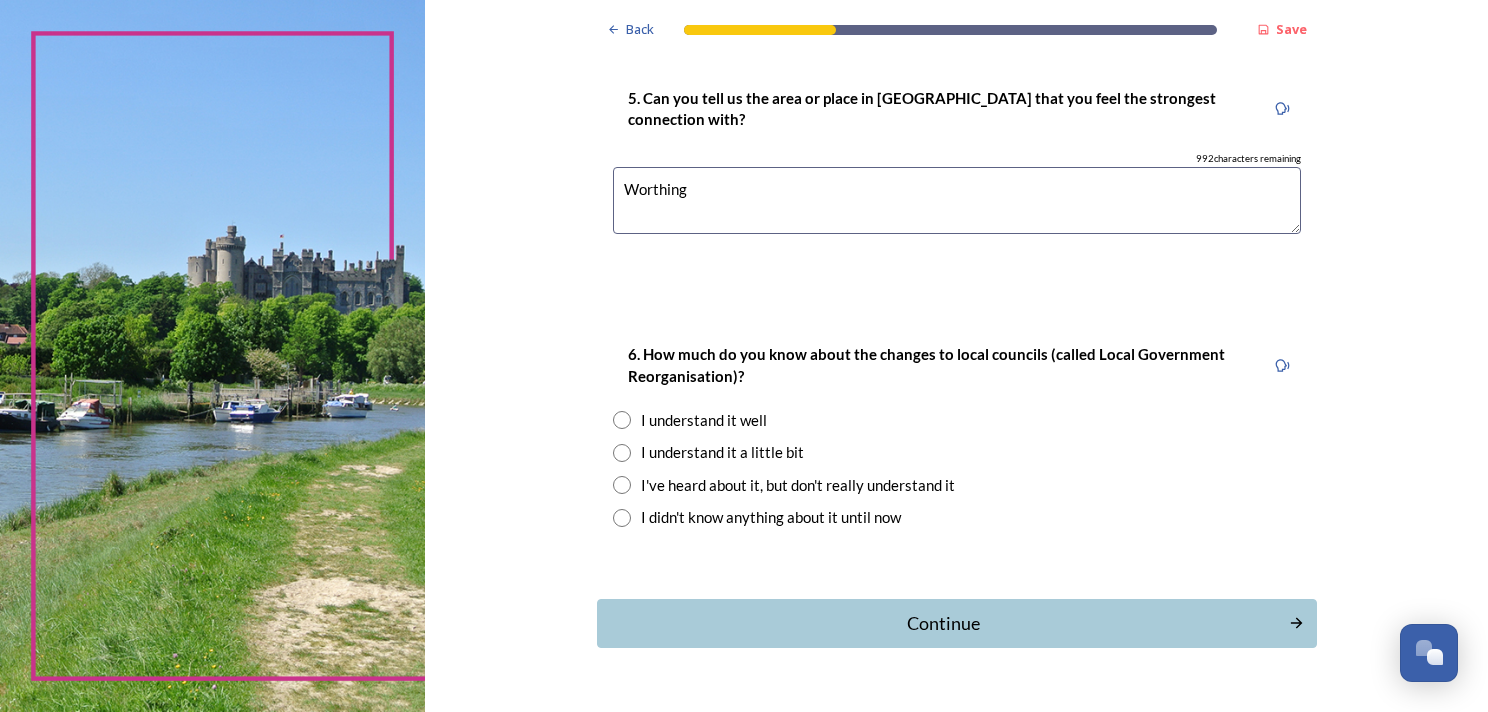 scroll, scrollTop: 1851, scrollLeft: 0, axis: vertical 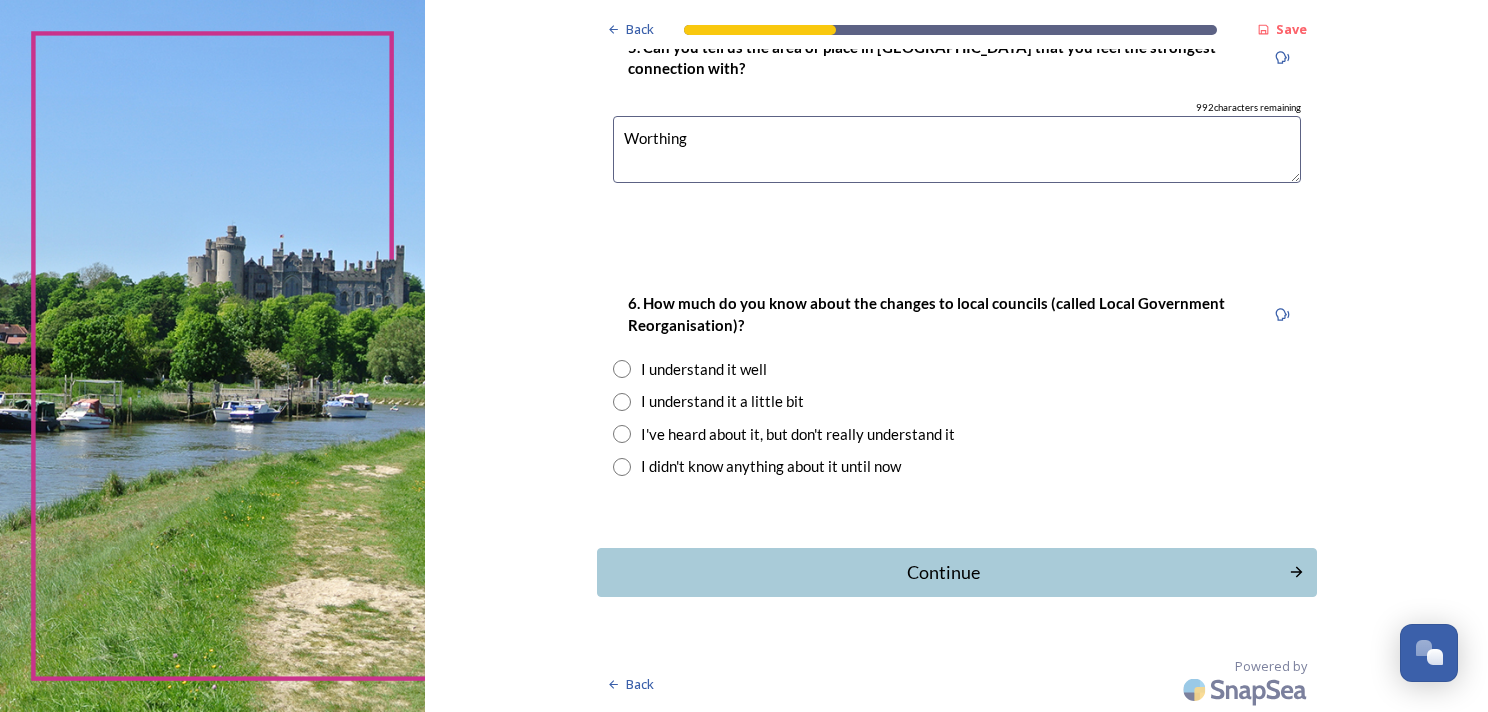 type on "Worthing" 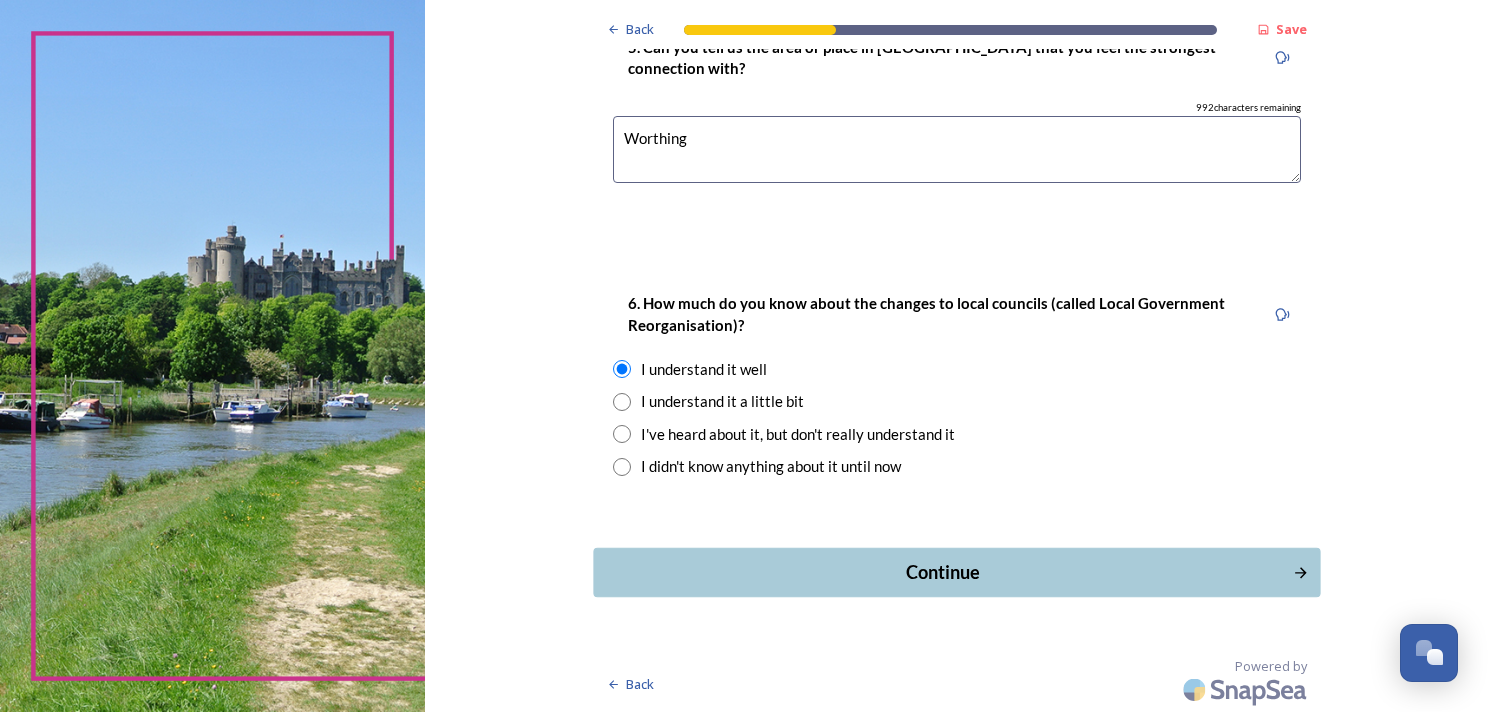 click on "Continue" at bounding box center (942, 572) 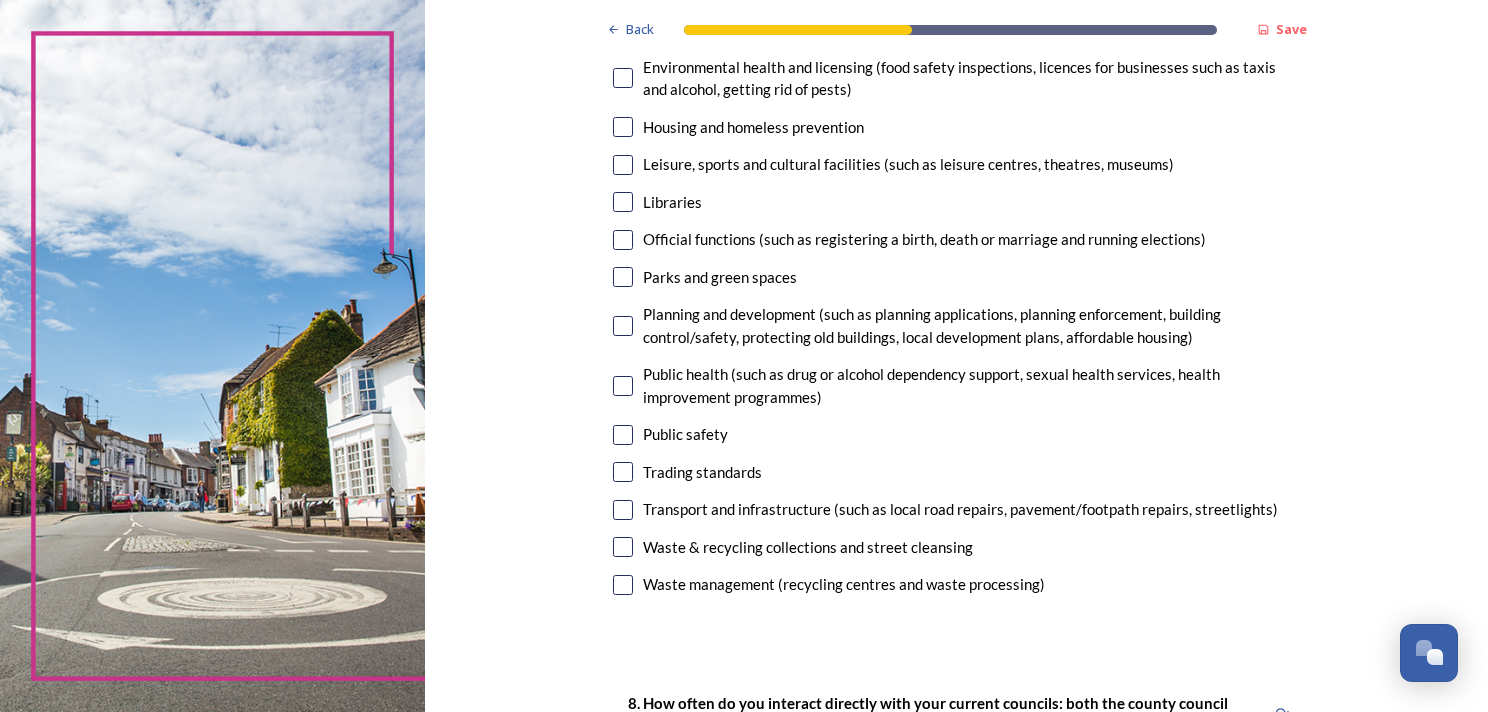scroll, scrollTop: 400, scrollLeft: 0, axis: vertical 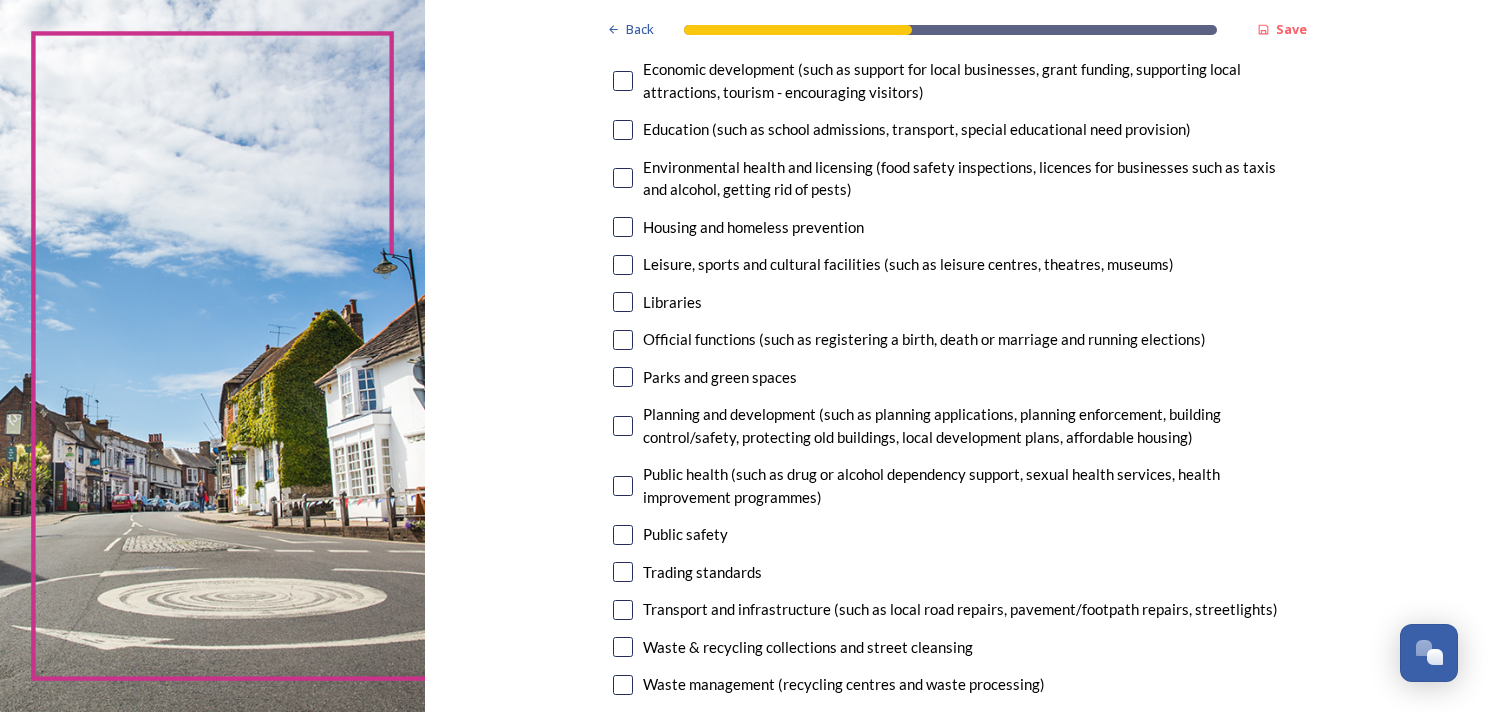 click on "Leisure, sports and cultural facilities (such as leisure centres, theatres, museums)" at bounding box center [908, 264] 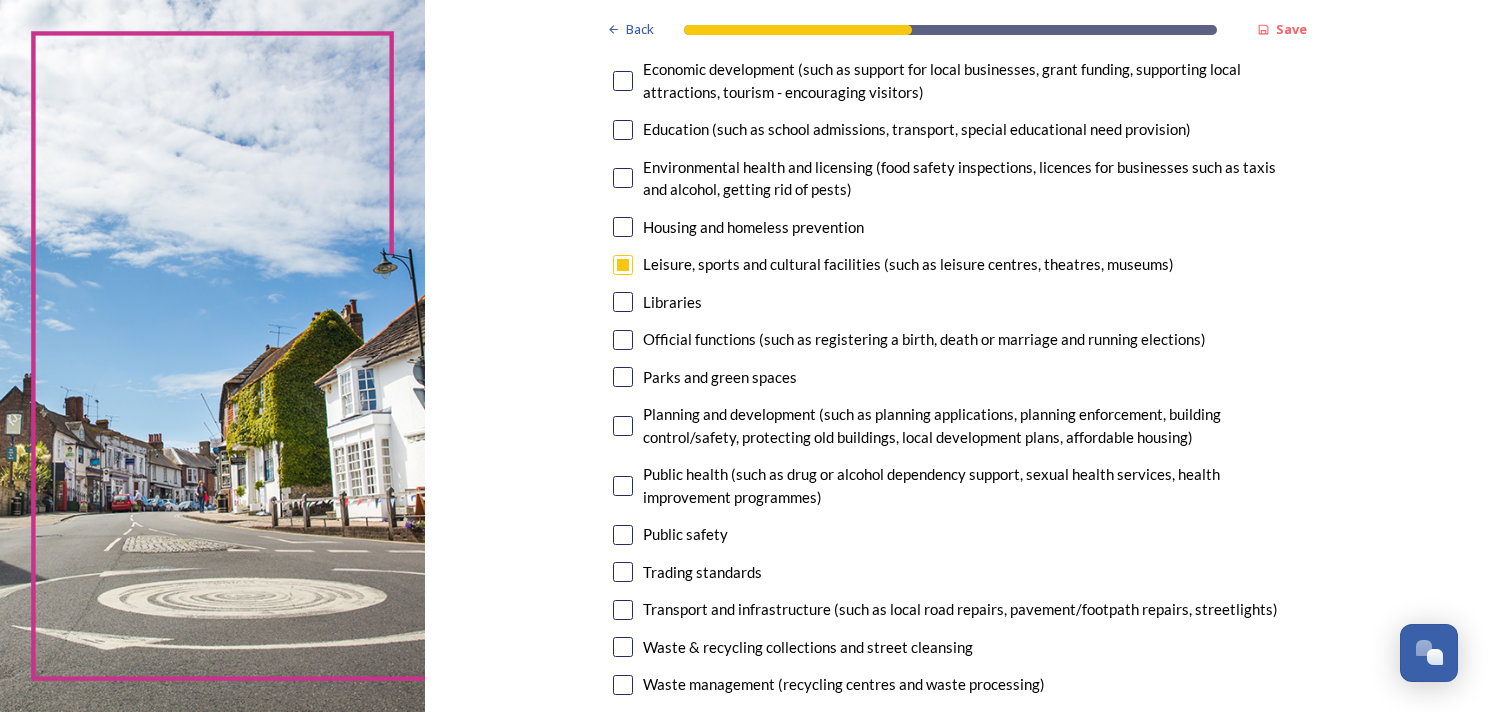 checkbox on "true" 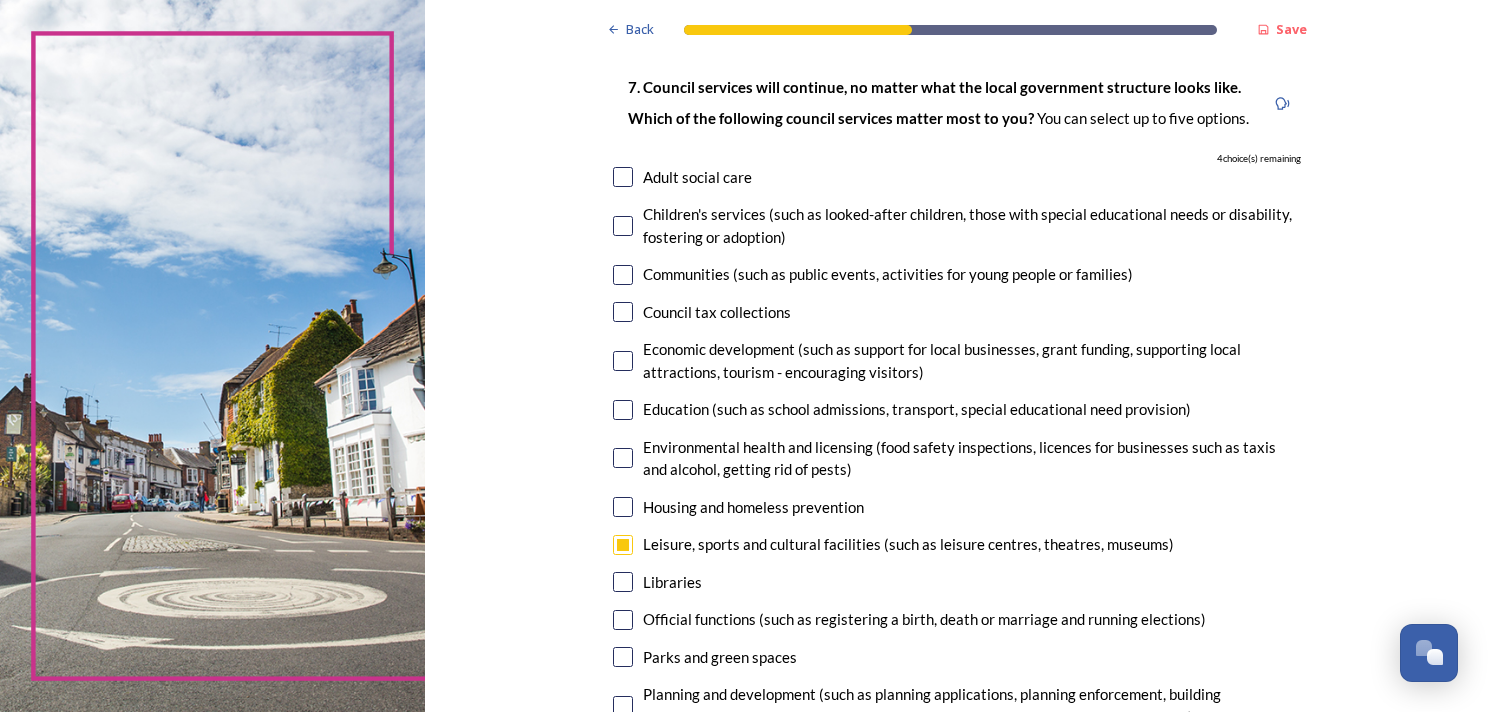 scroll, scrollTop: 100, scrollLeft: 0, axis: vertical 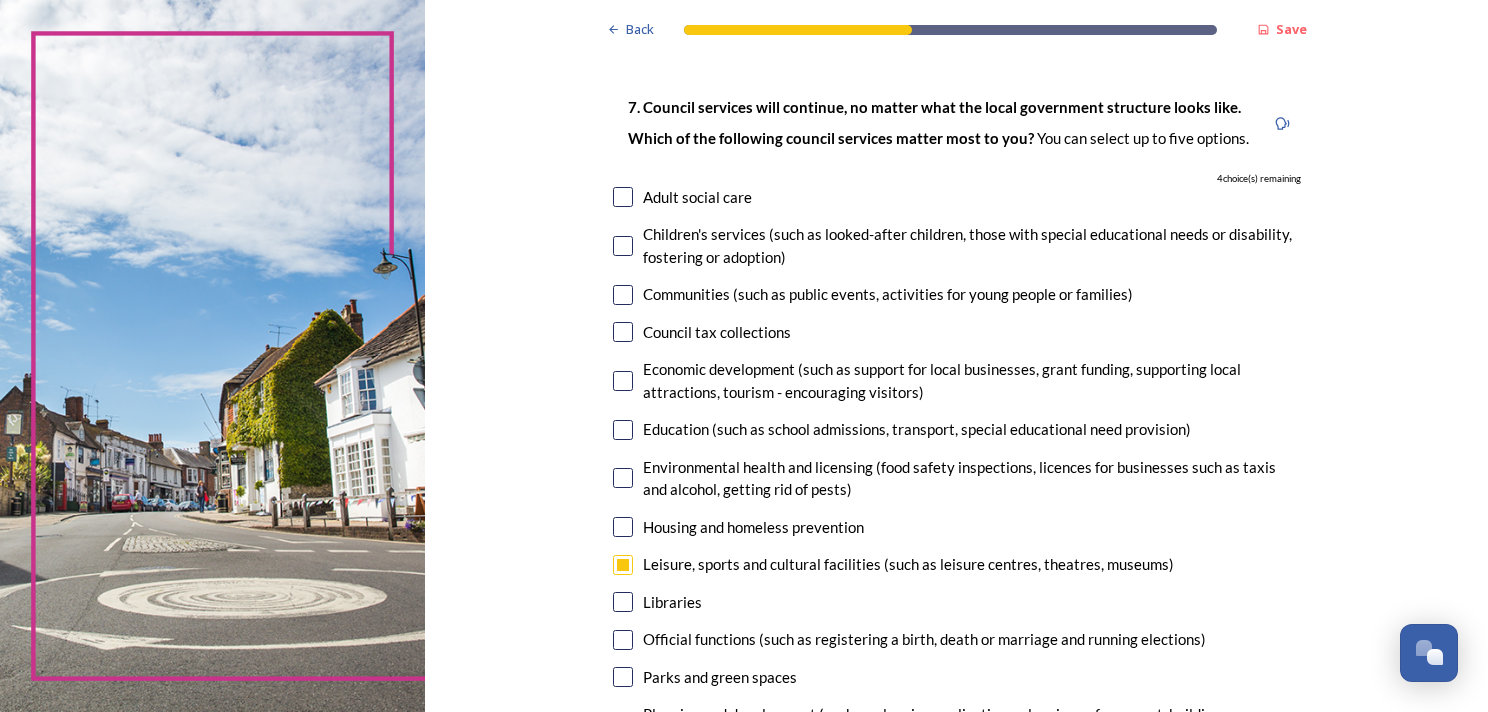 click on "Adult social care" at bounding box center [697, 197] 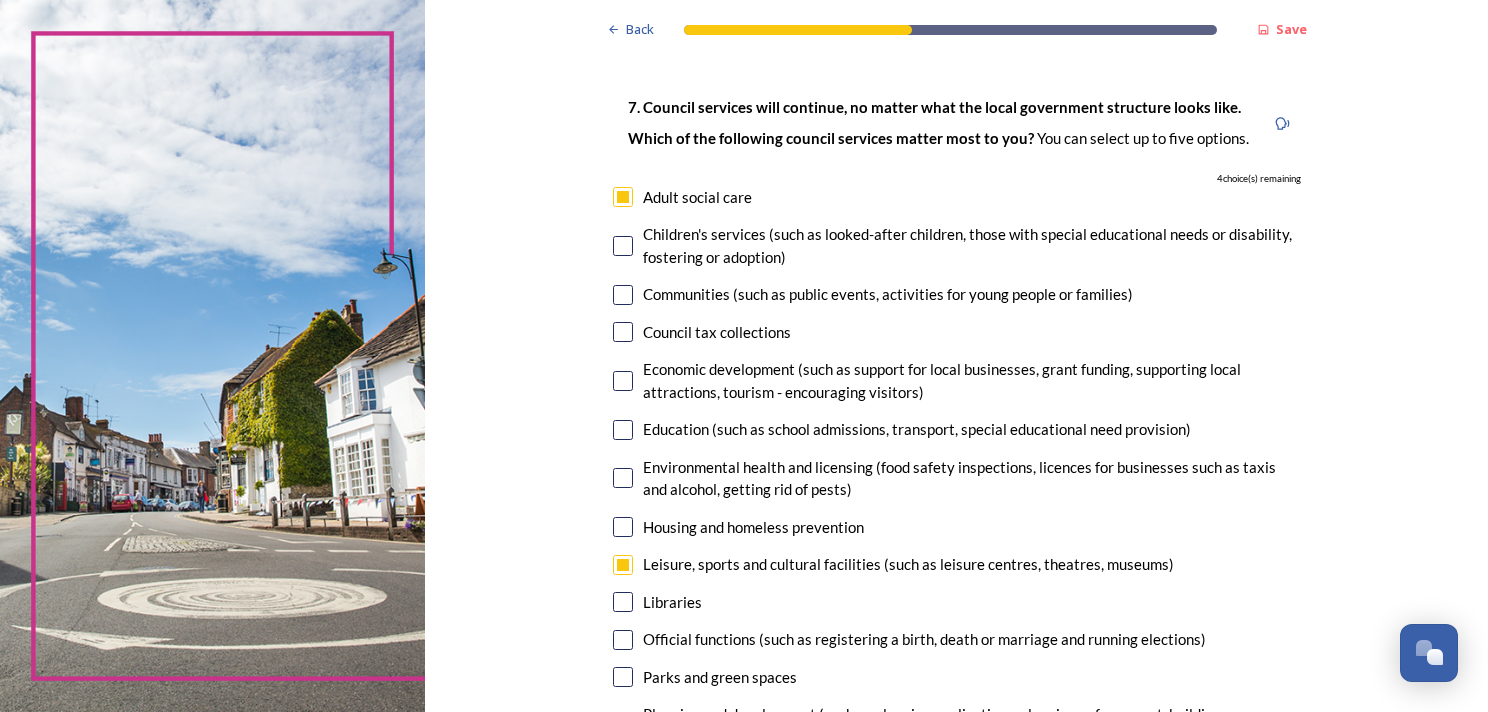 checkbox on "true" 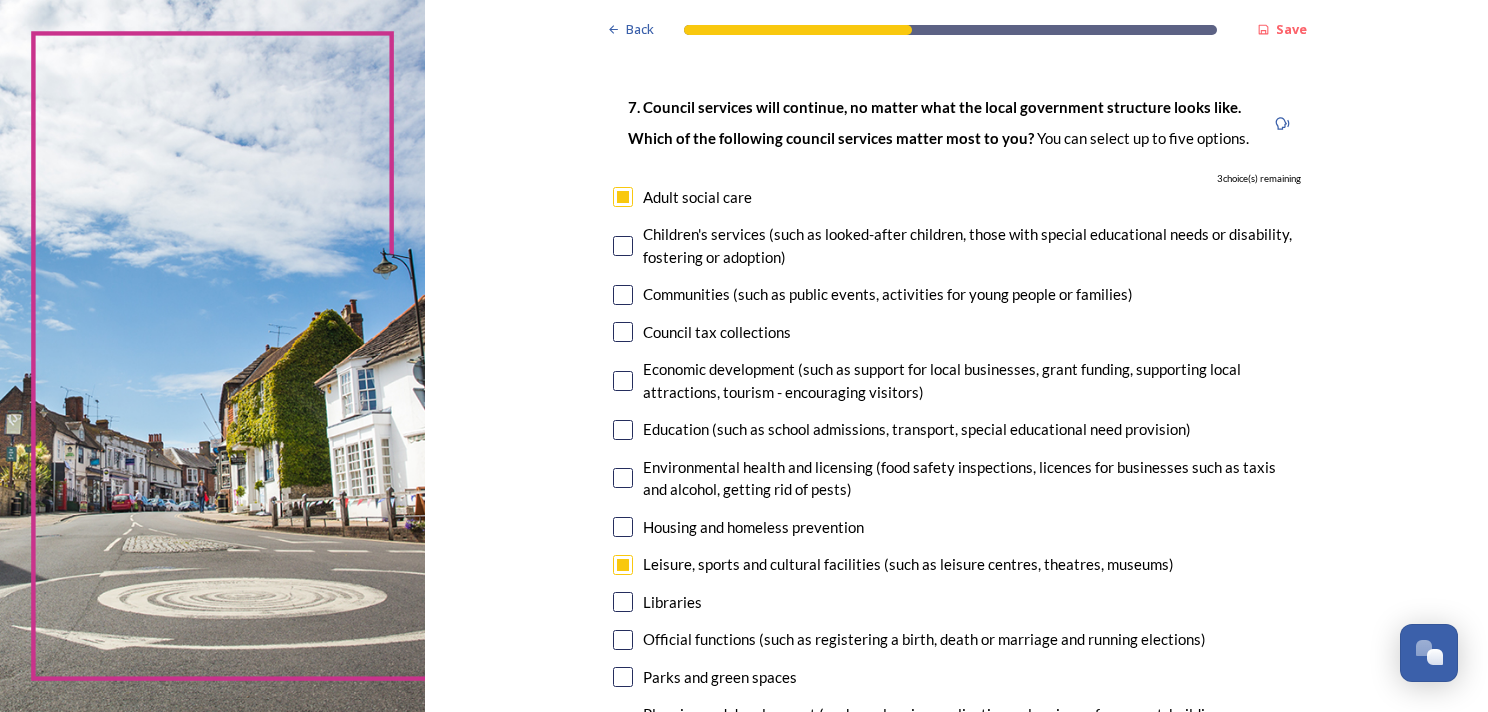 click on "Children's services (such as looked-after children, those with special educational needs or disability, fostering or adoption)" at bounding box center (972, 245) 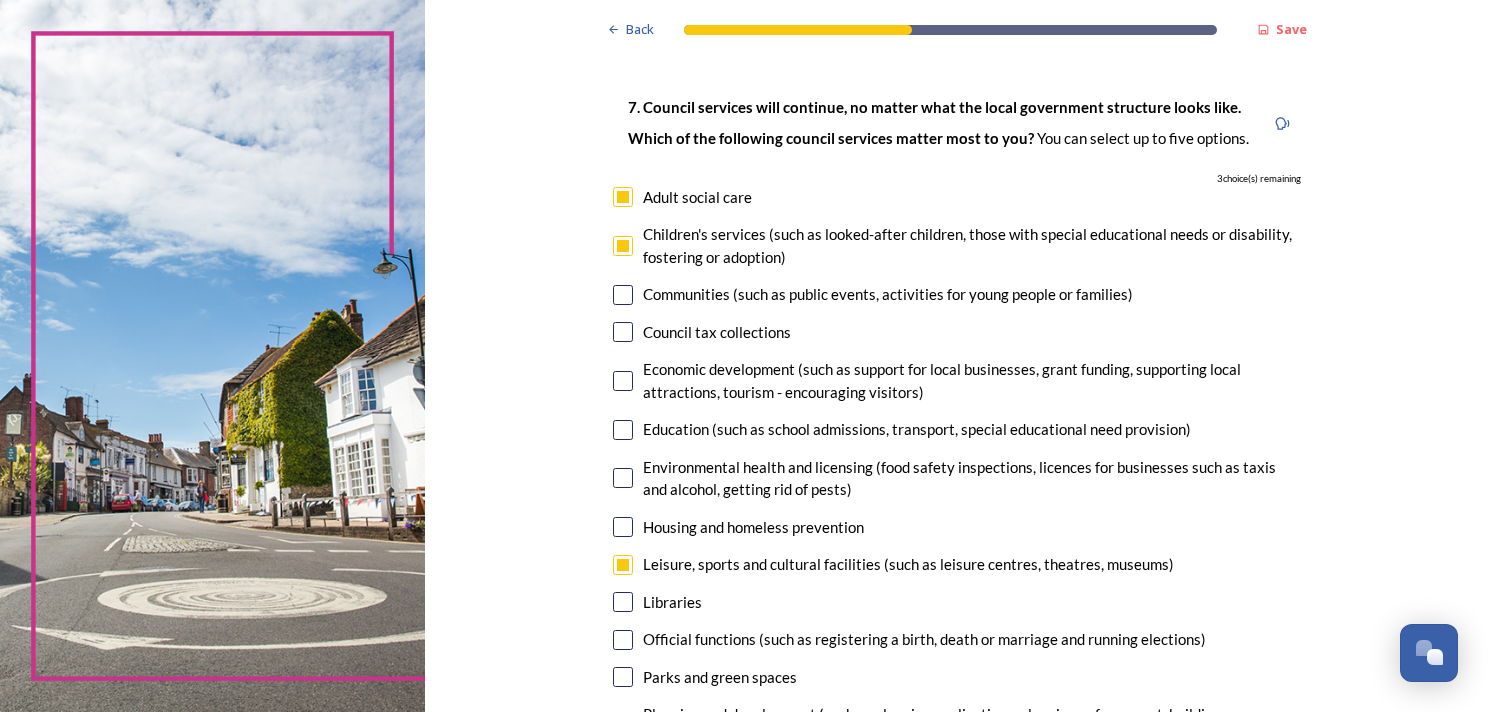 checkbox on "true" 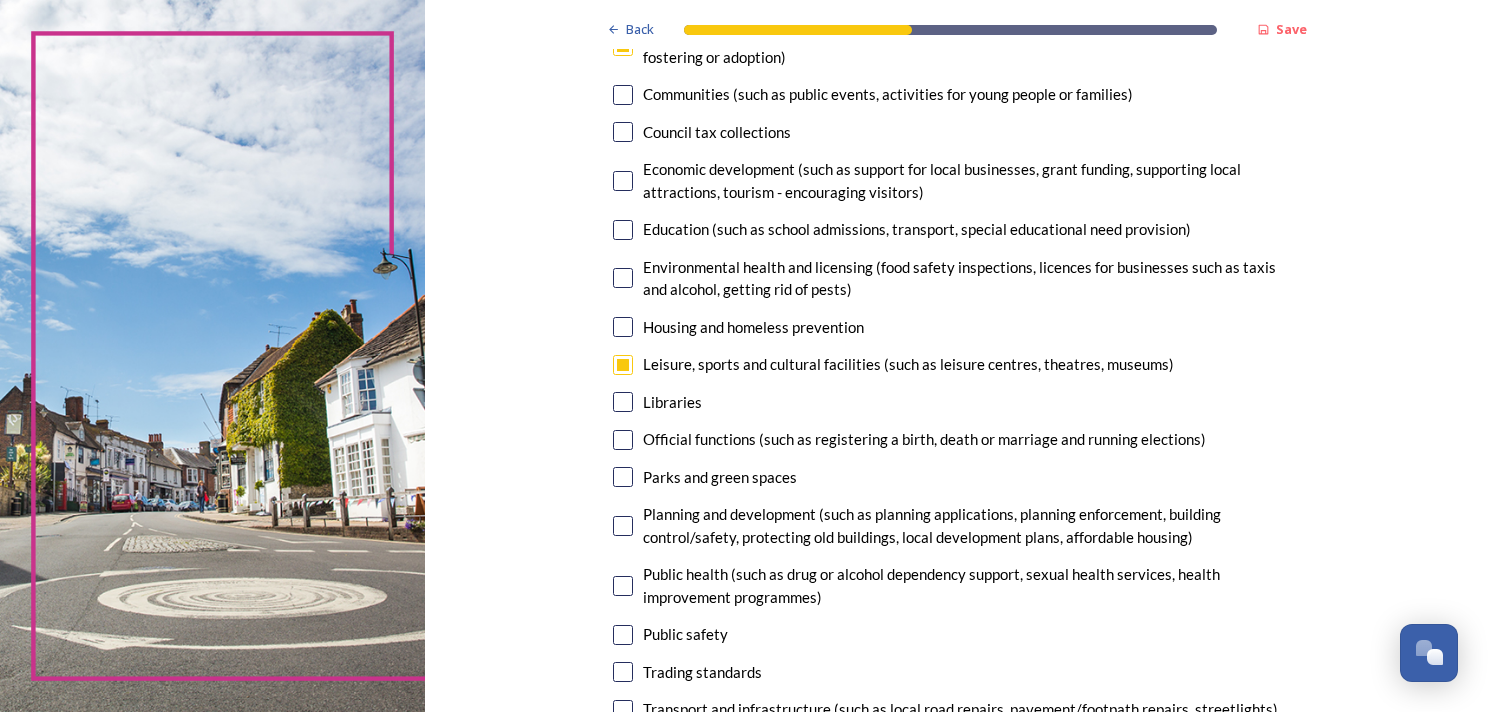 scroll, scrollTop: 400, scrollLeft: 0, axis: vertical 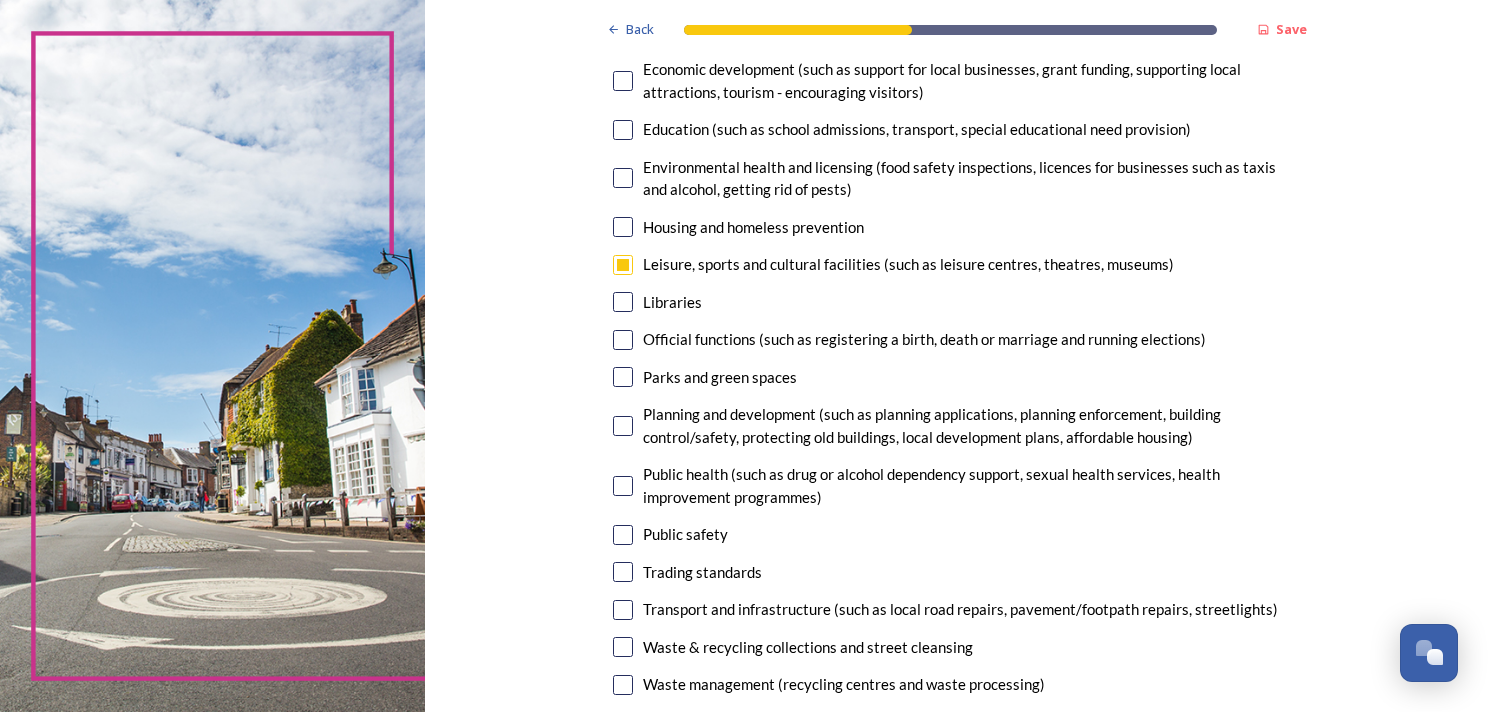 click on "Parks and green spaces" at bounding box center (720, 377) 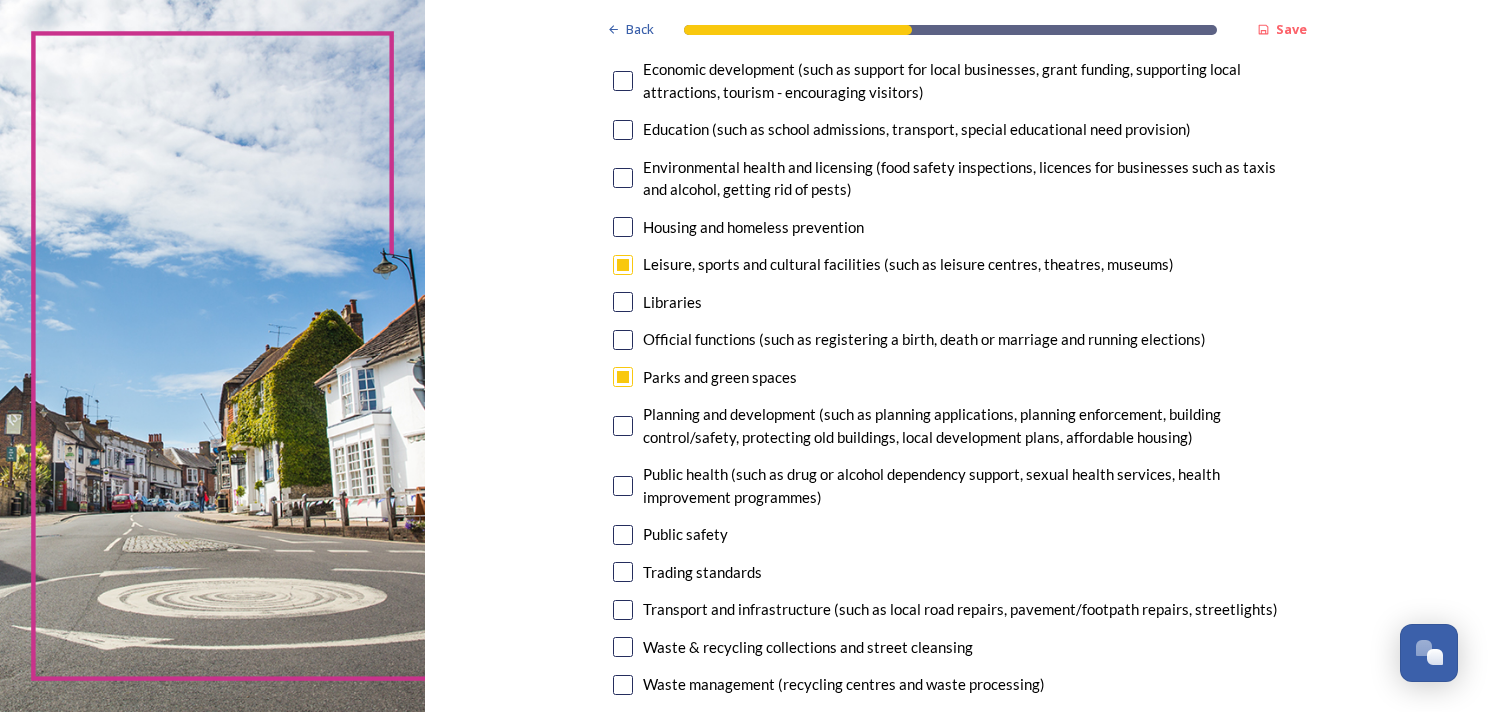 checkbox on "true" 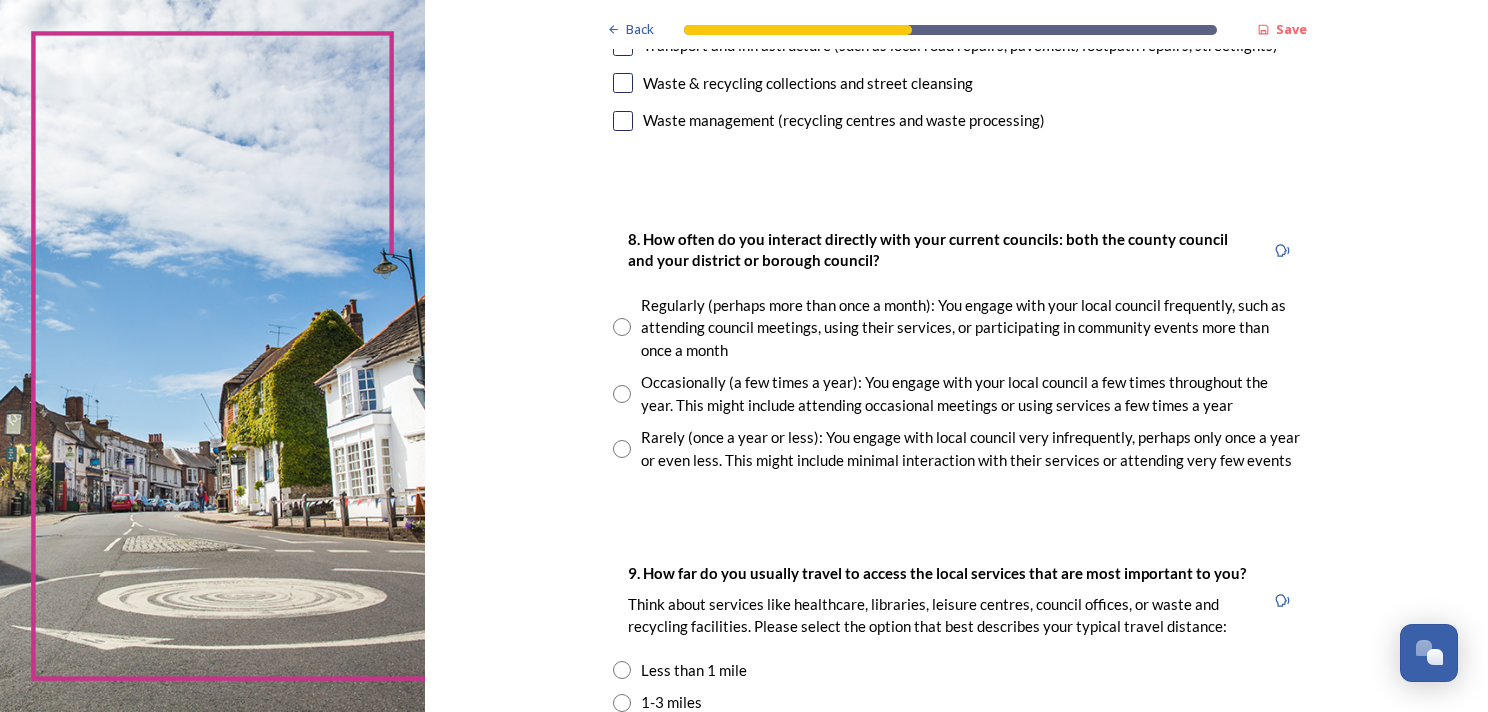 scroll, scrollTop: 1000, scrollLeft: 0, axis: vertical 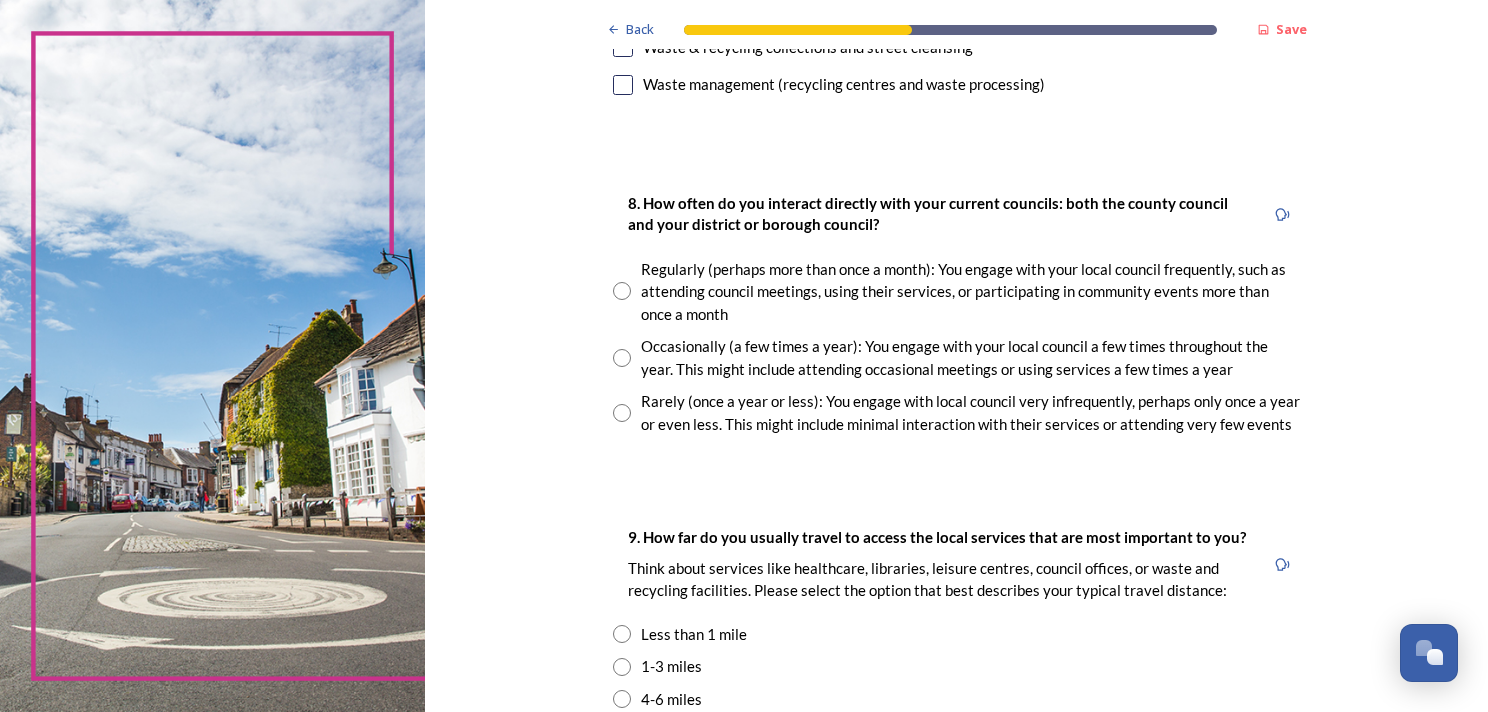 drag, startPoint x: 764, startPoint y: 204, endPoint x: 859, endPoint y: 226, distance: 97.5141 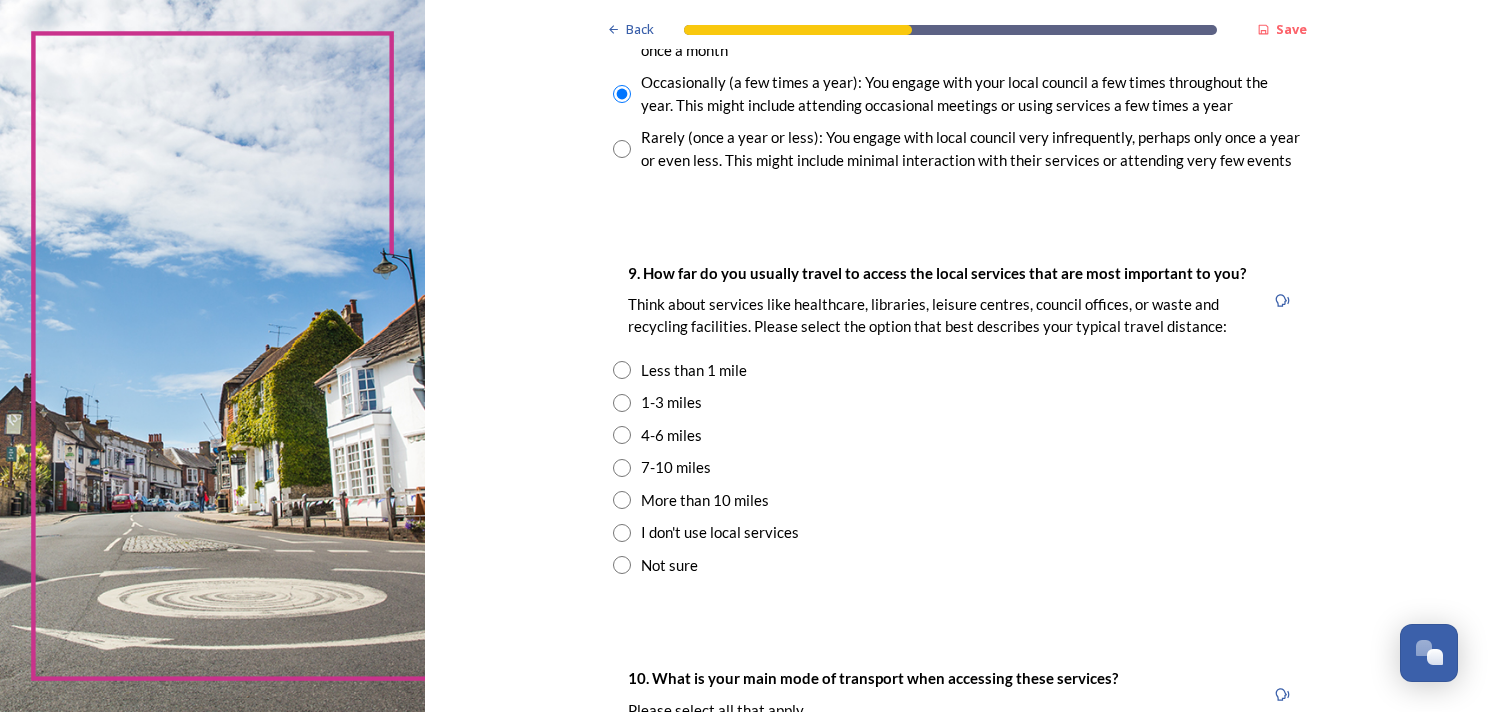scroll, scrollTop: 1300, scrollLeft: 0, axis: vertical 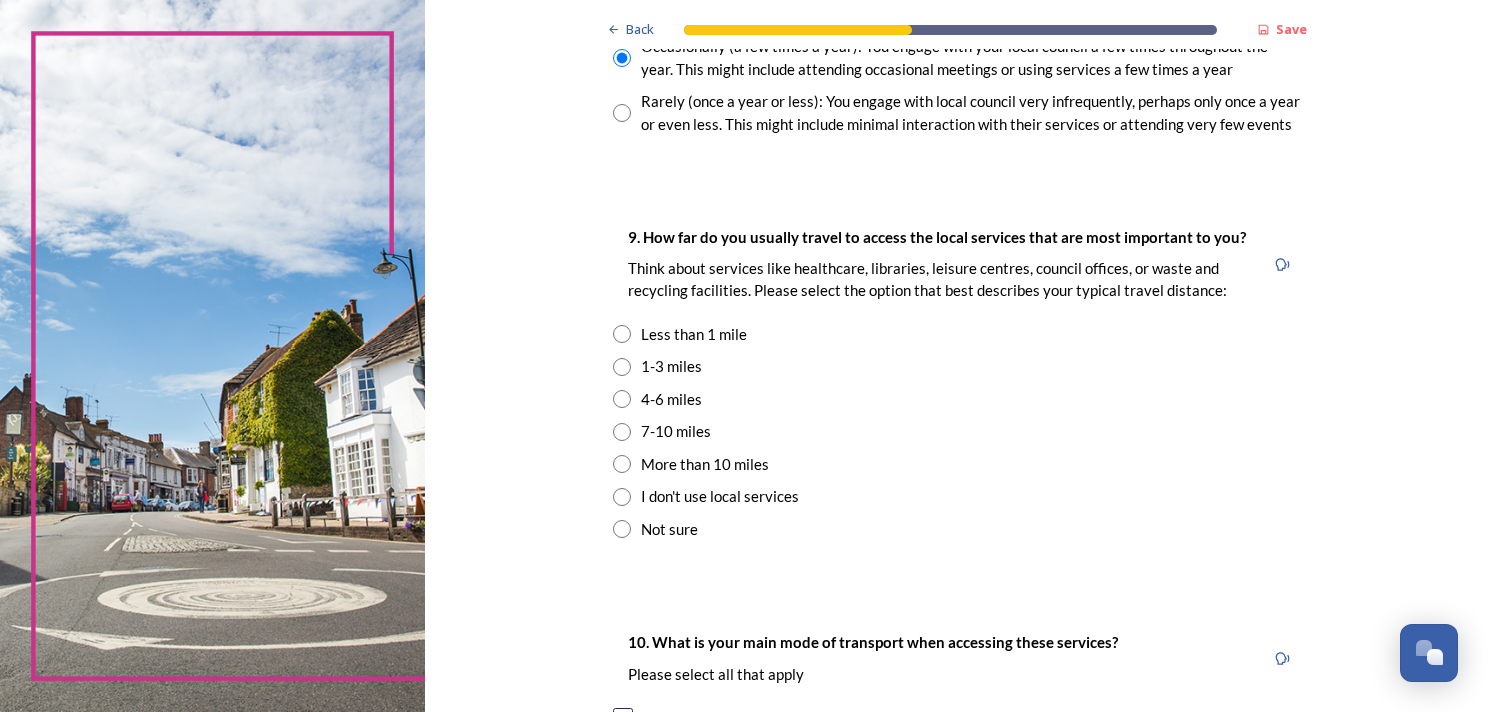 click on "Less than 1 mile" at bounding box center (694, 334) 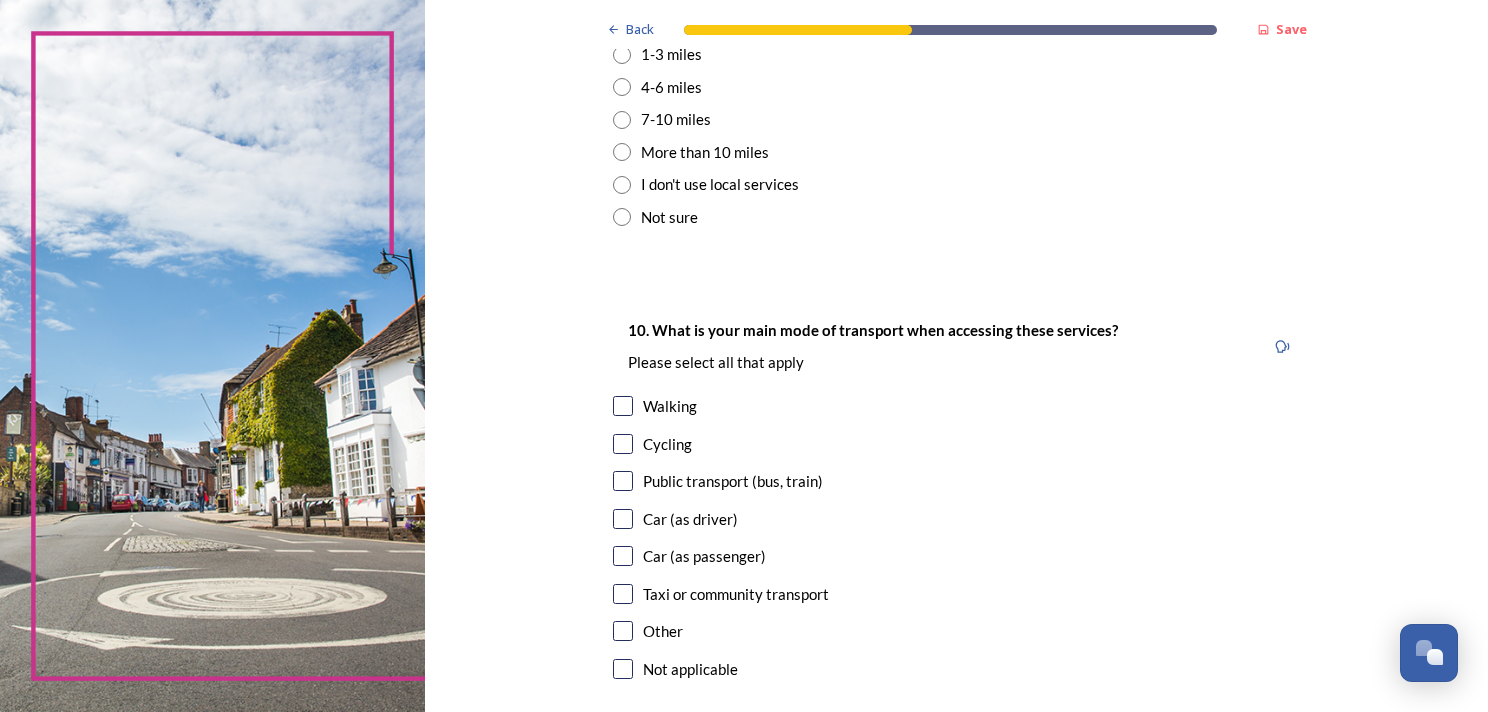 scroll, scrollTop: 1700, scrollLeft: 0, axis: vertical 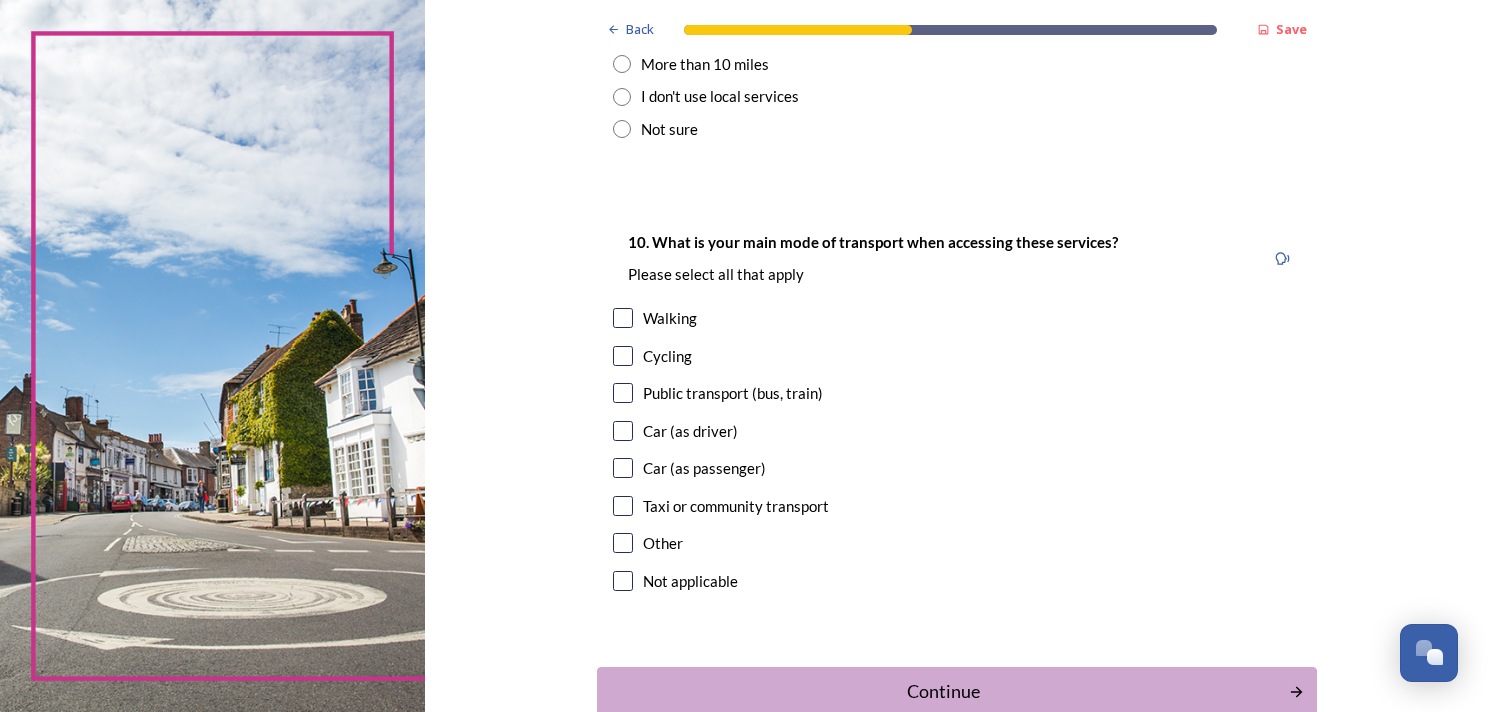 click on "Walking" at bounding box center [670, 318] 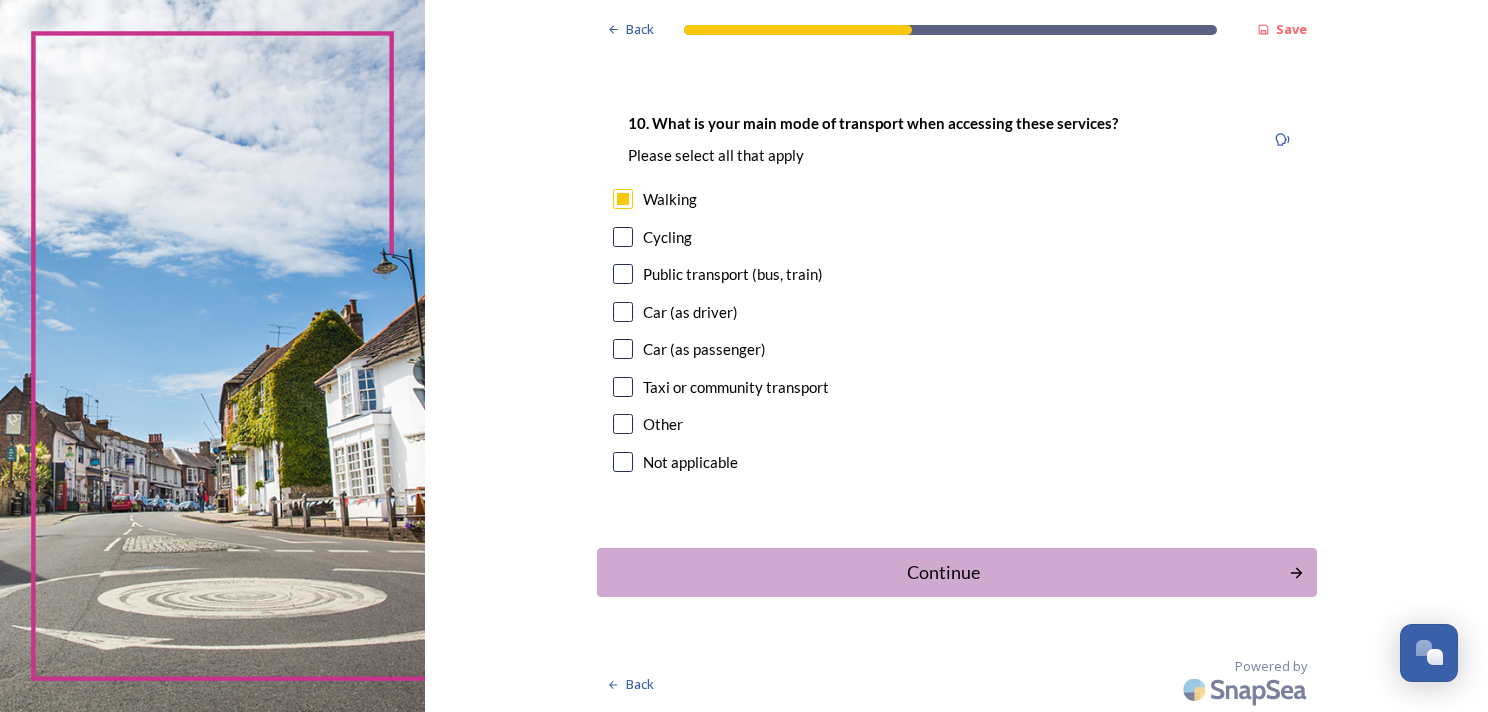 scroll, scrollTop: 1820, scrollLeft: 0, axis: vertical 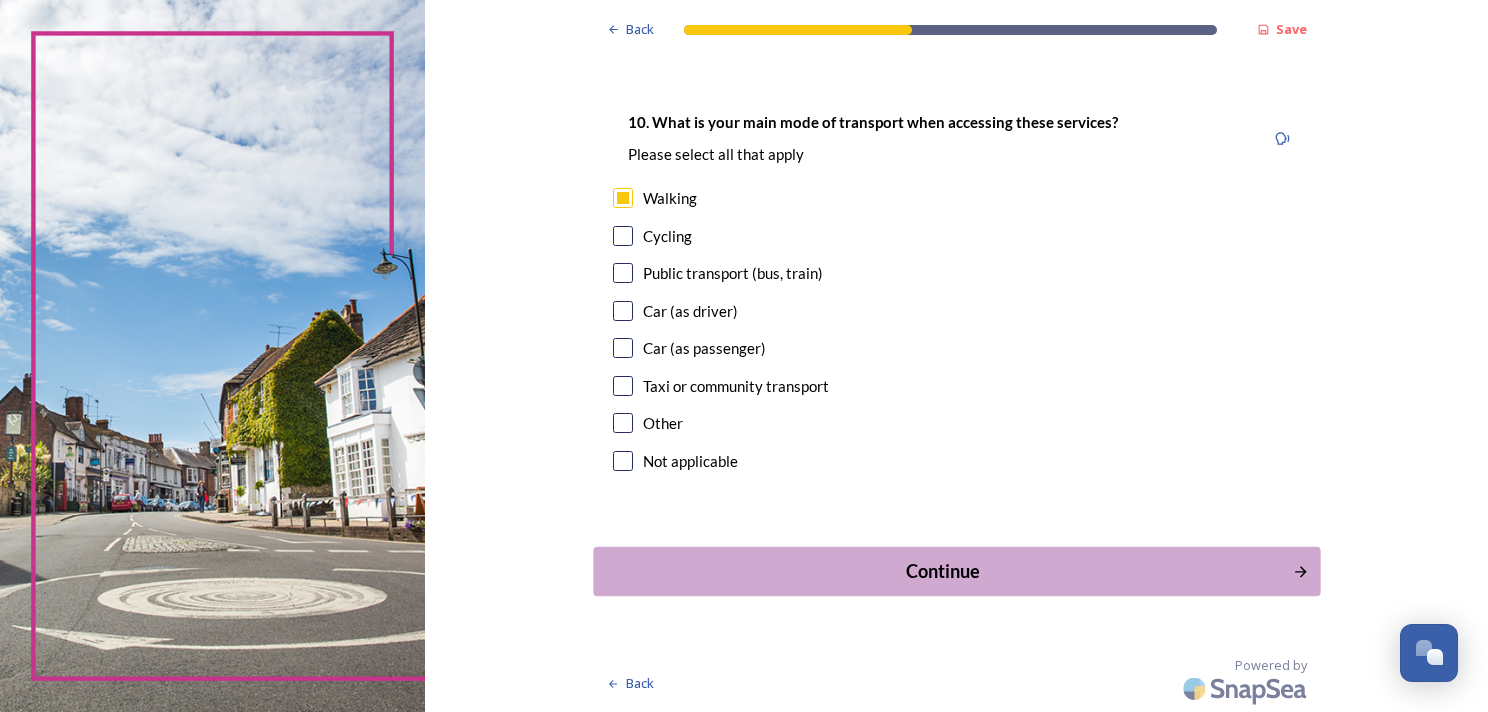 click on "Continue" at bounding box center [942, 571] 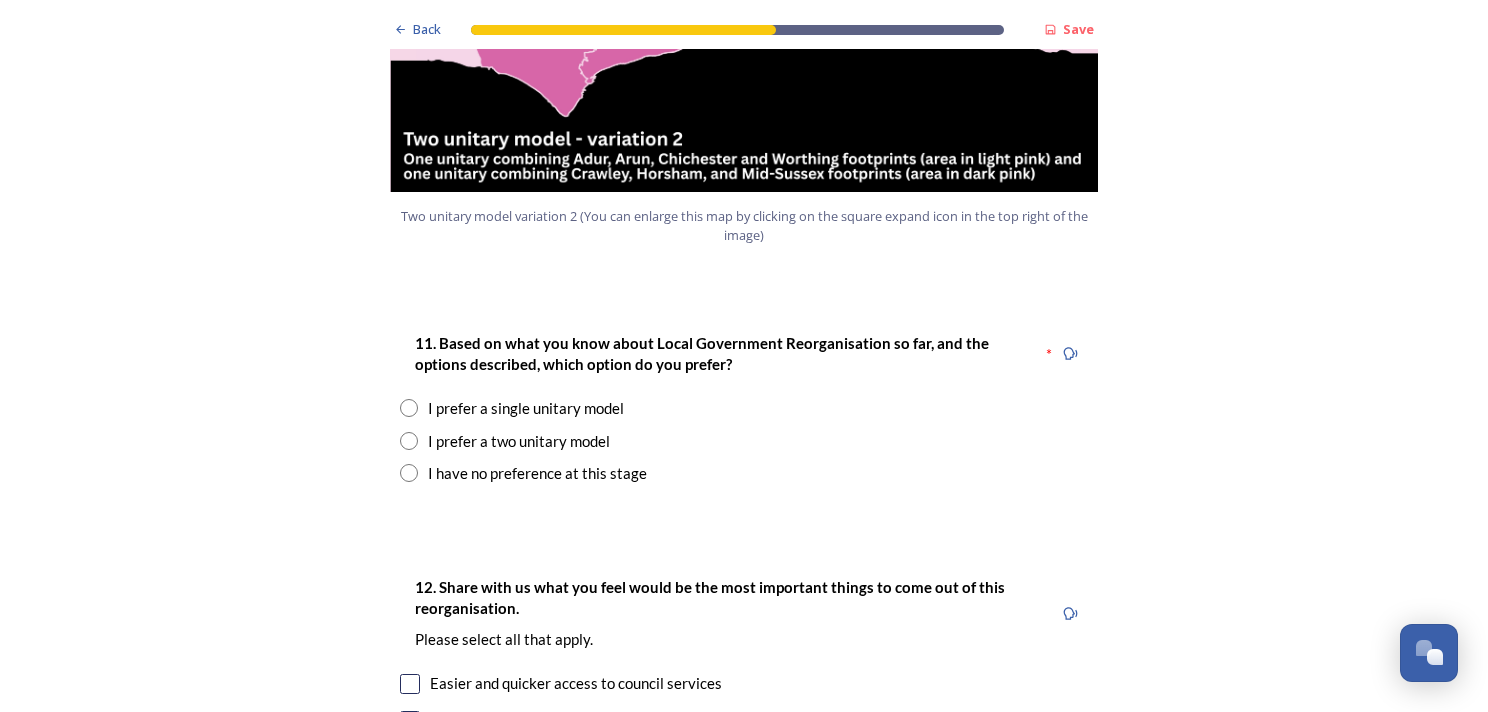 scroll, scrollTop: 2500, scrollLeft: 0, axis: vertical 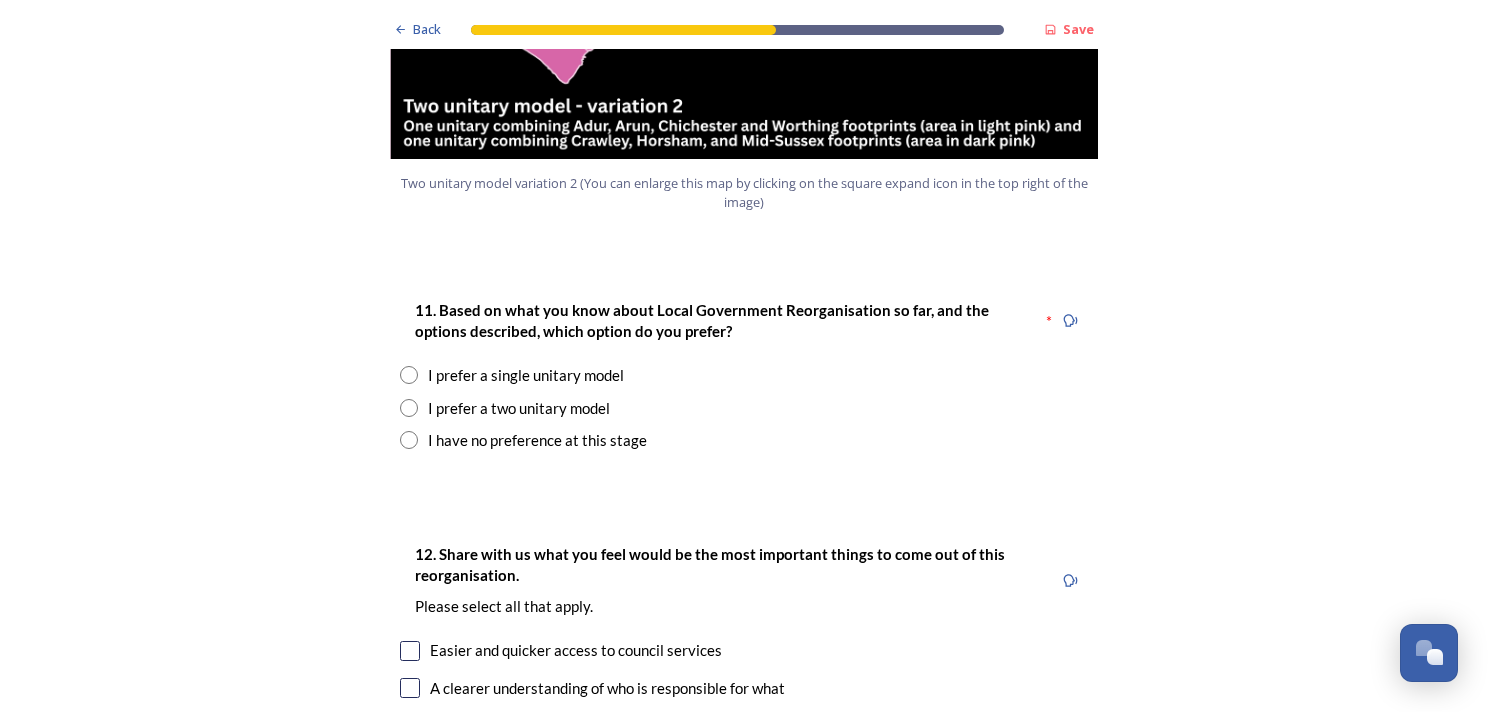 click on "I prefer a single unitary model" at bounding box center [526, 375] 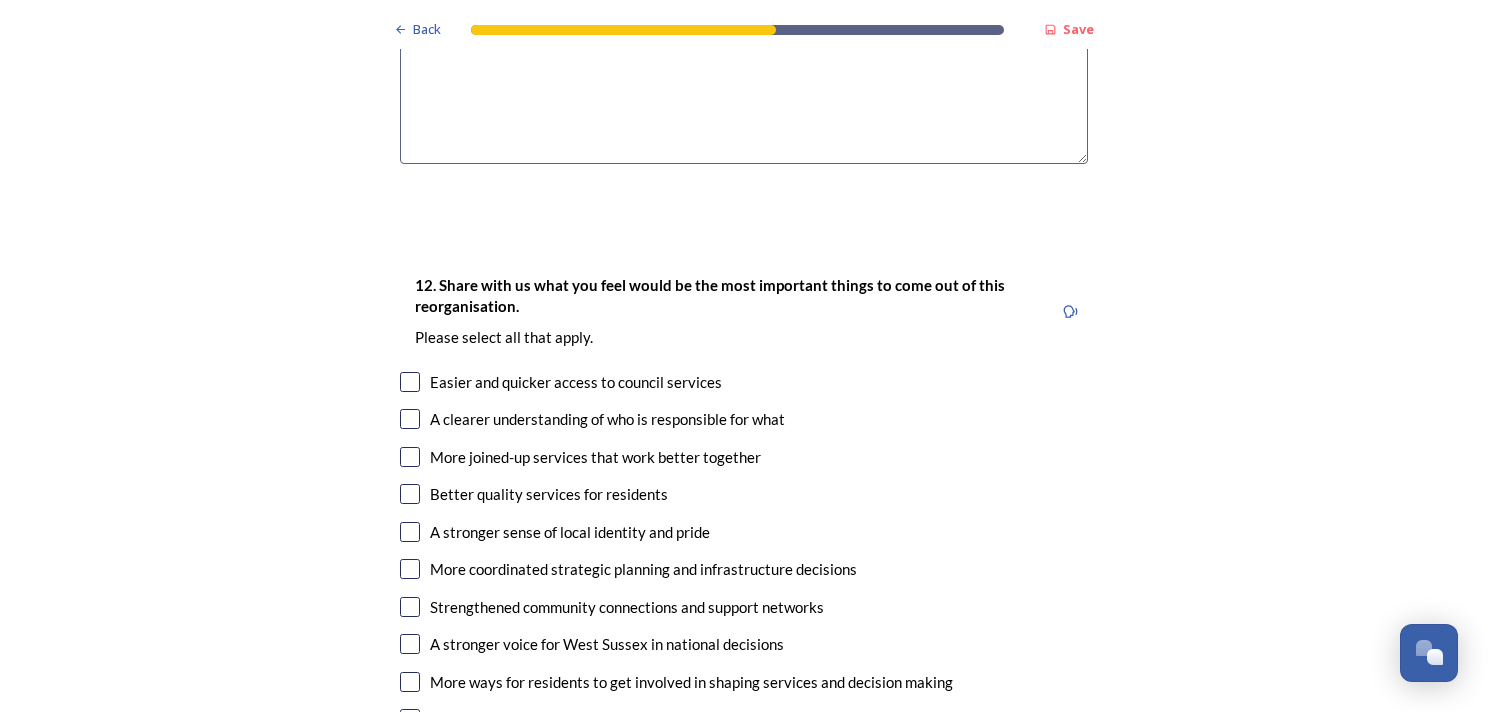 scroll, scrollTop: 3300, scrollLeft: 0, axis: vertical 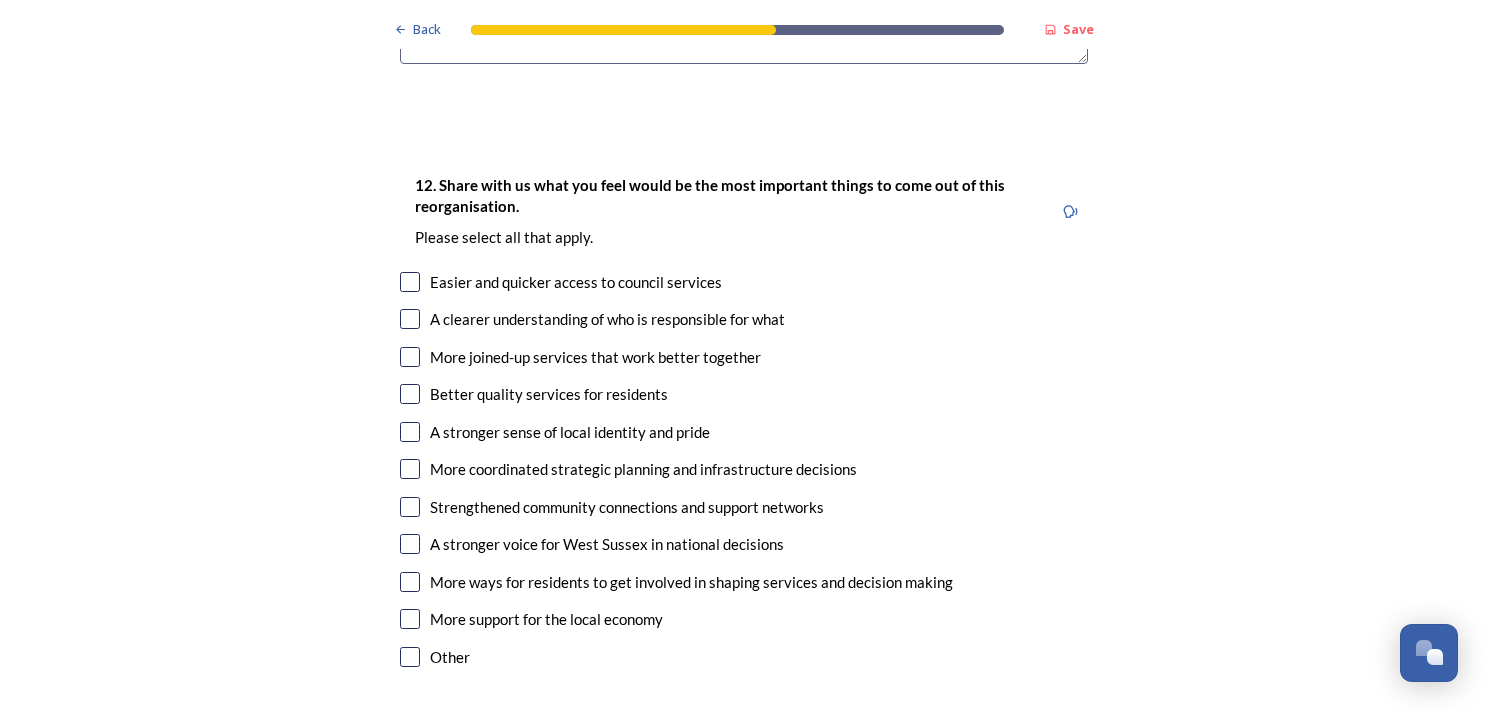 click on "More joined-up services that work better together" at bounding box center (595, 357) 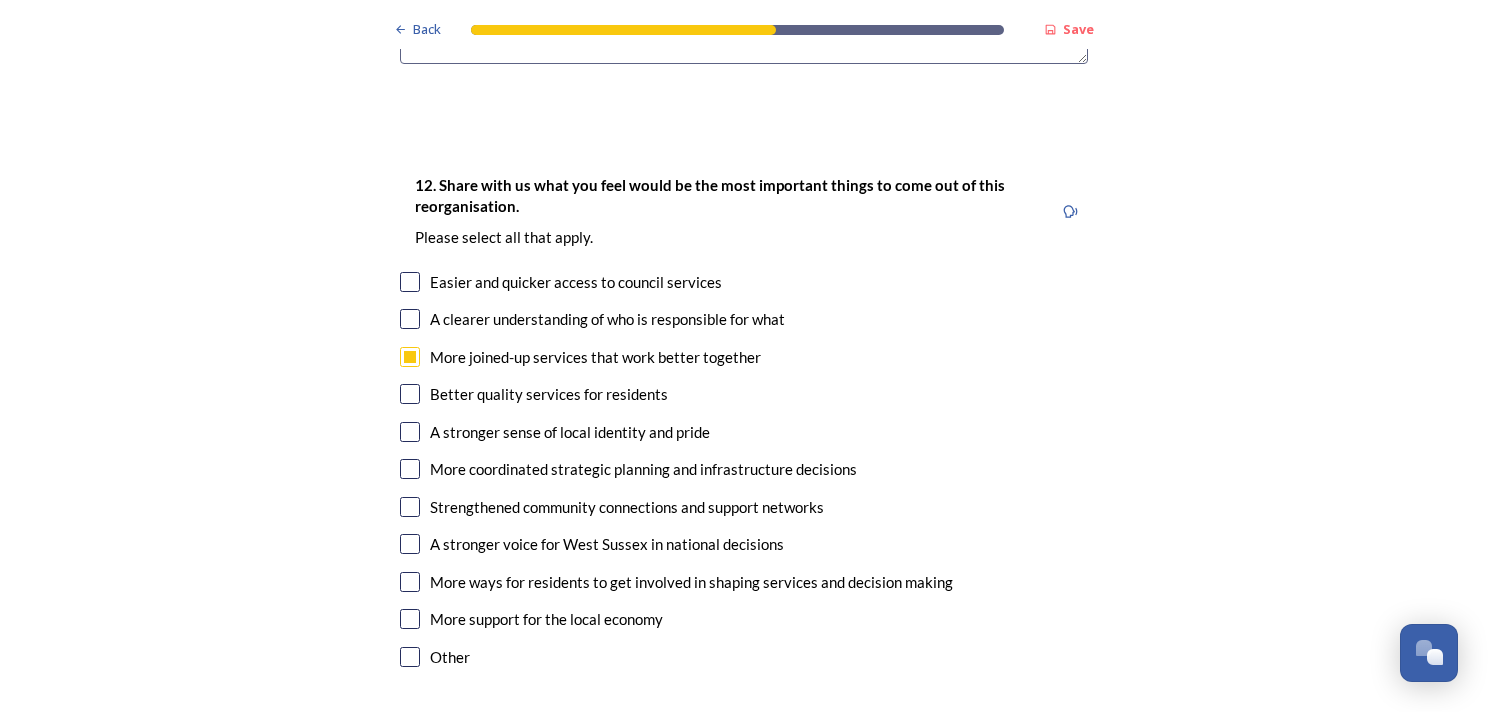 checkbox on "true" 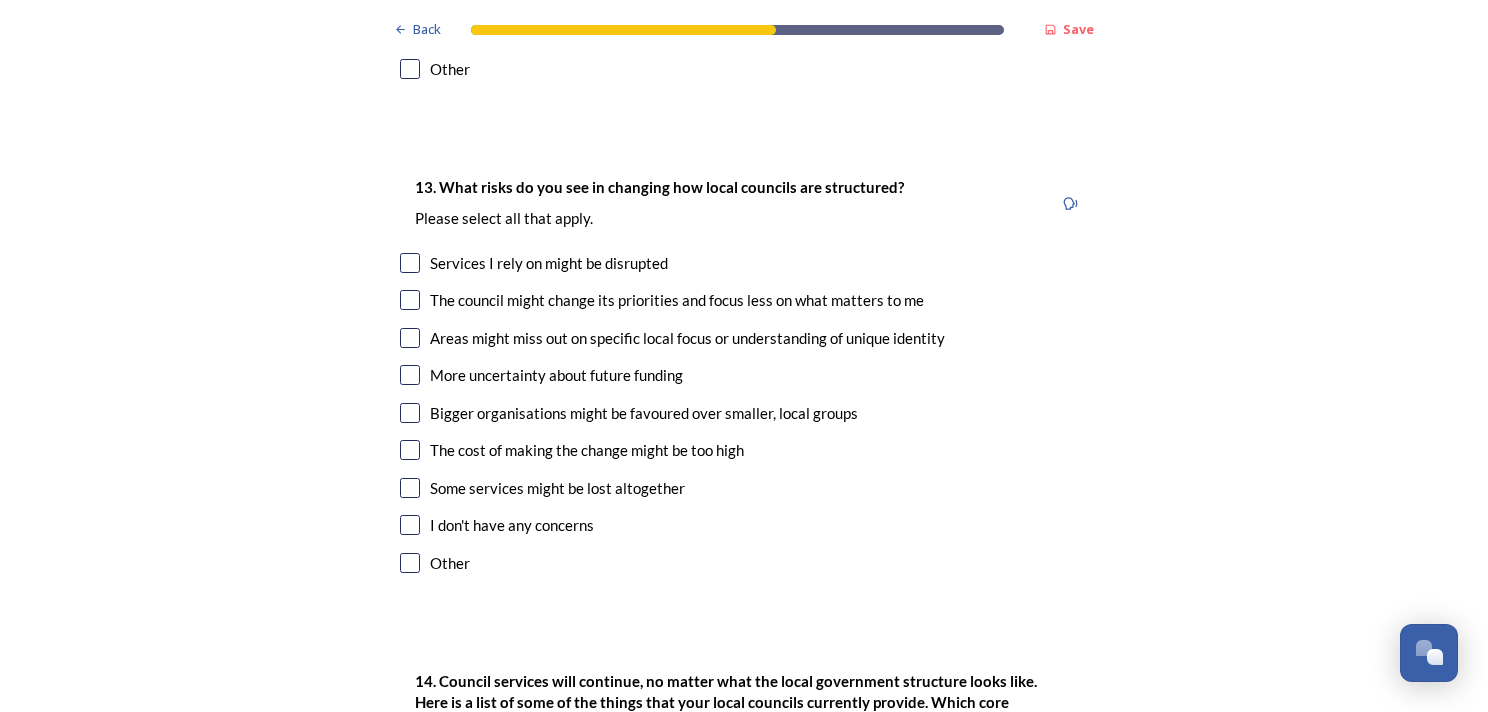 scroll, scrollTop: 3900, scrollLeft: 0, axis: vertical 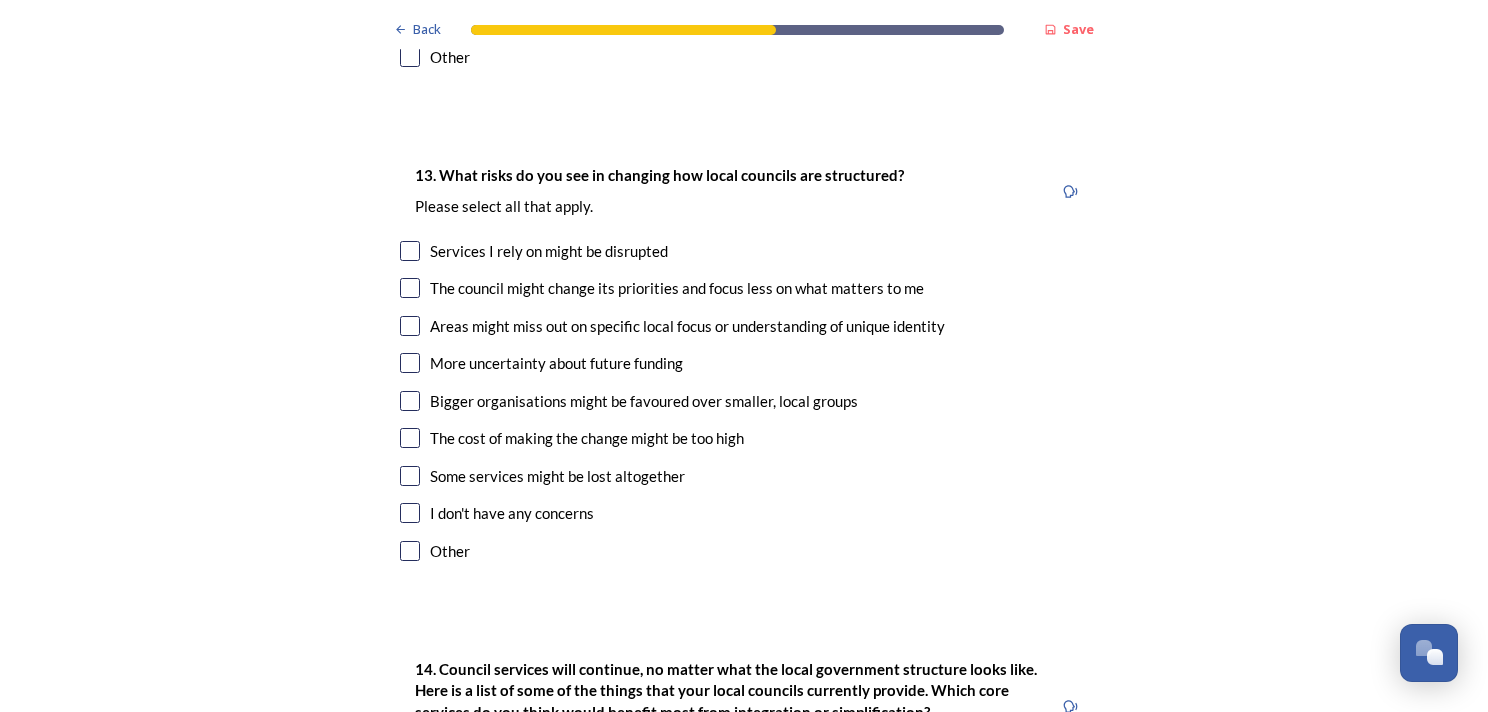 click on "Areas might miss out on specific local focus or understanding of unique identity" at bounding box center (687, 326) 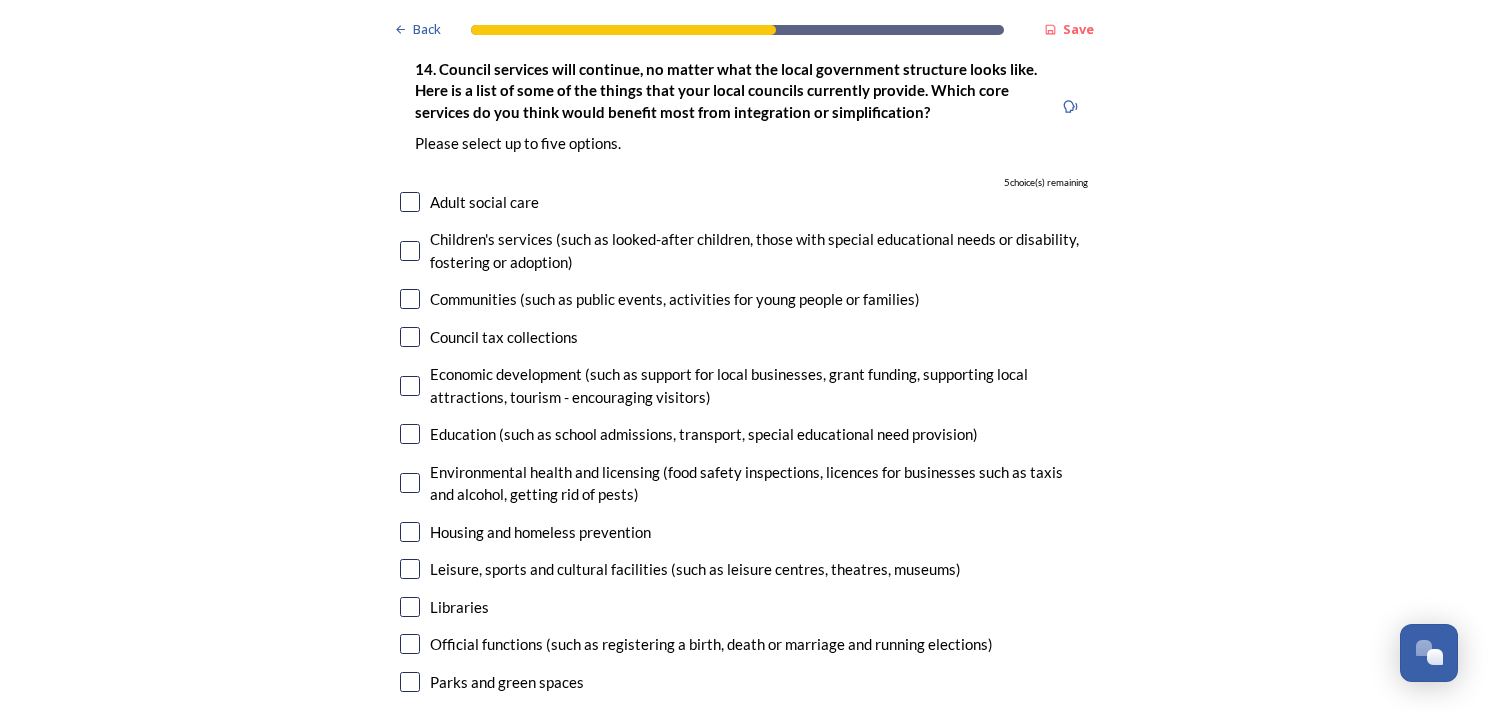 scroll, scrollTop: 4600, scrollLeft: 0, axis: vertical 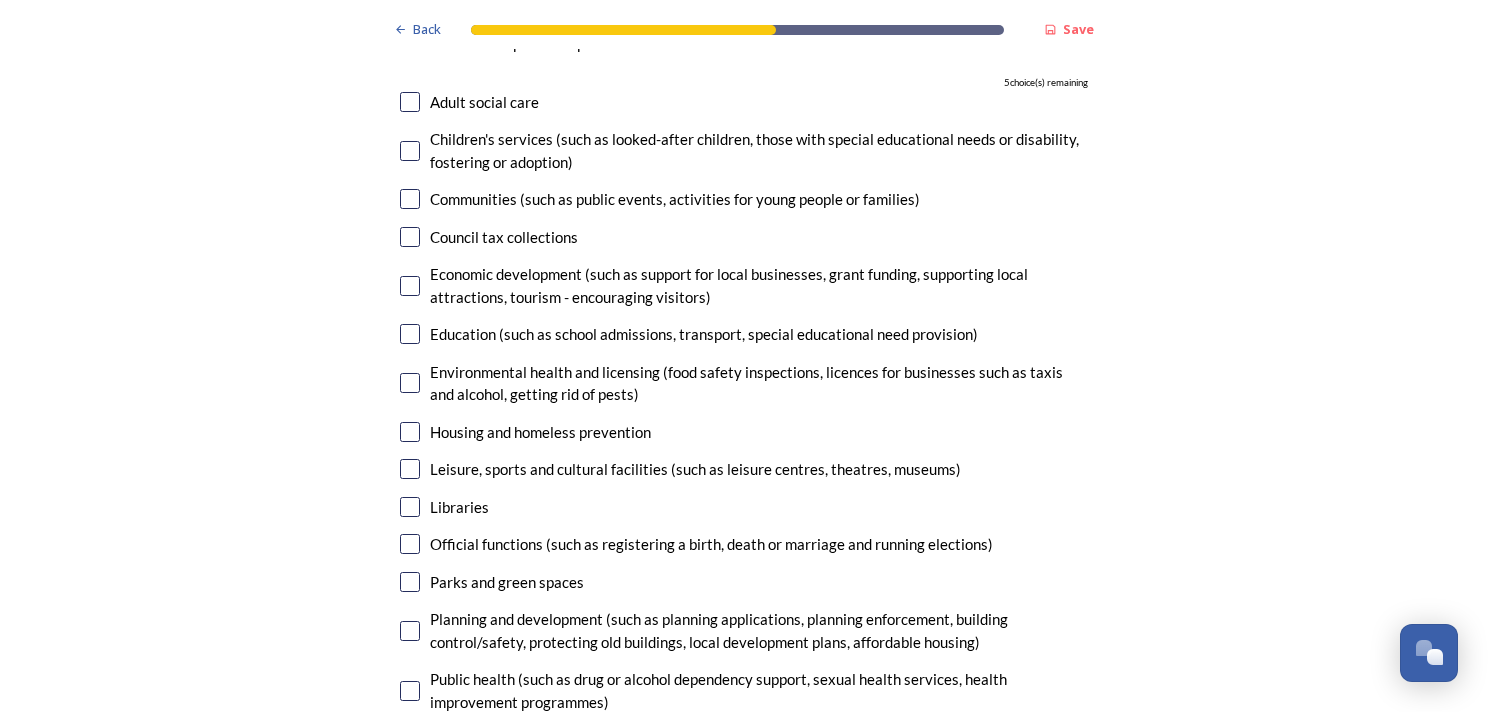 click on "Council tax collections" at bounding box center (504, 237) 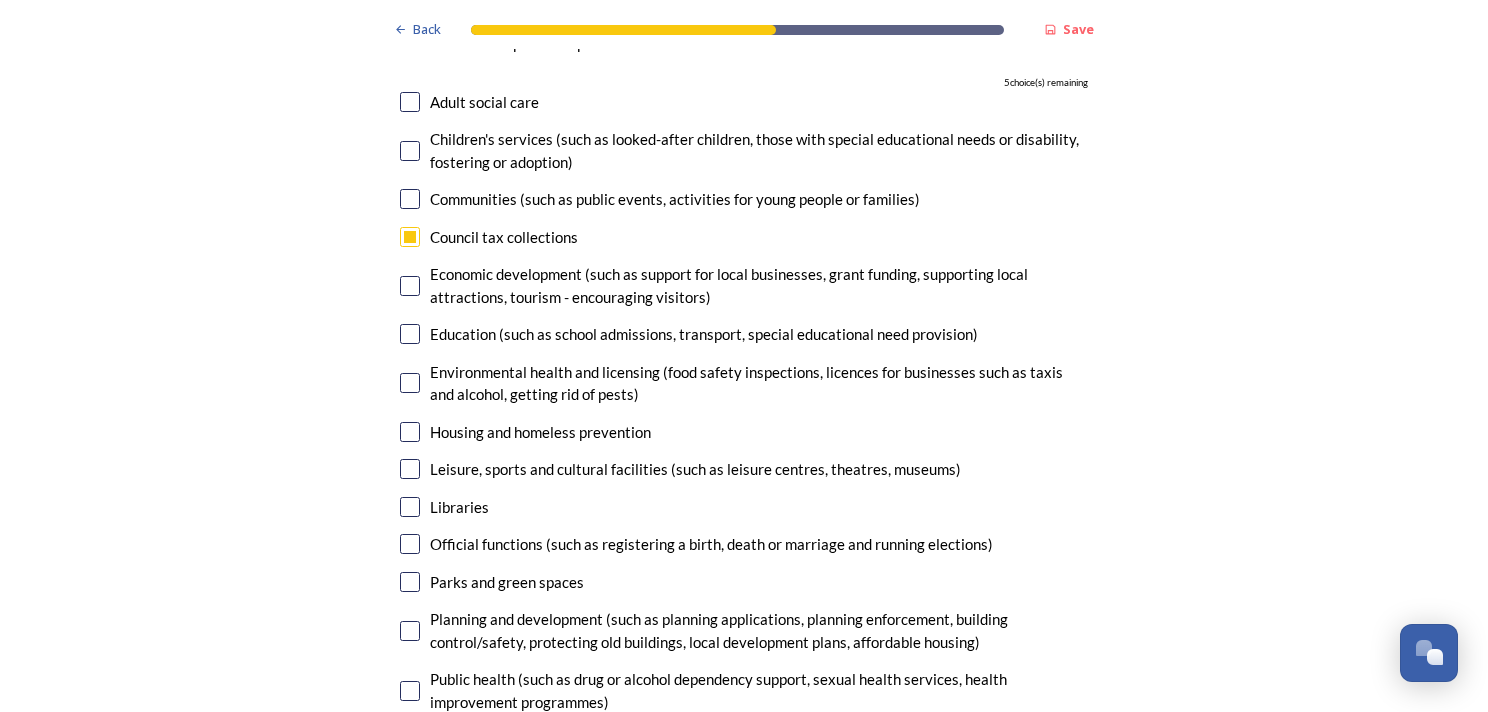 checkbox on "true" 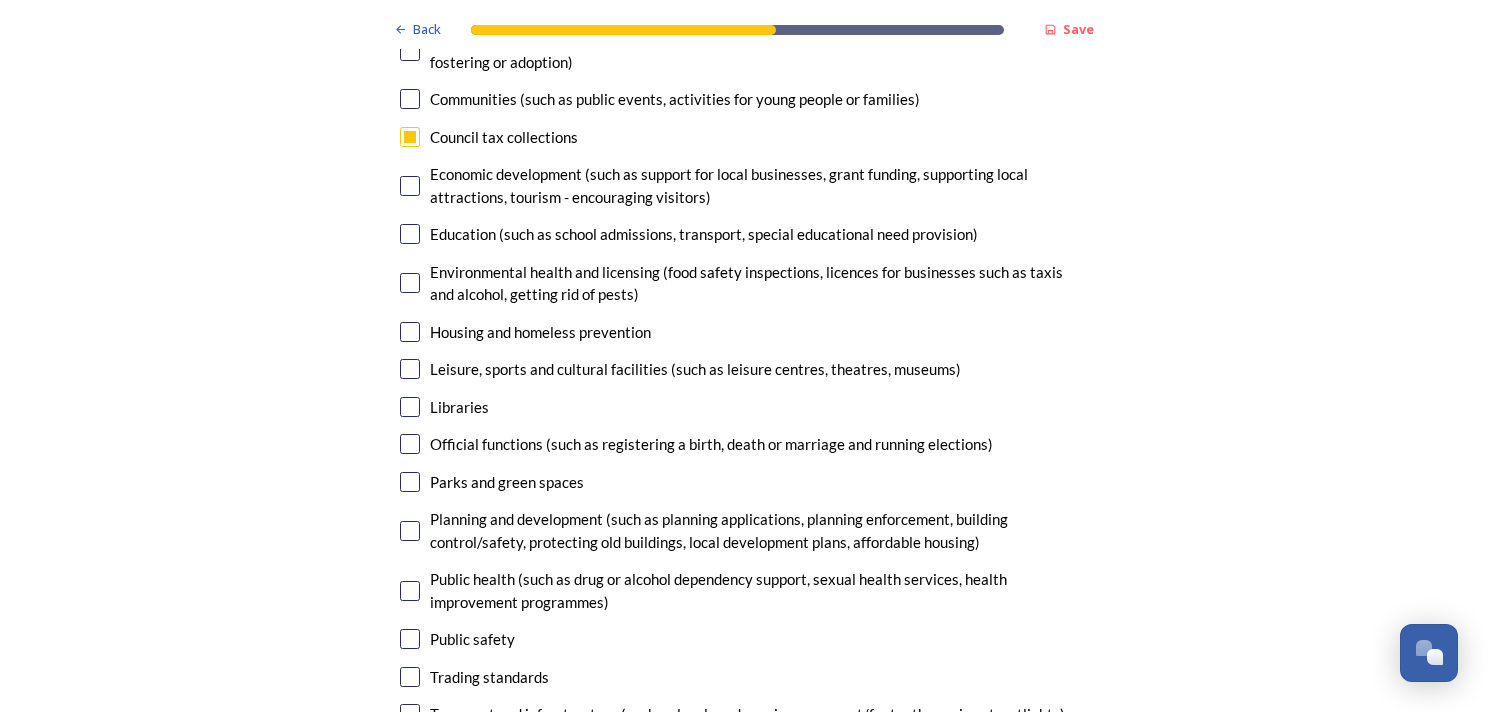 scroll, scrollTop: 4800, scrollLeft: 0, axis: vertical 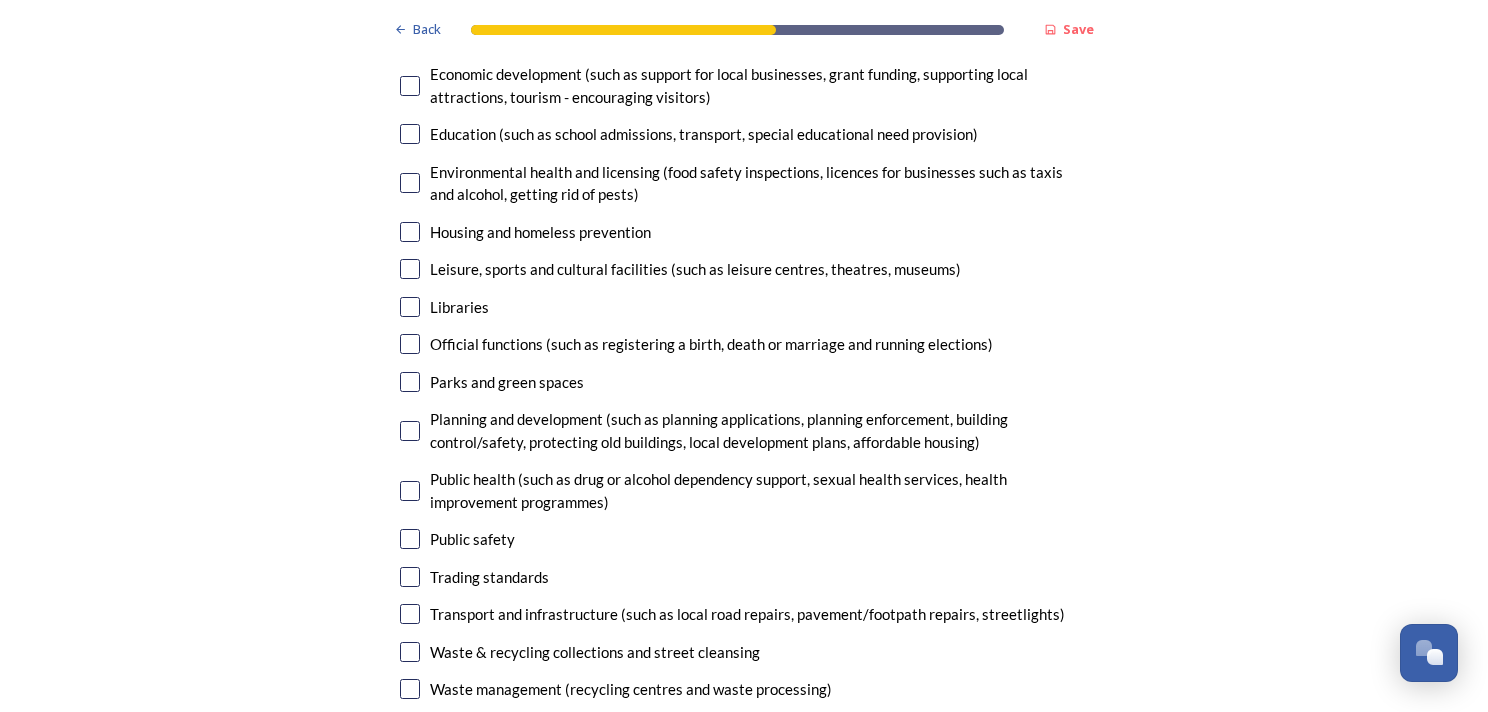 click on "Housing and homeless prevention" at bounding box center [540, 232] 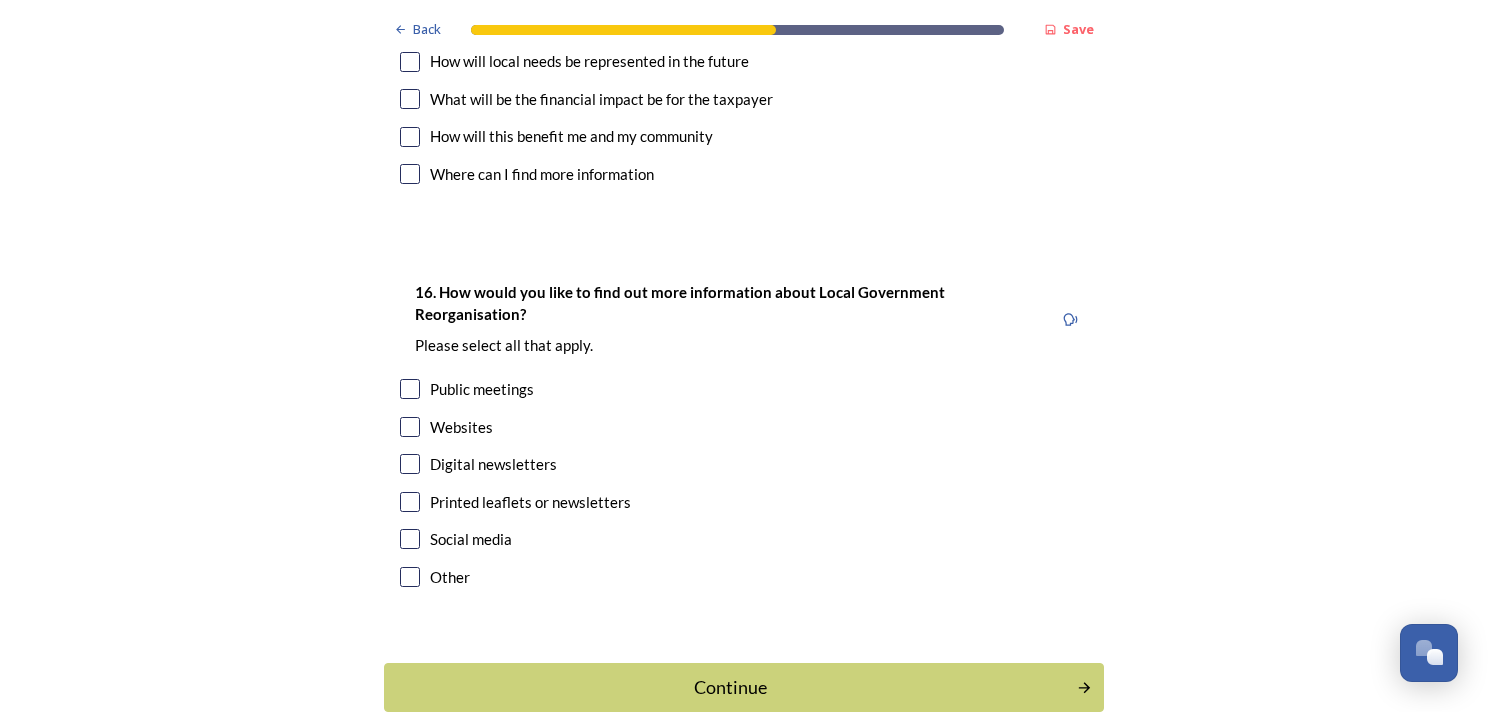 scroll, scrollTop: 5900, scrollLeft: 0, axis: vertical 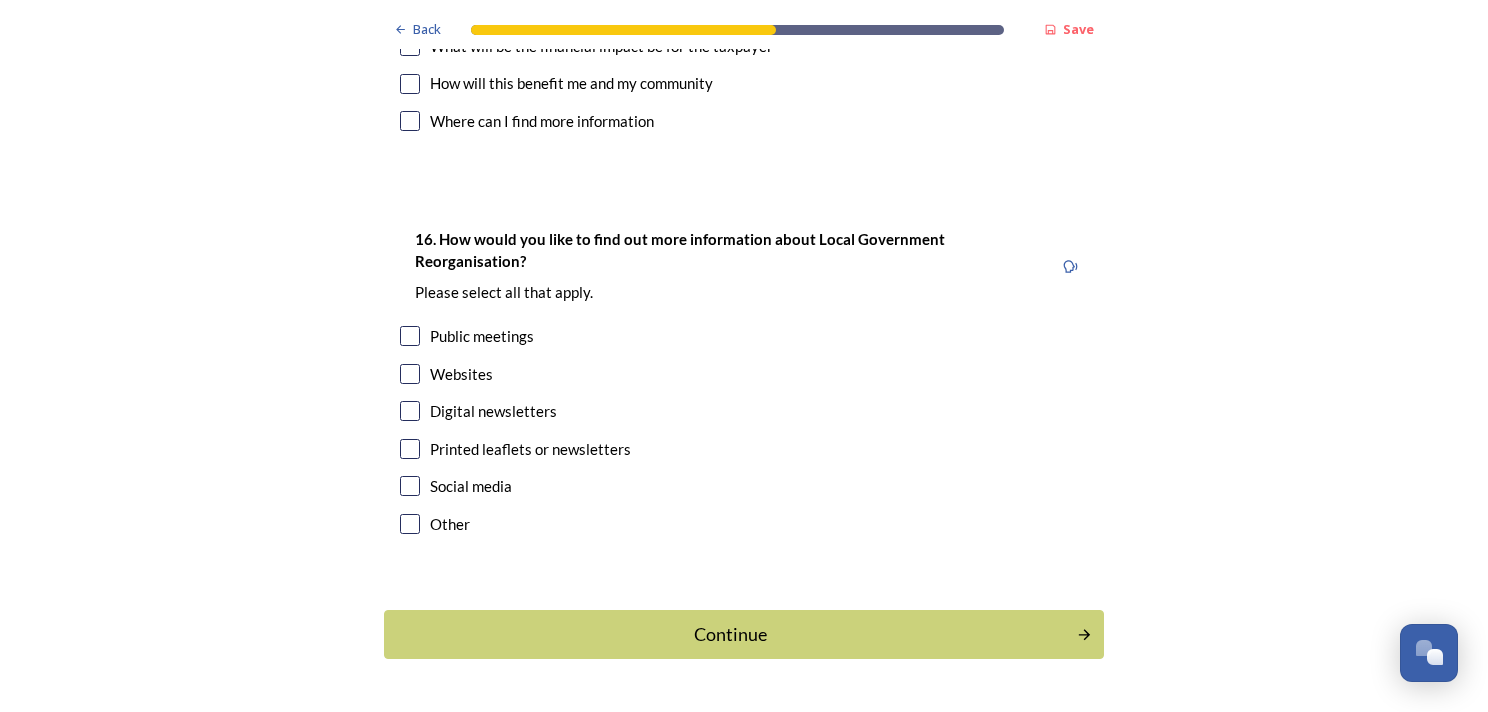 click on "Digital newsletters" at bounding box center (493, 411) 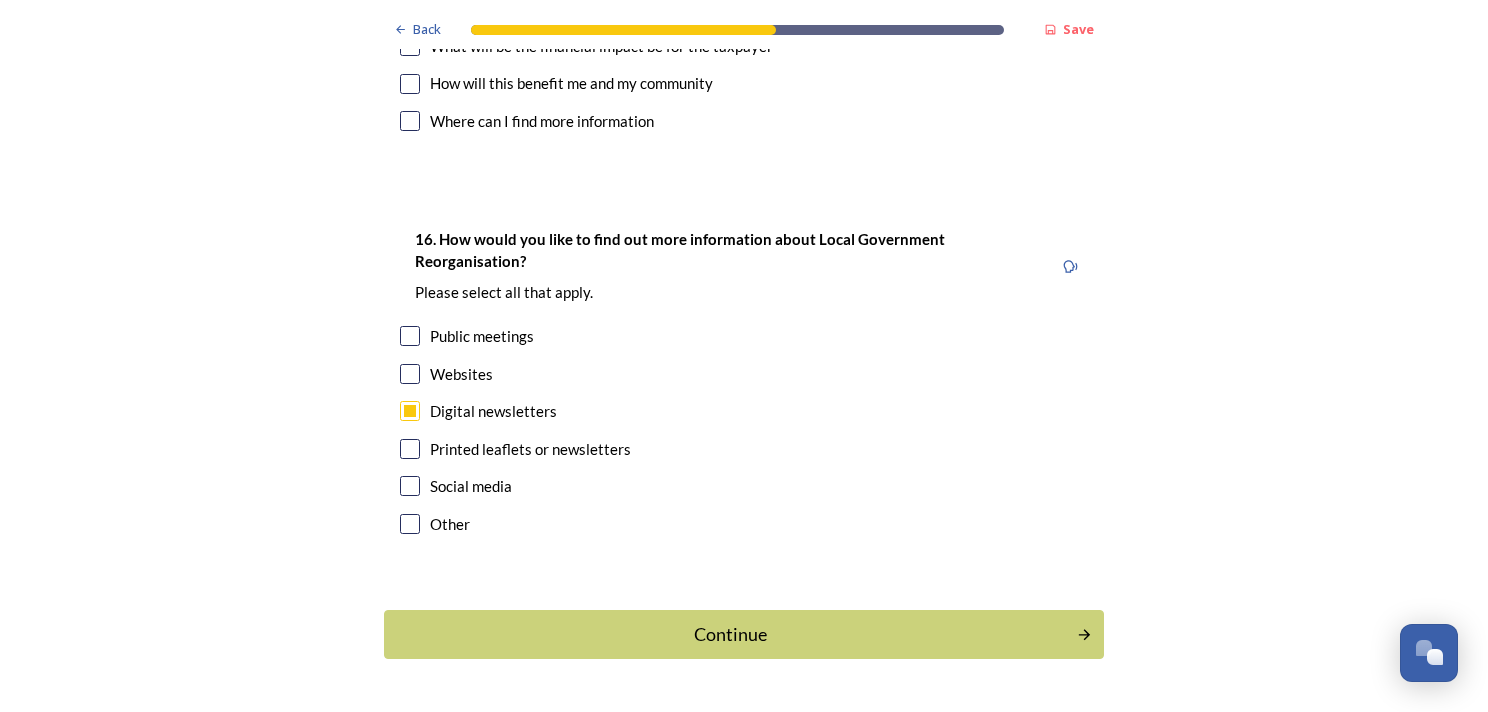 checkbox on "true" 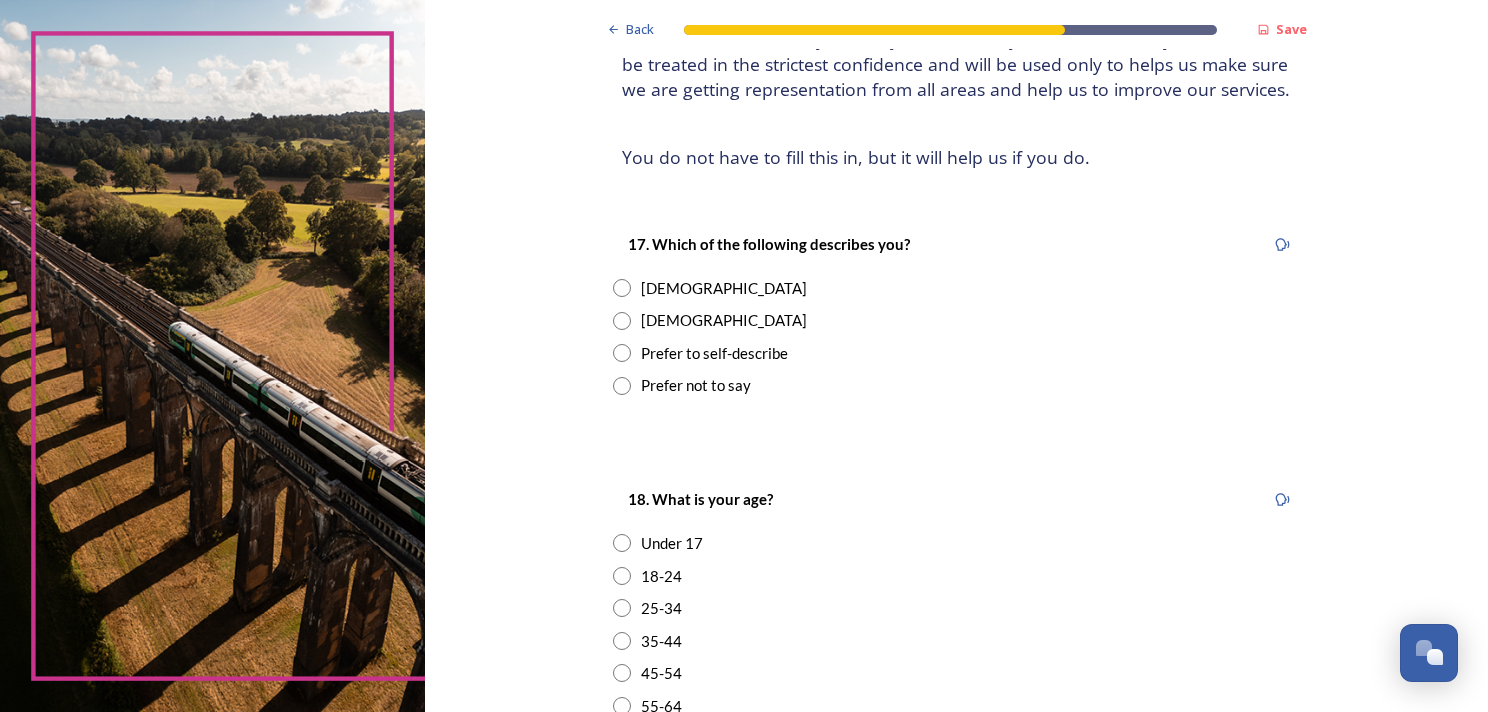 scroll, scrollTop: 200, scrollLeft: 0, axis: vertical 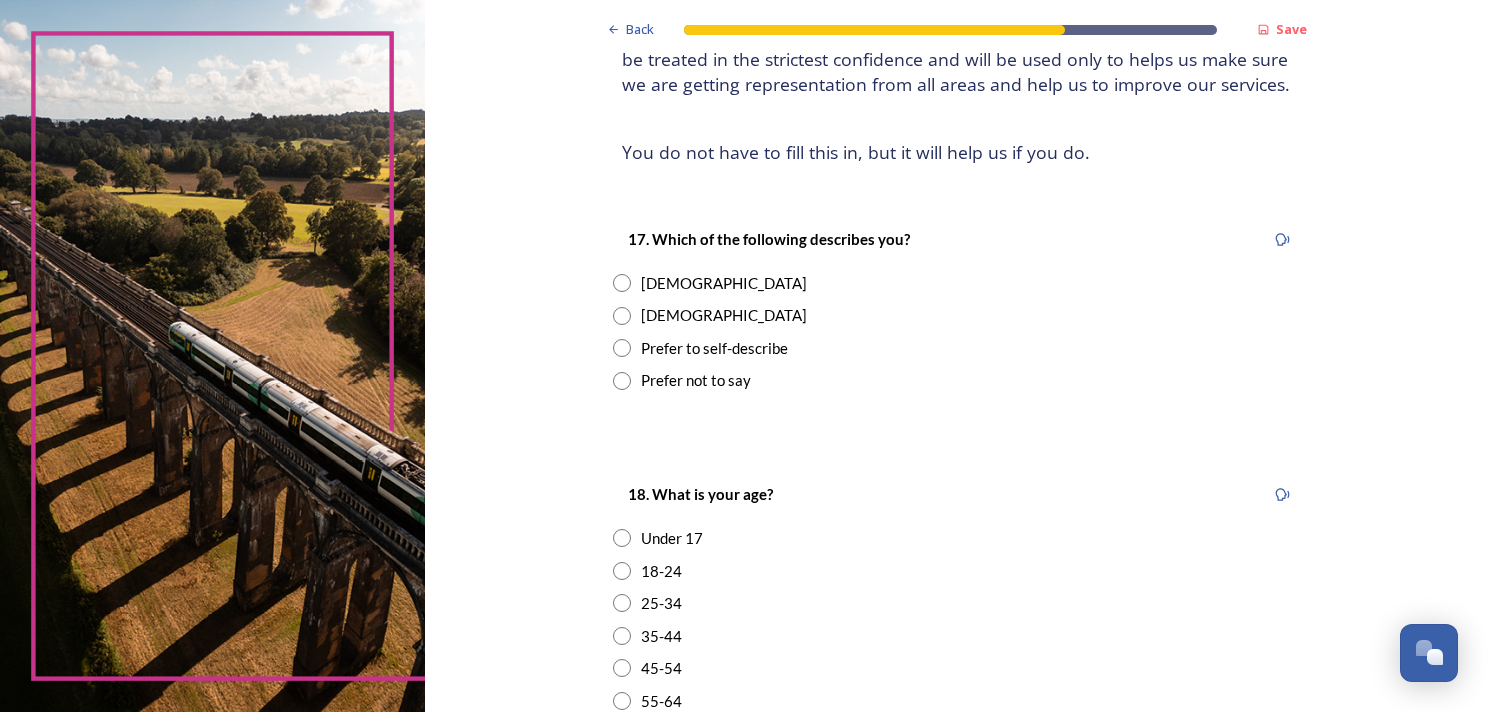 click on "[DEMOGRAPHIC_DATA]" at bounding box center (724, 315) 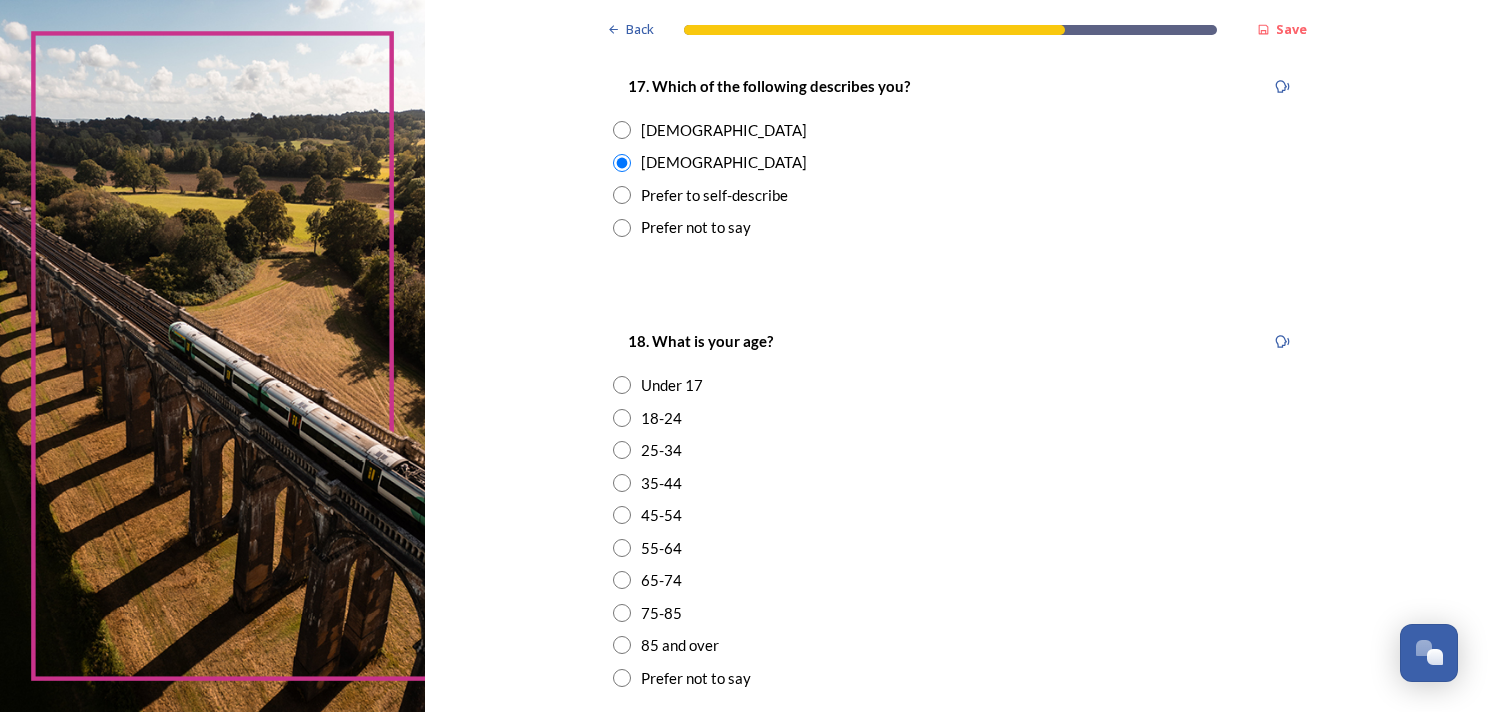 scroll, scrollTop: 400, scrollLeft: 0, axis: vertical 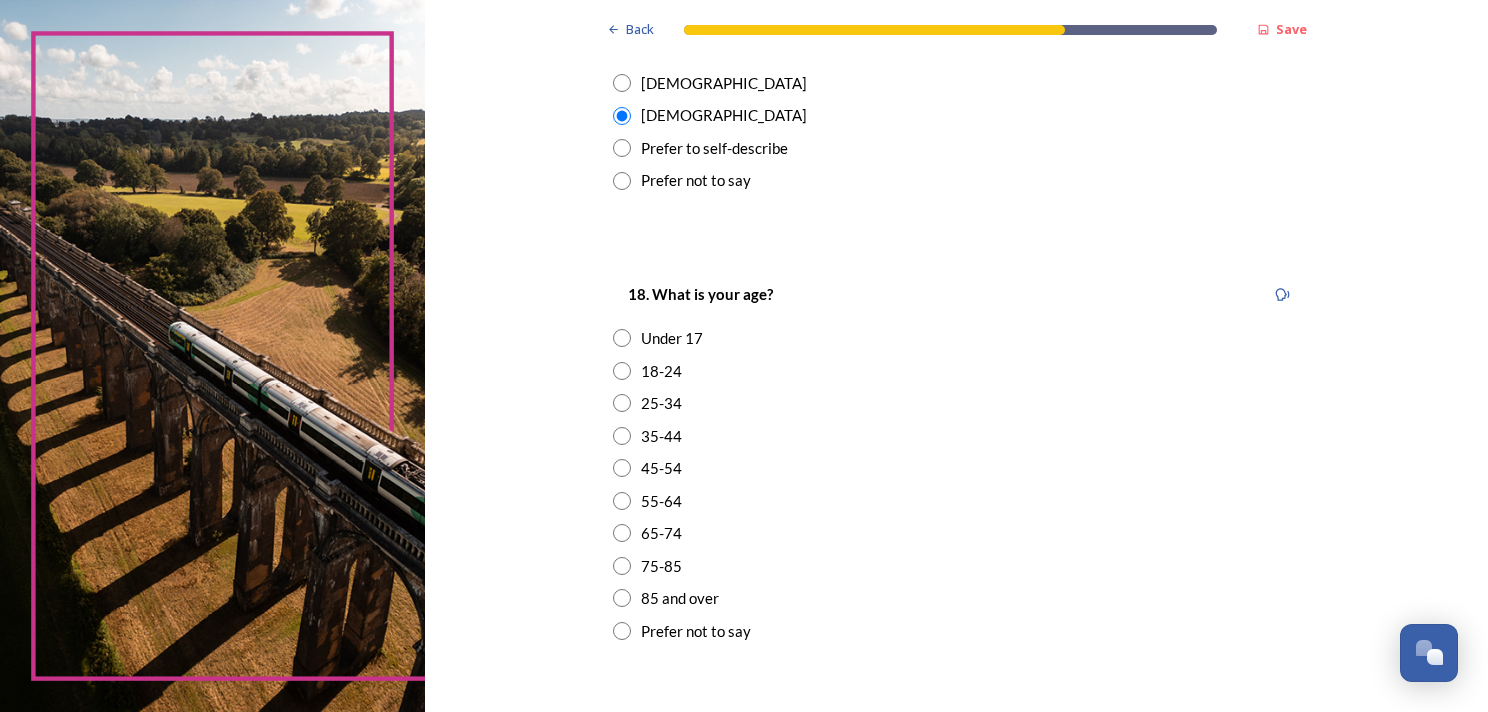 click on "45-54" at bounding box center [661, 468] 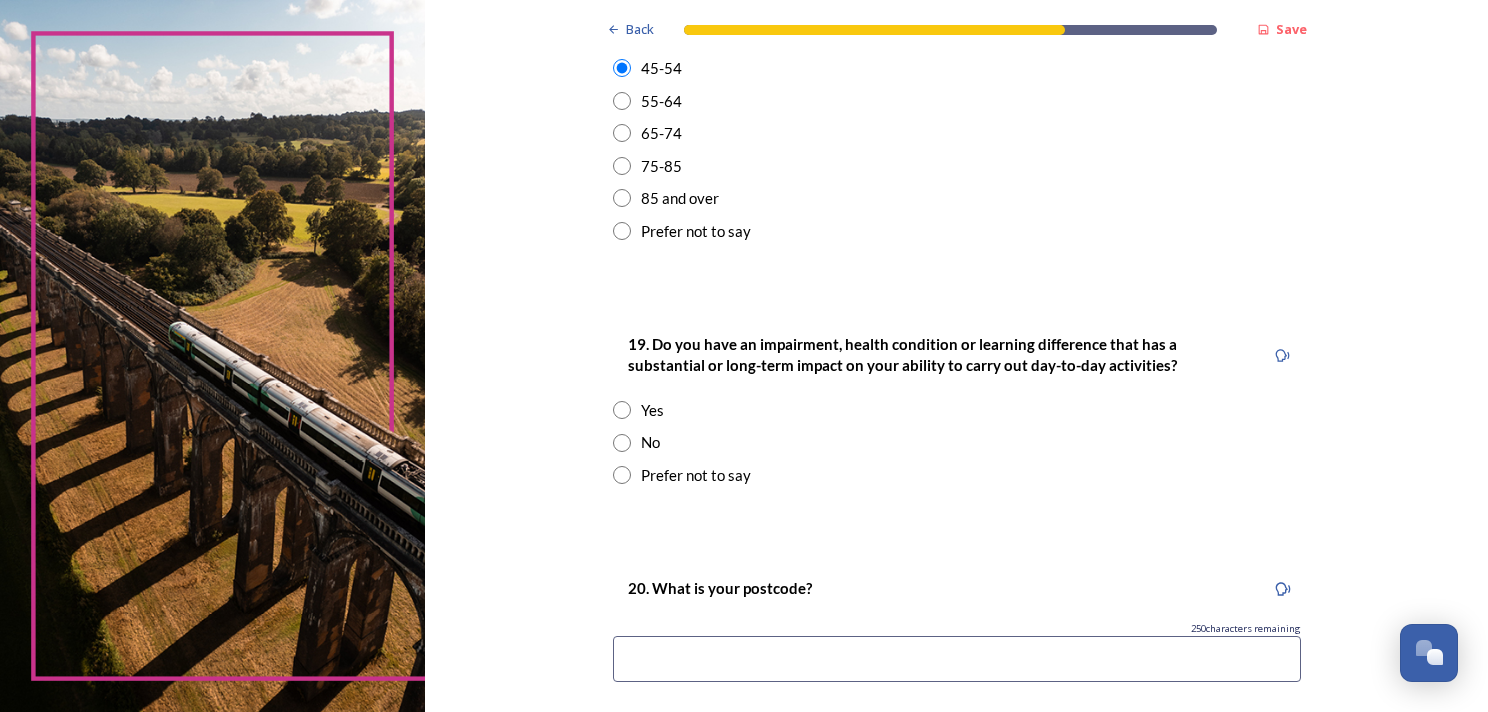 scroll, scrollTop: 900, scrollLeft: 0, axis: vertical 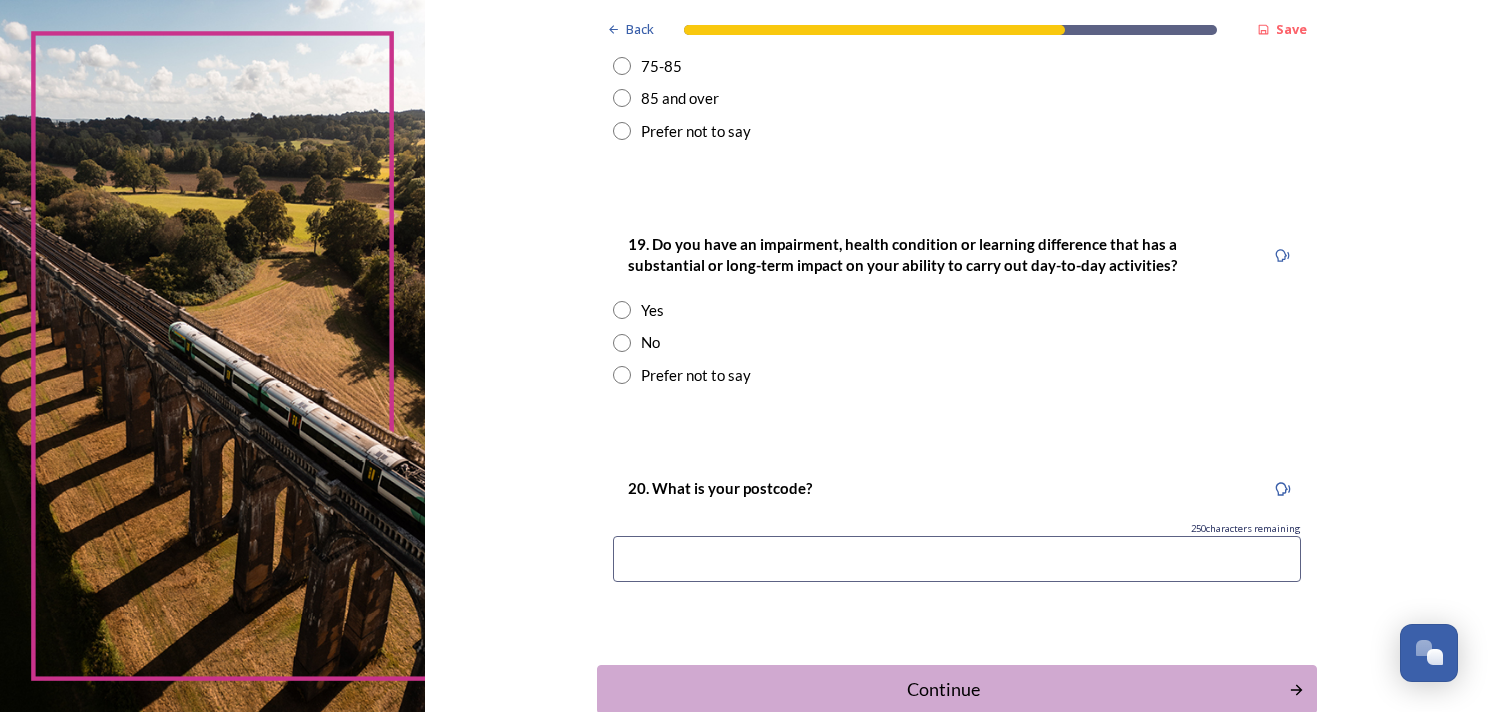 click on "19. Do you have an impairment, health condition or learning difference that has a substantial or long-term impact on your ability to carry out day-to-day activities? Yes No Prefer not to say" at bounding box center [957, 309] 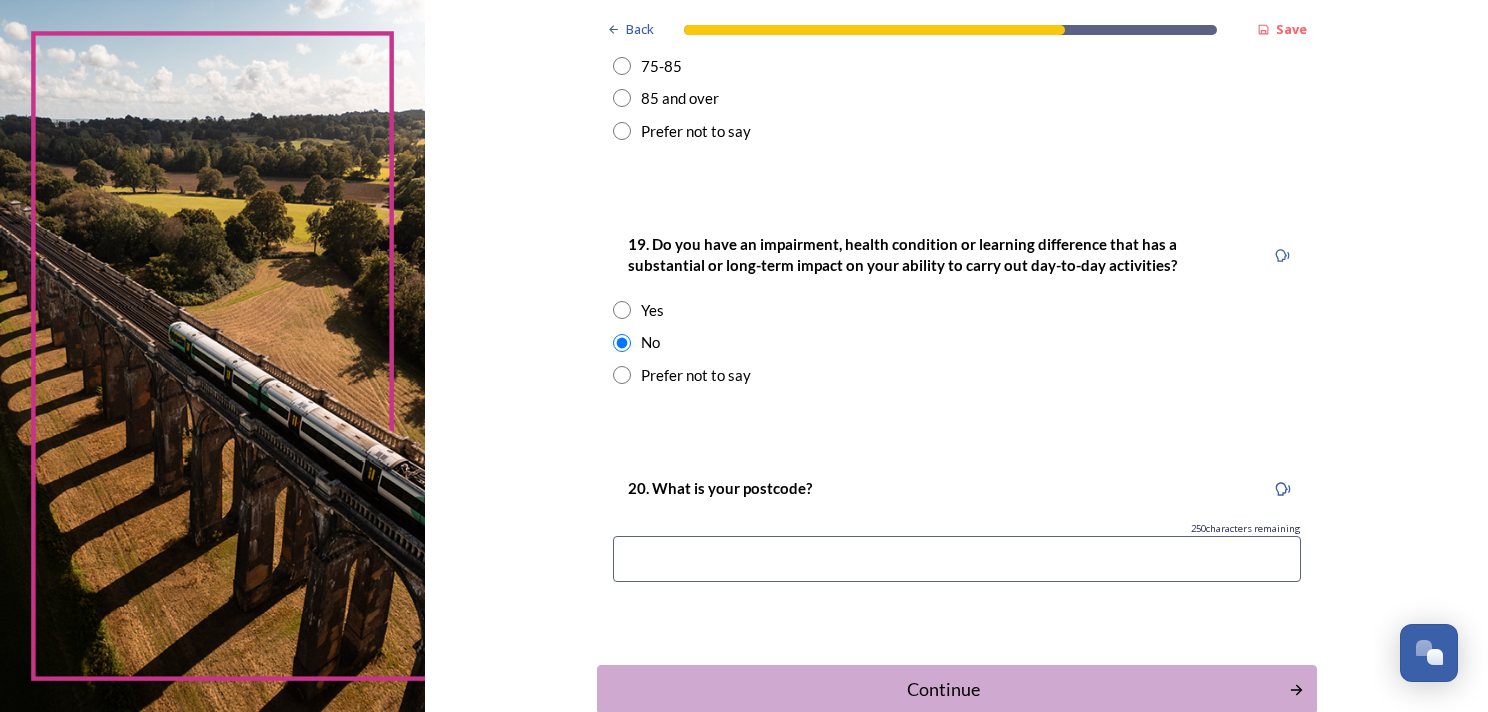 click at bounding box center (957, 559) 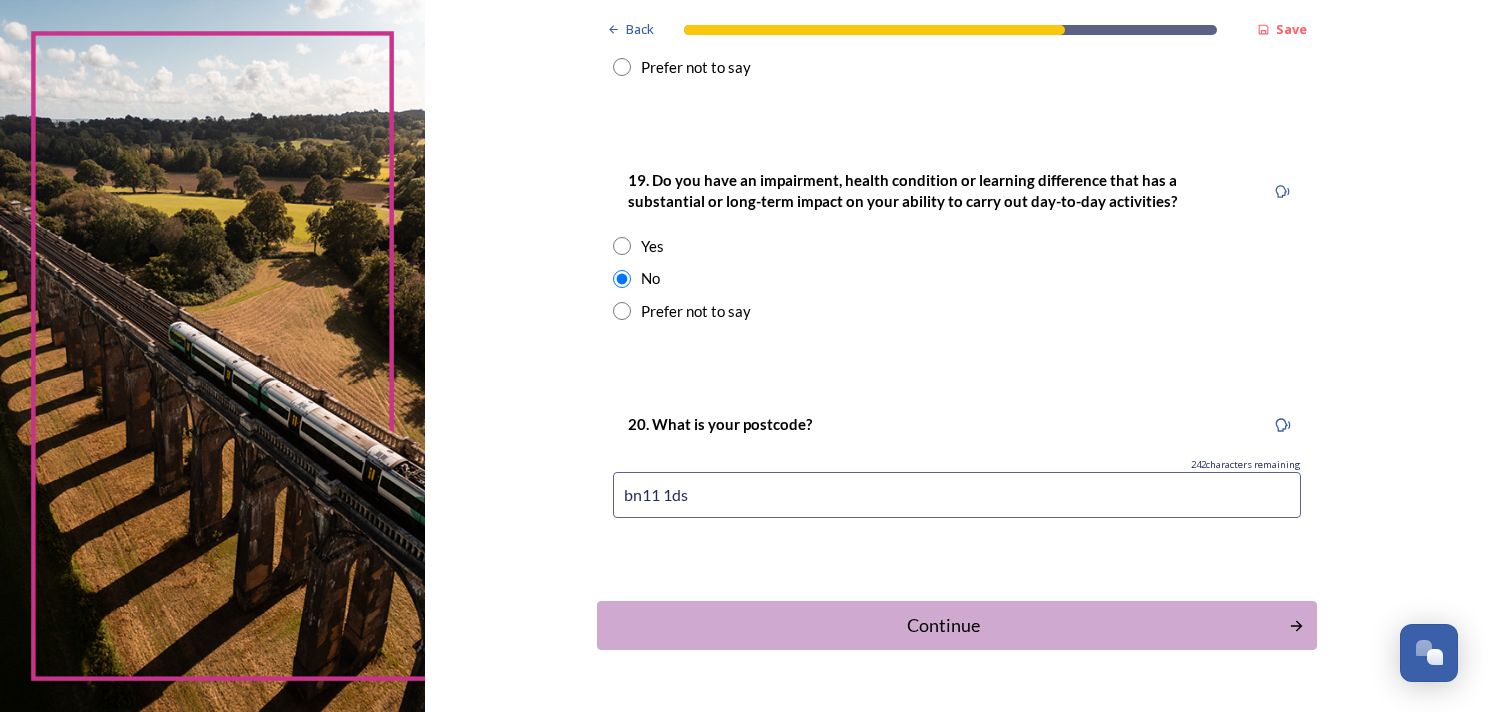 scroll, scrollTop: 1017, scrollLeft: 0, axis: vertical 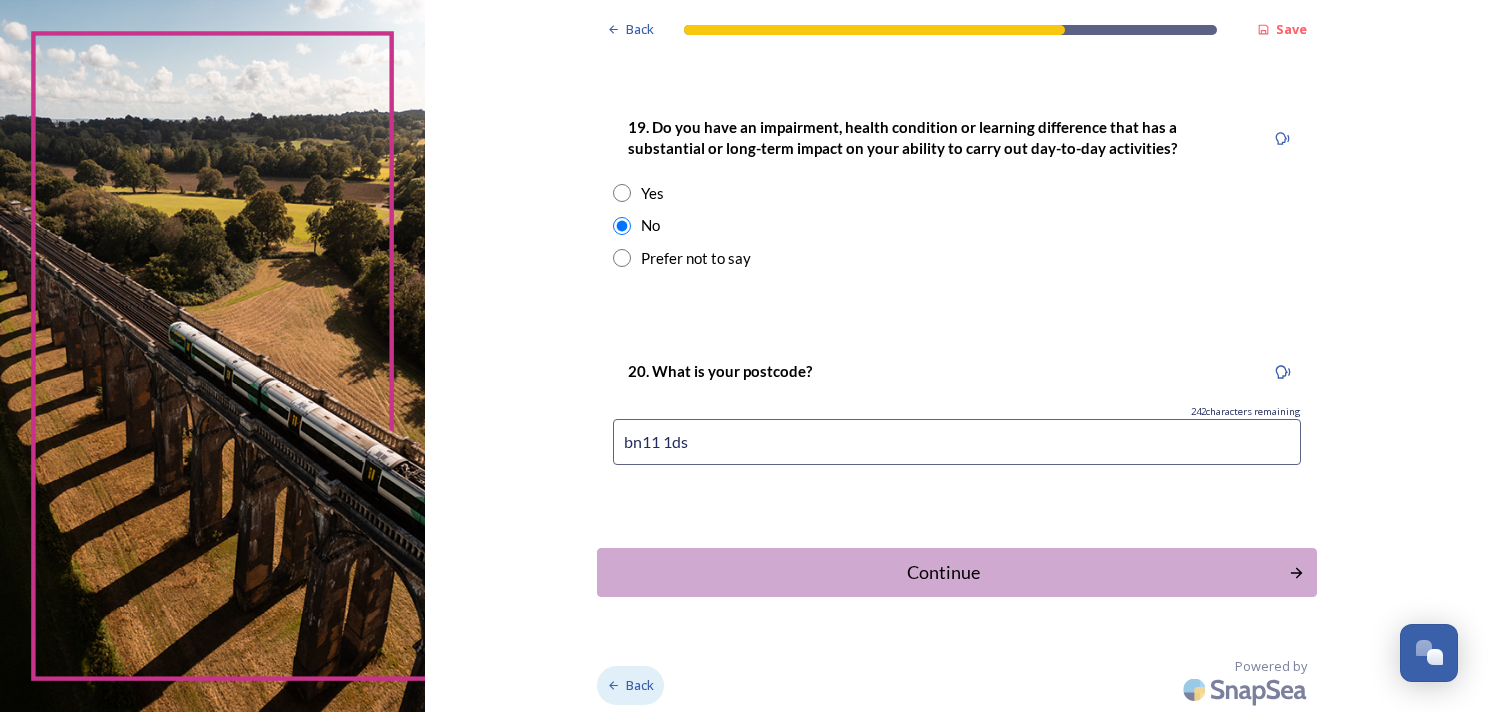 type on "bn11 1ds" 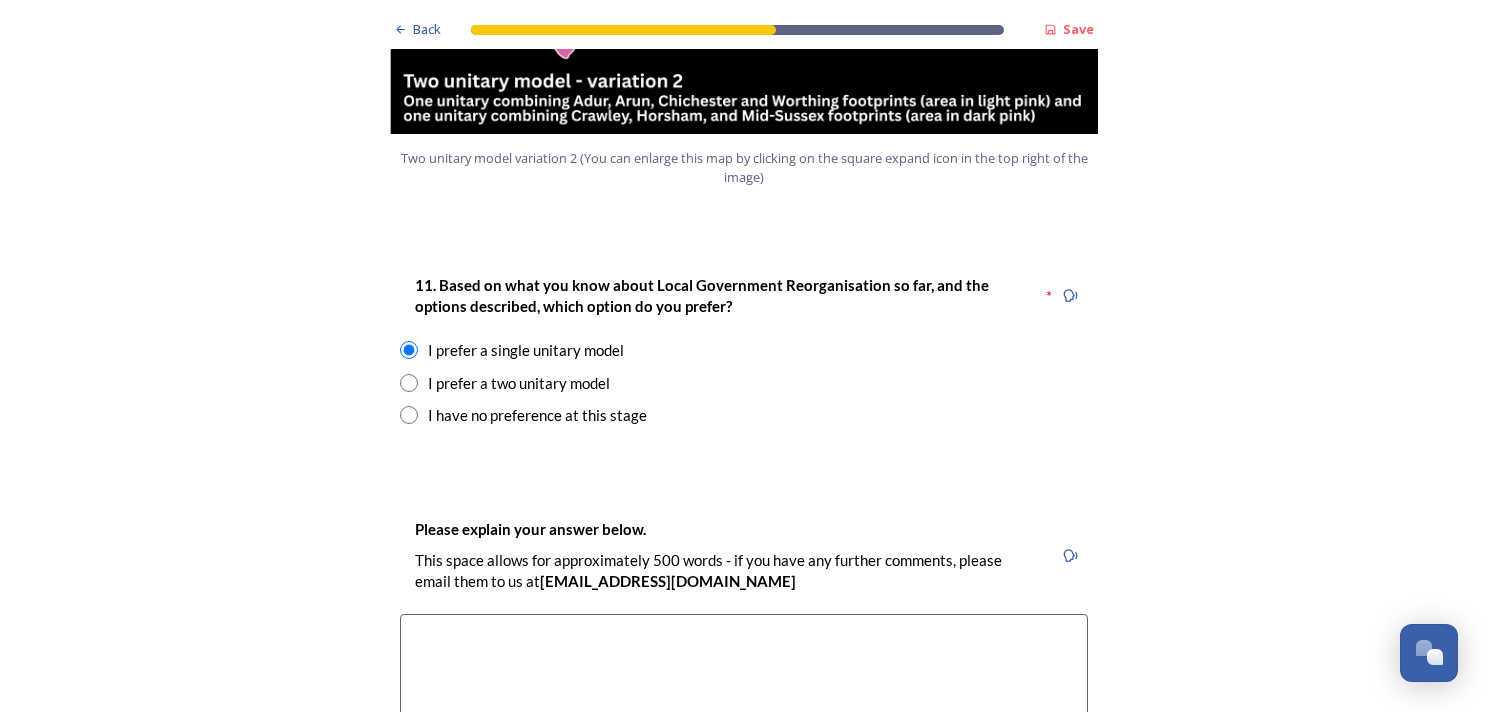 scroll, scrollTop: 2600, scrollLeft: 0, axis: vertical 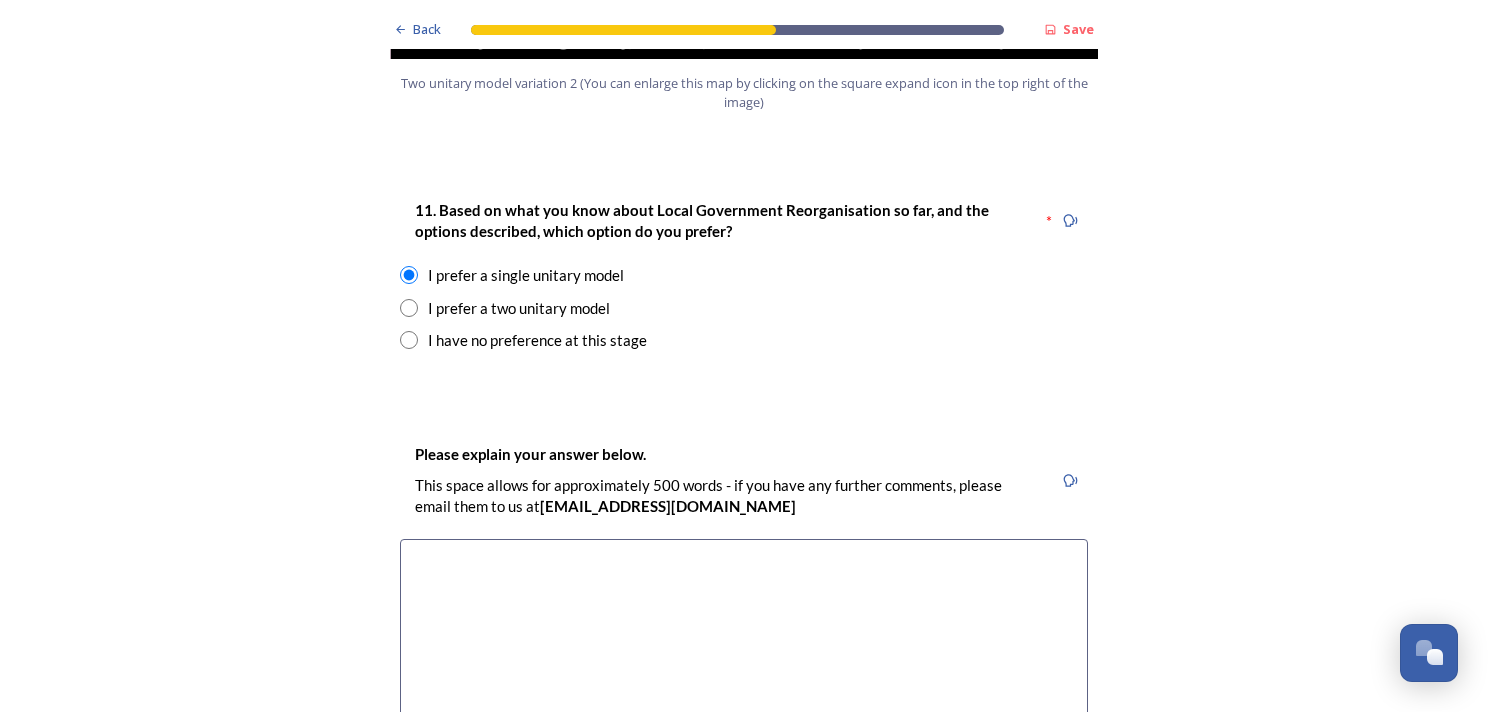 click on "I prefer a two unitary model" at bounding box center (519, 308) 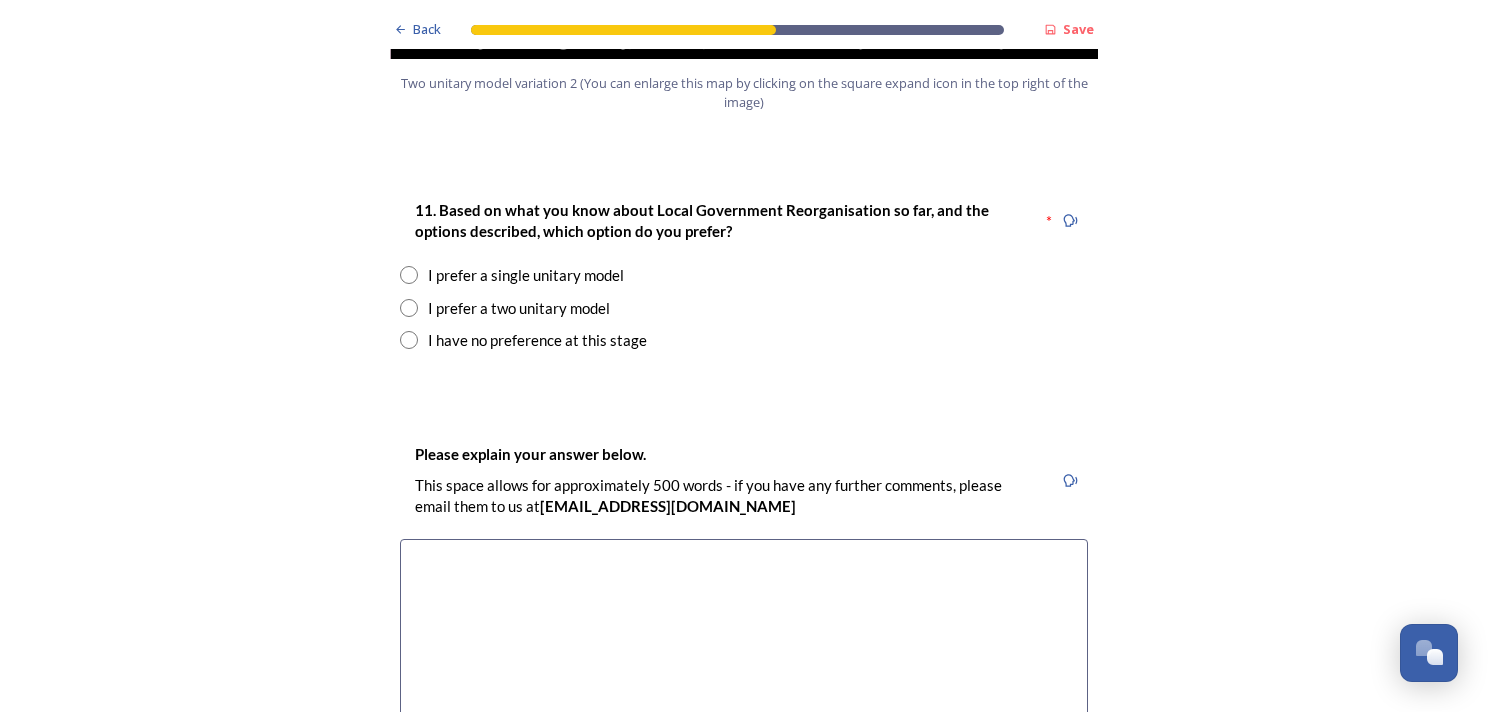 radio on "true" 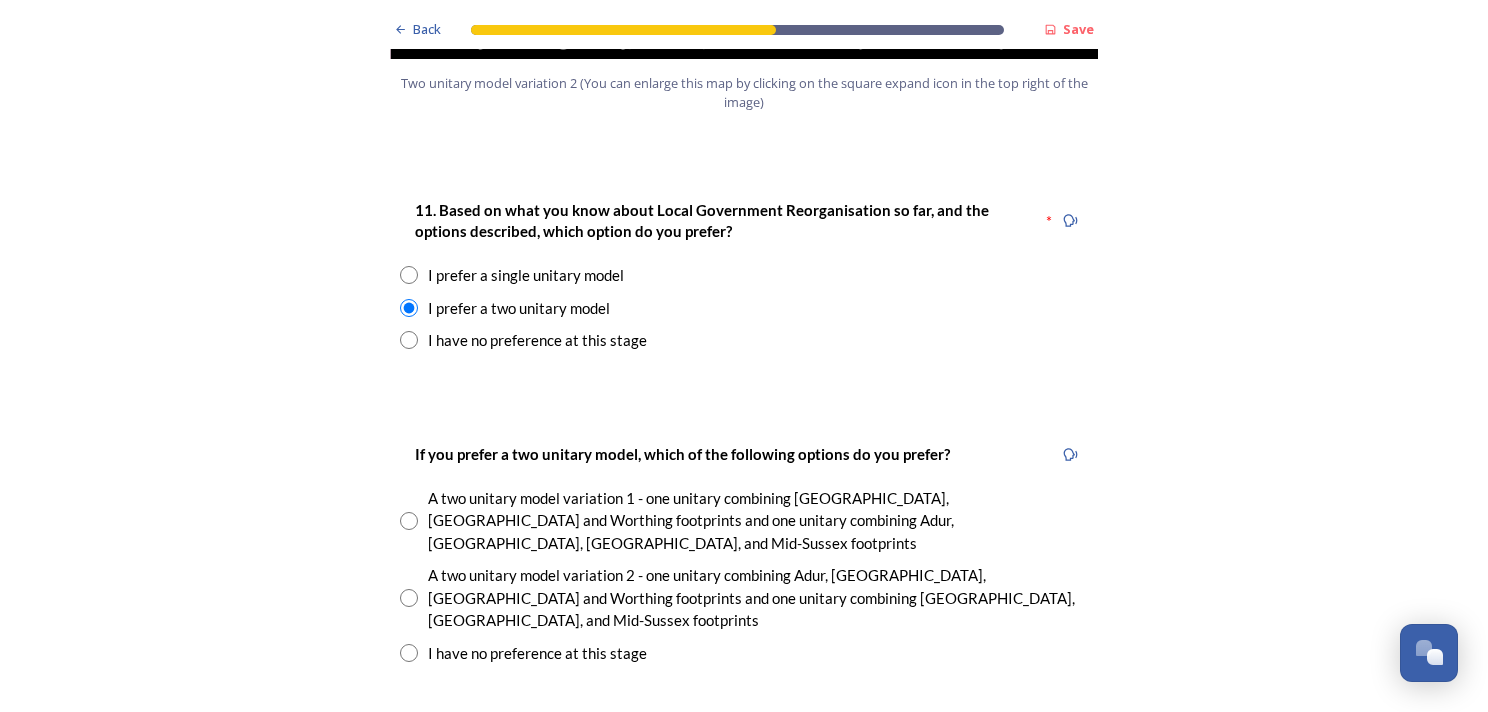 click on "I prefer a single unitary model" at bounding box center (526, 275) 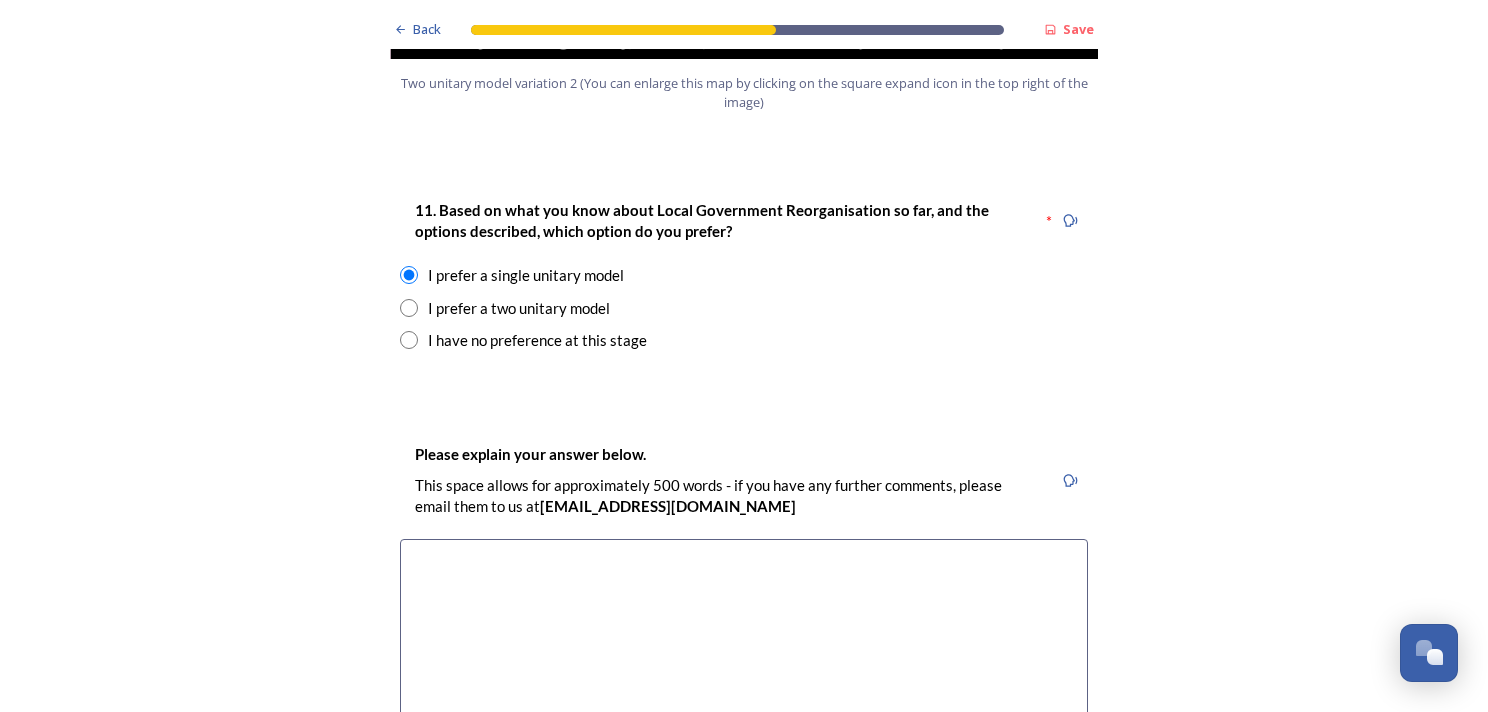 click at bounding box center (744, 651) 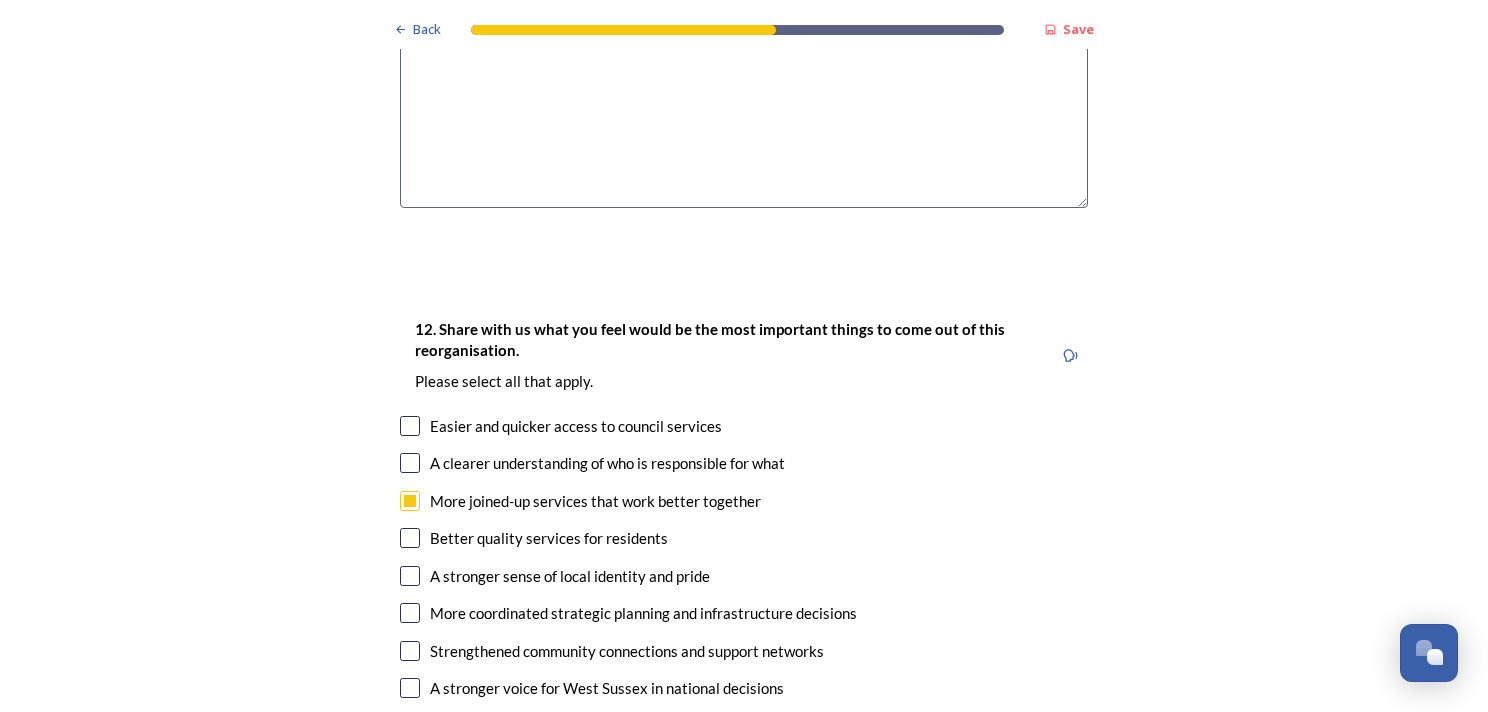 scroll, scrollTop: 3300, scrollLeft: 0, axis: vertical 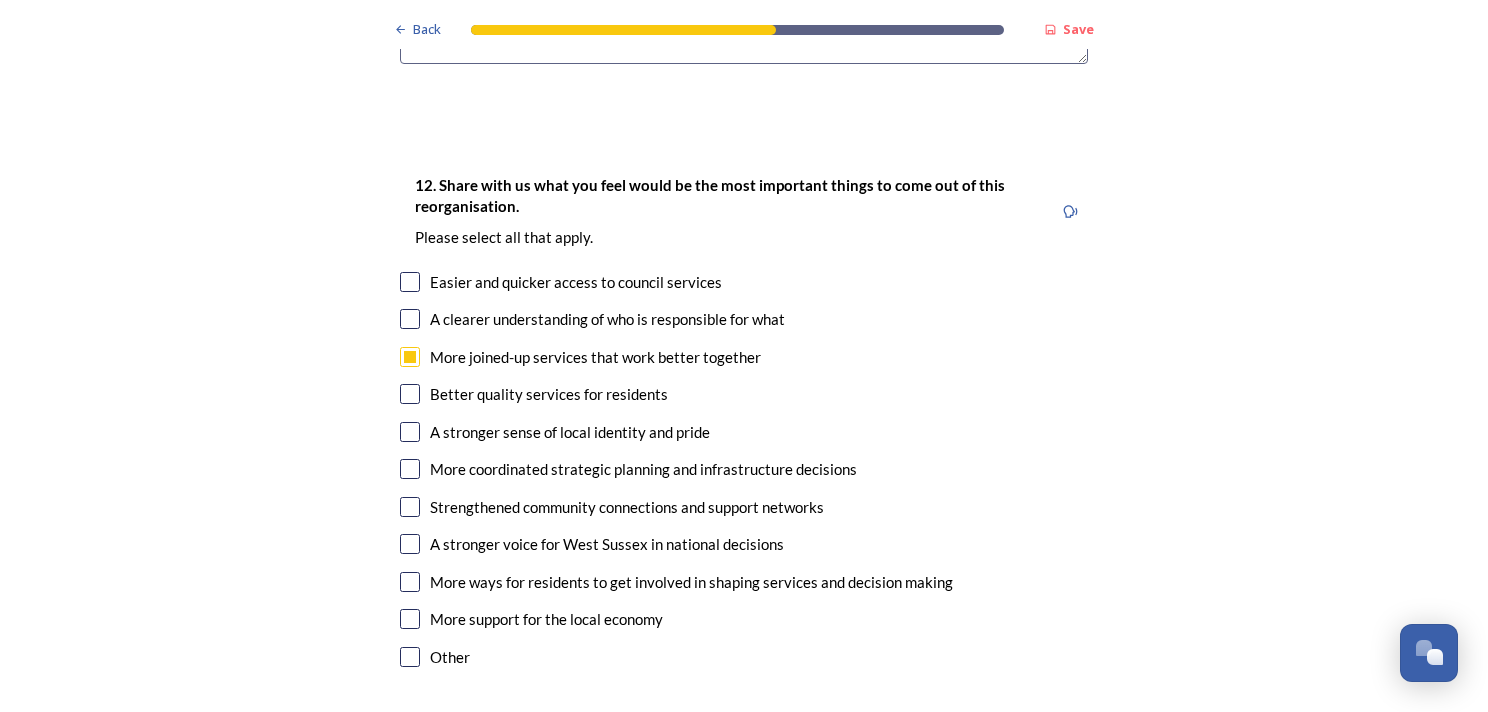 type on "Saves splitting services like social care" 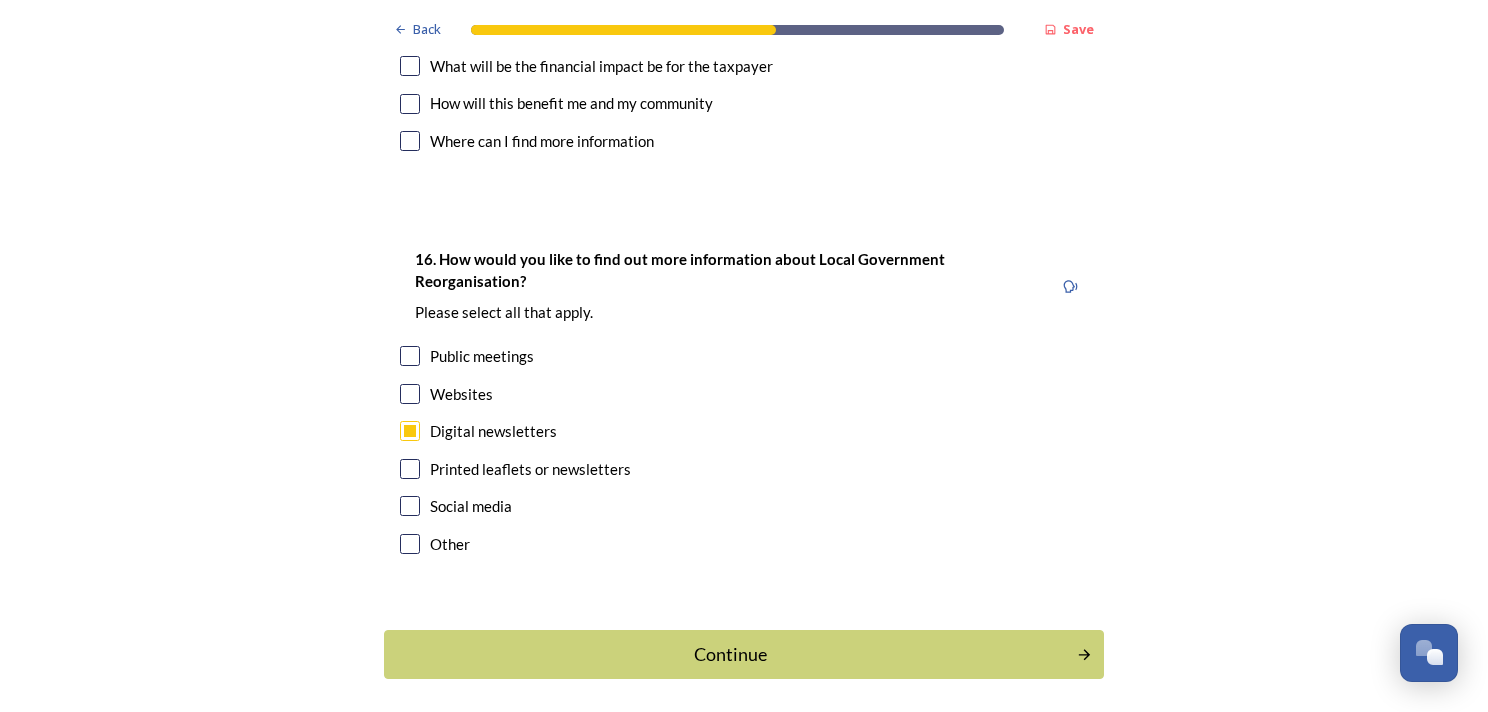 scroll, scrollTop: 5904, scrollLeft: 0, axis: vertical 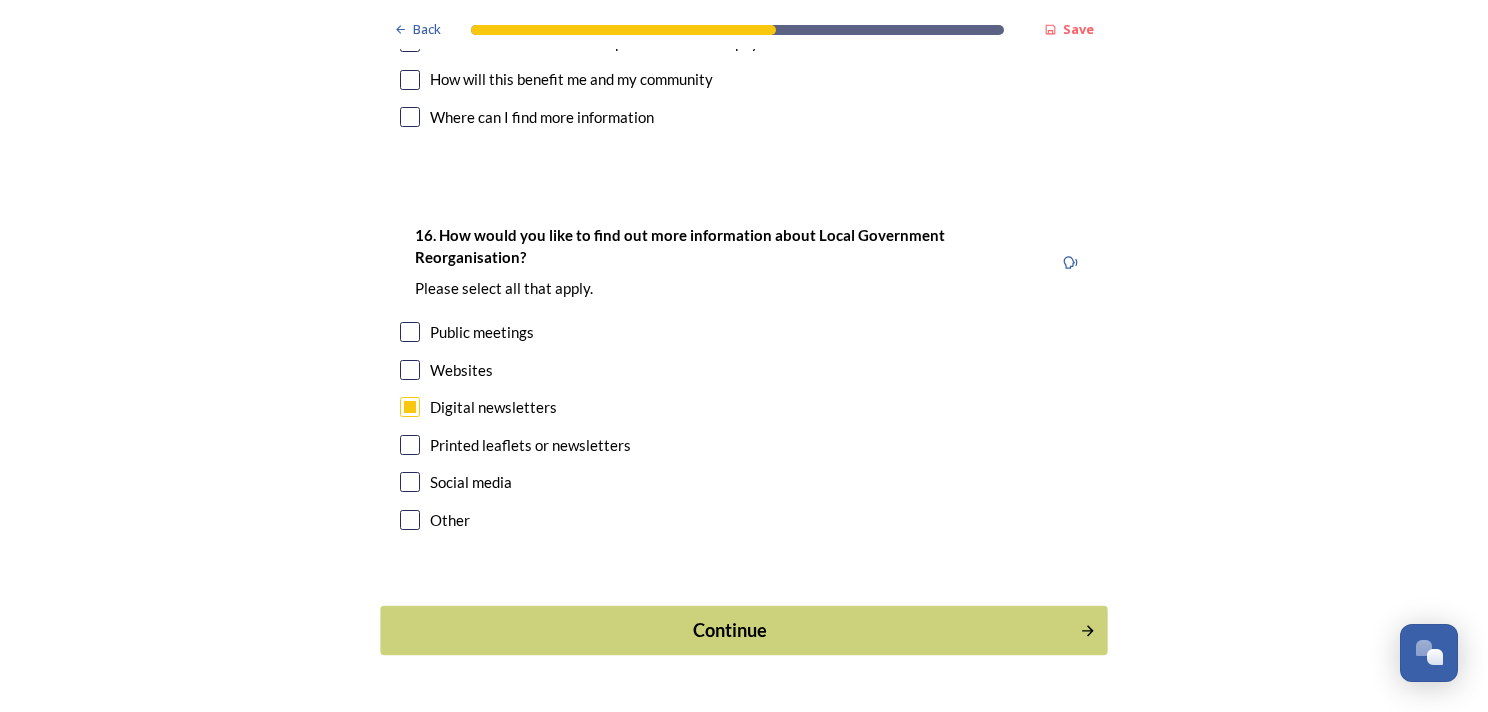 click on "Continue" at bounding box center [730, 630] 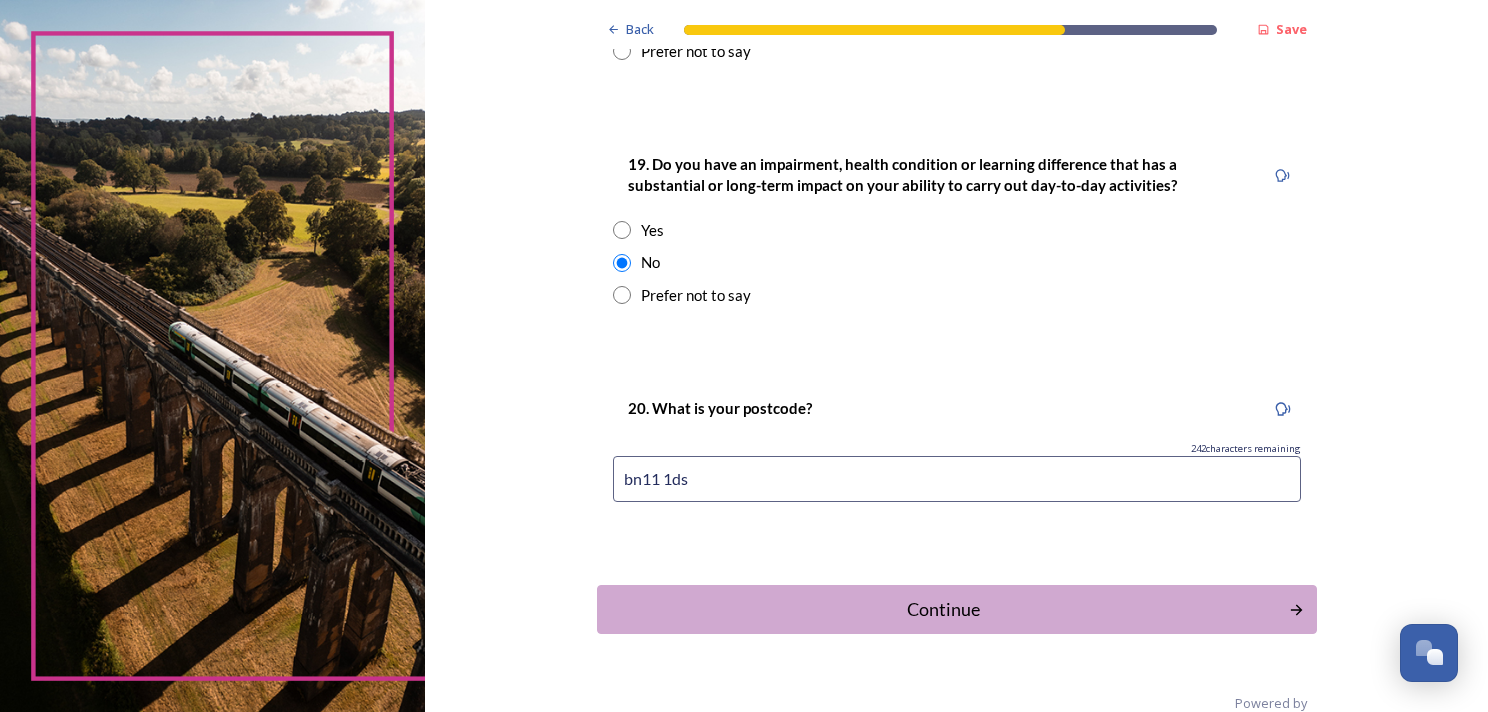 scroll, scrollTop: 1017, scrollLeft: 0, axis: vertical 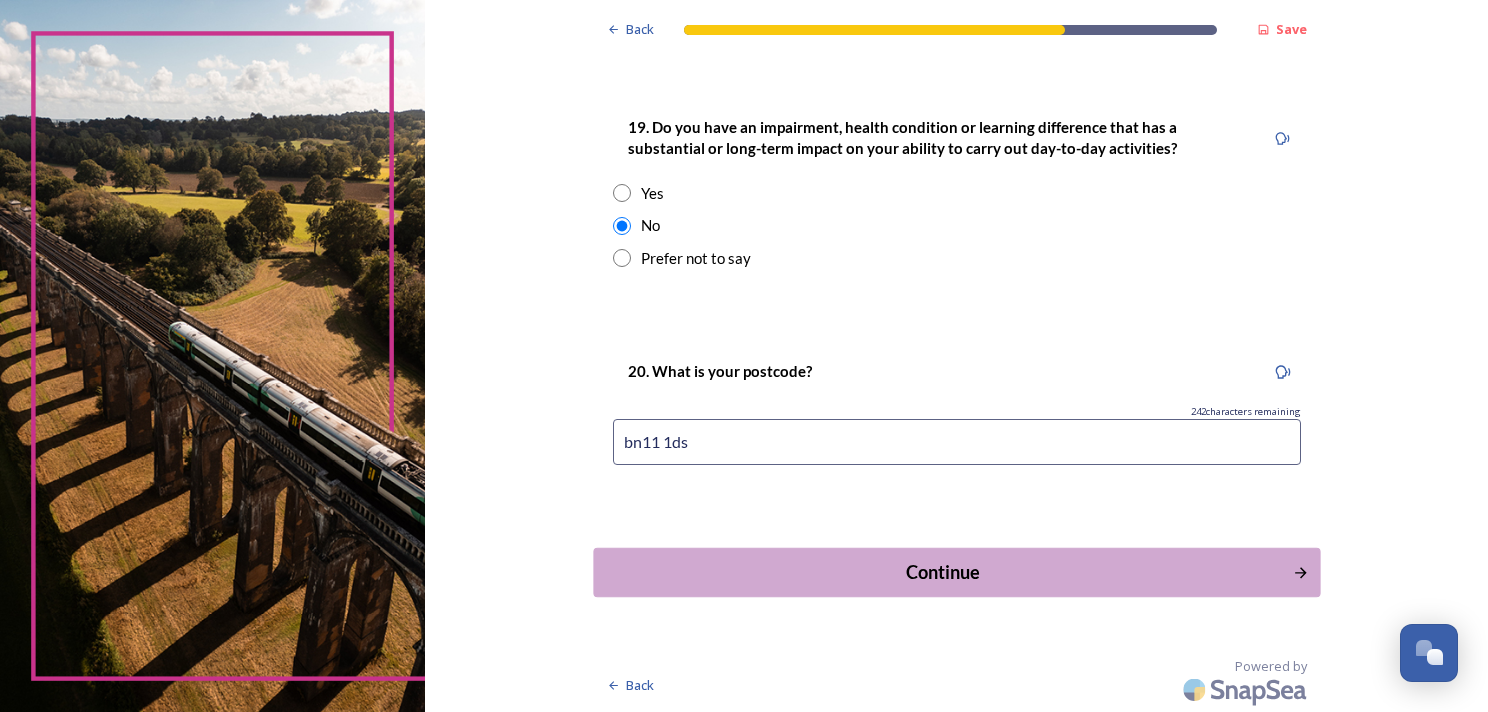 click on "Continue" at bounding box center (956, 572) 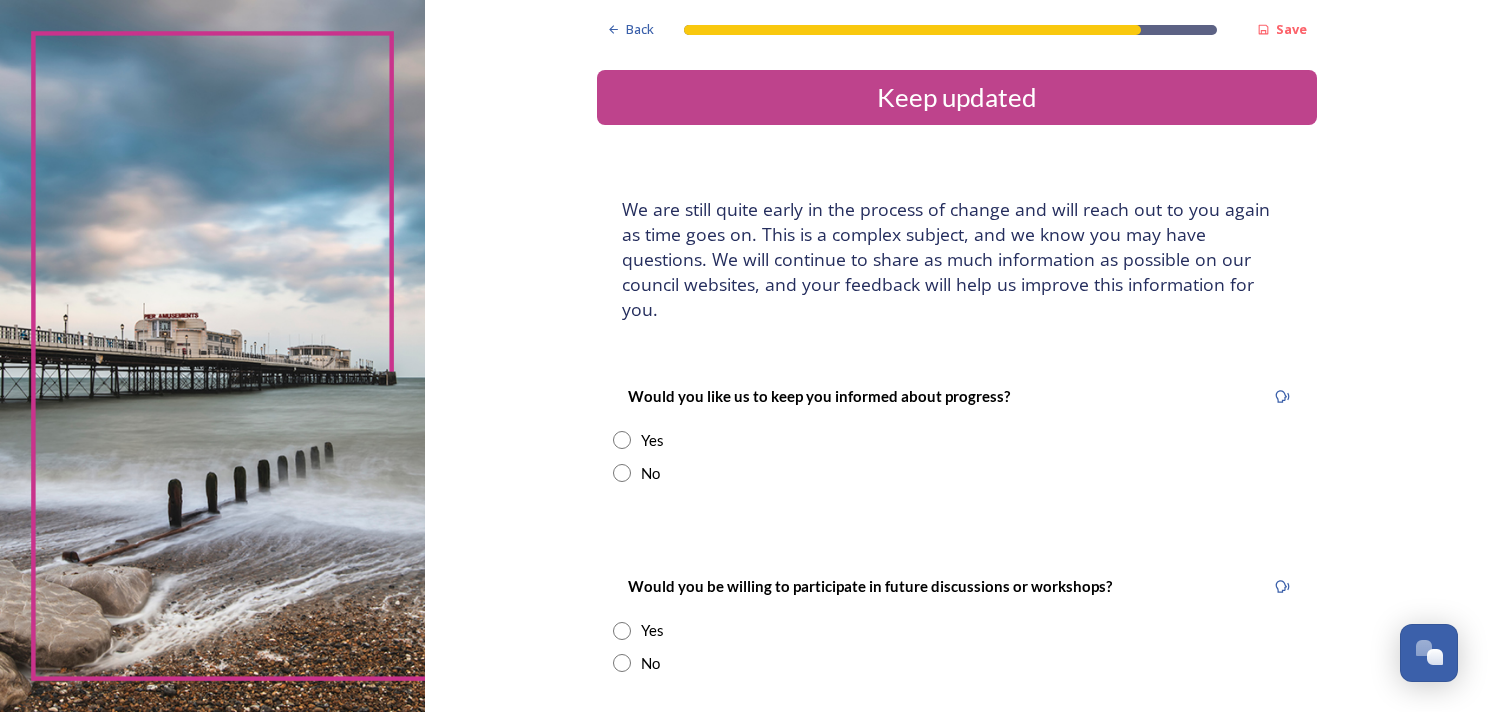 click on "Yes" at bounding box center [652, 440] 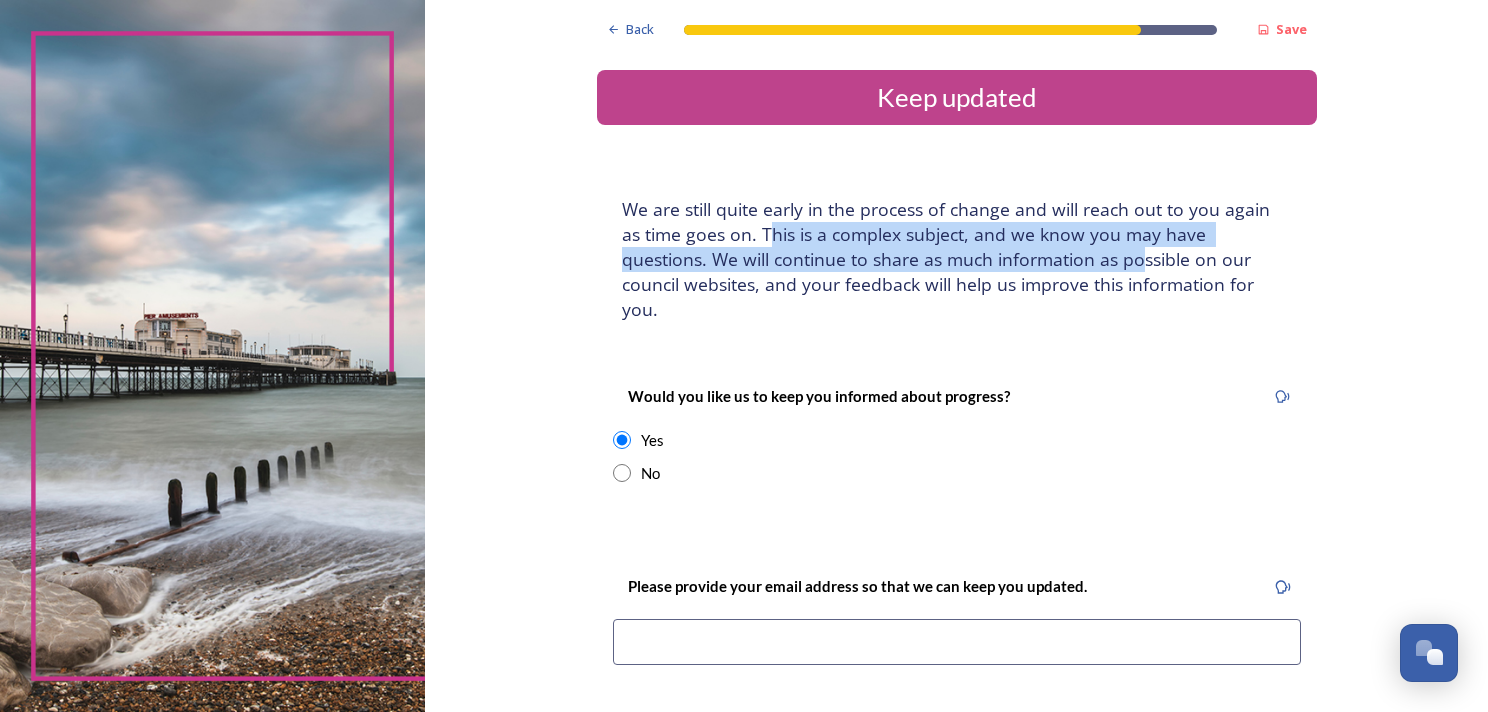 drag, startPoint x: 739, startPoint y: 228, endPoint x: 1048, endPoint y: 268, distance: 311.57825 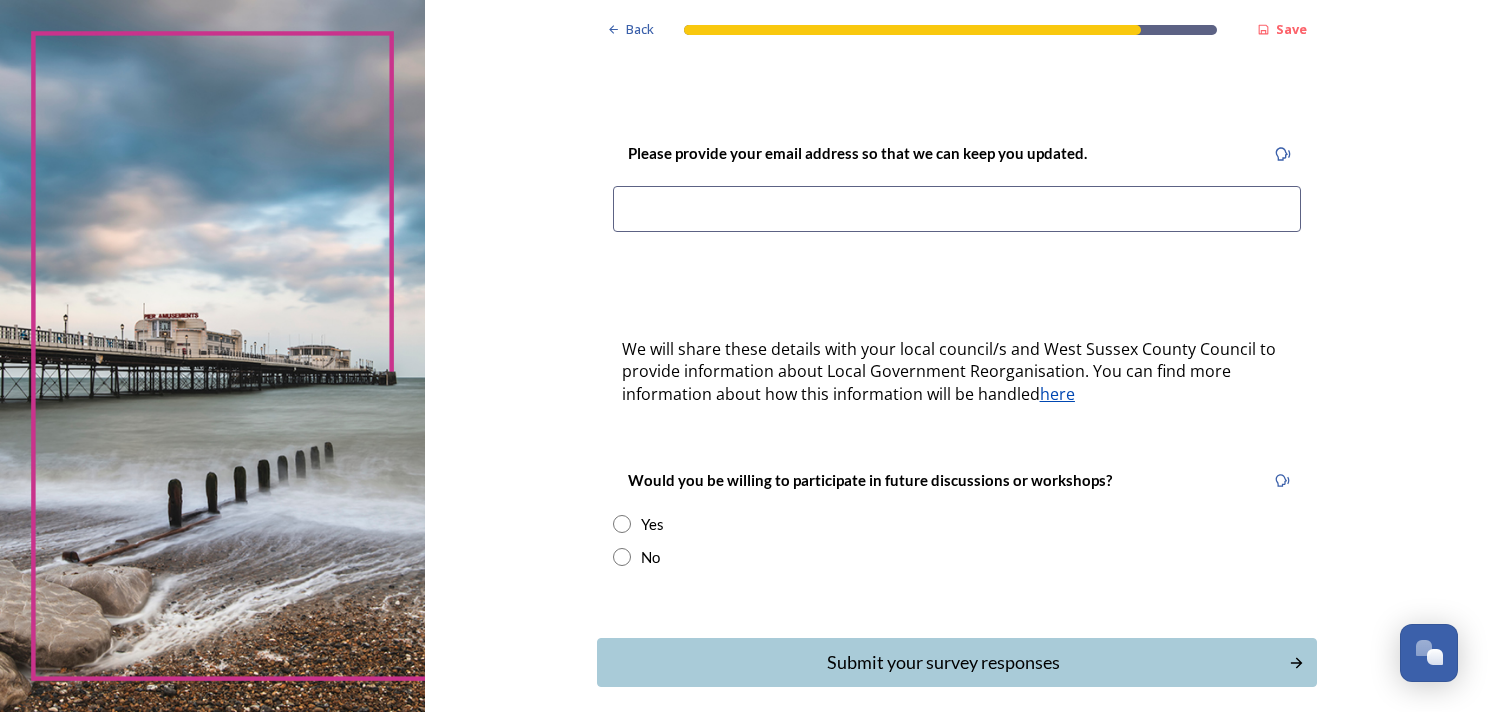 scroll, scrollTop: 398, scrollLeft: 0, axis: vertical 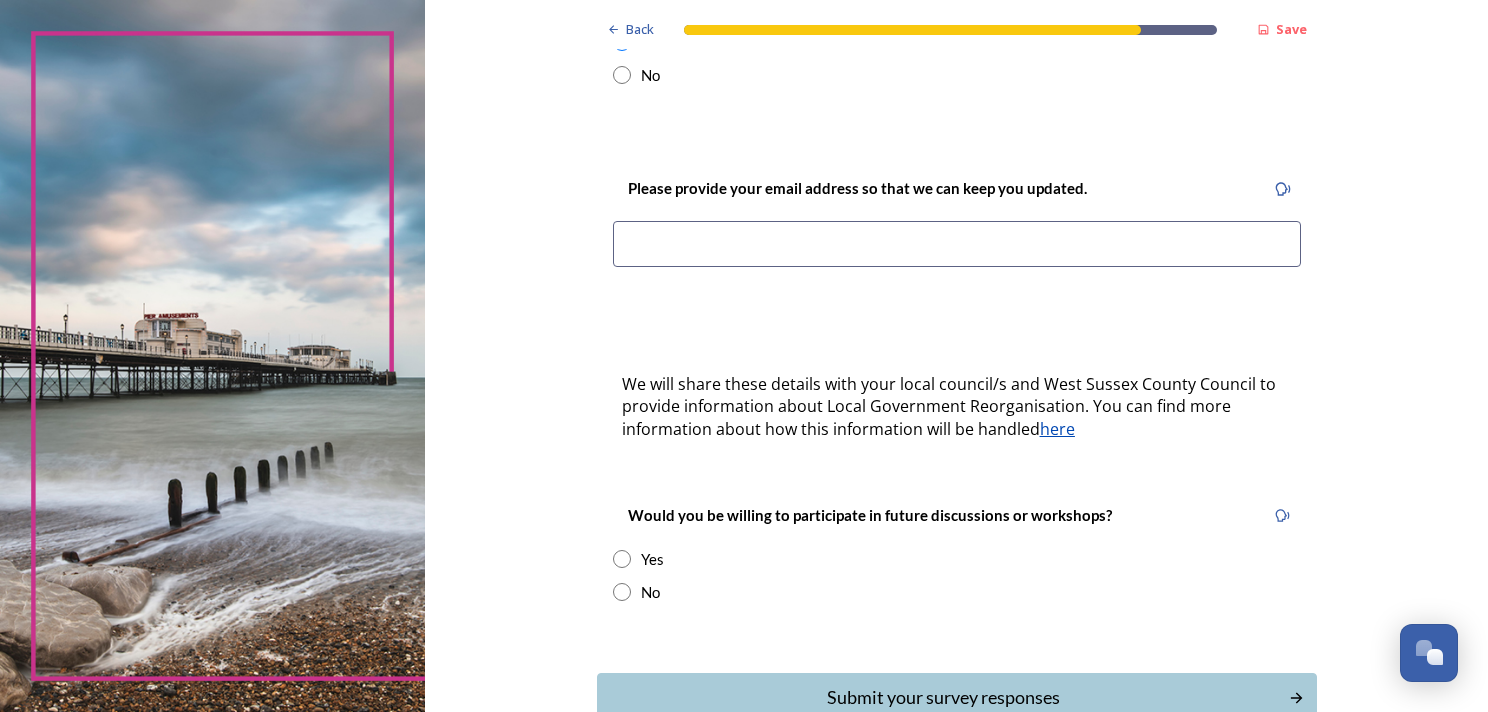 click at bounding box center (957, 244) 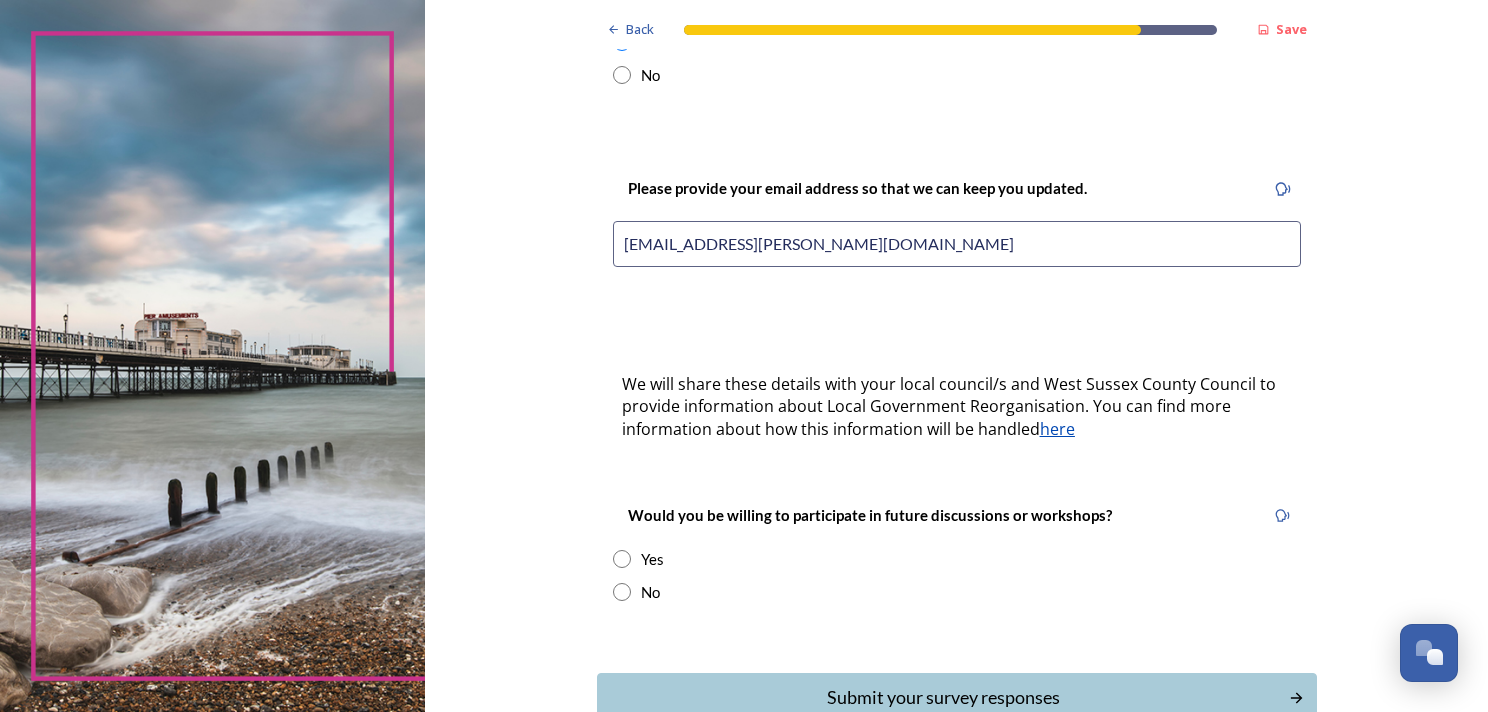 type on "[EMAIL_ADDRESS][PERSON_NAME][DOMAIN_NAME]" 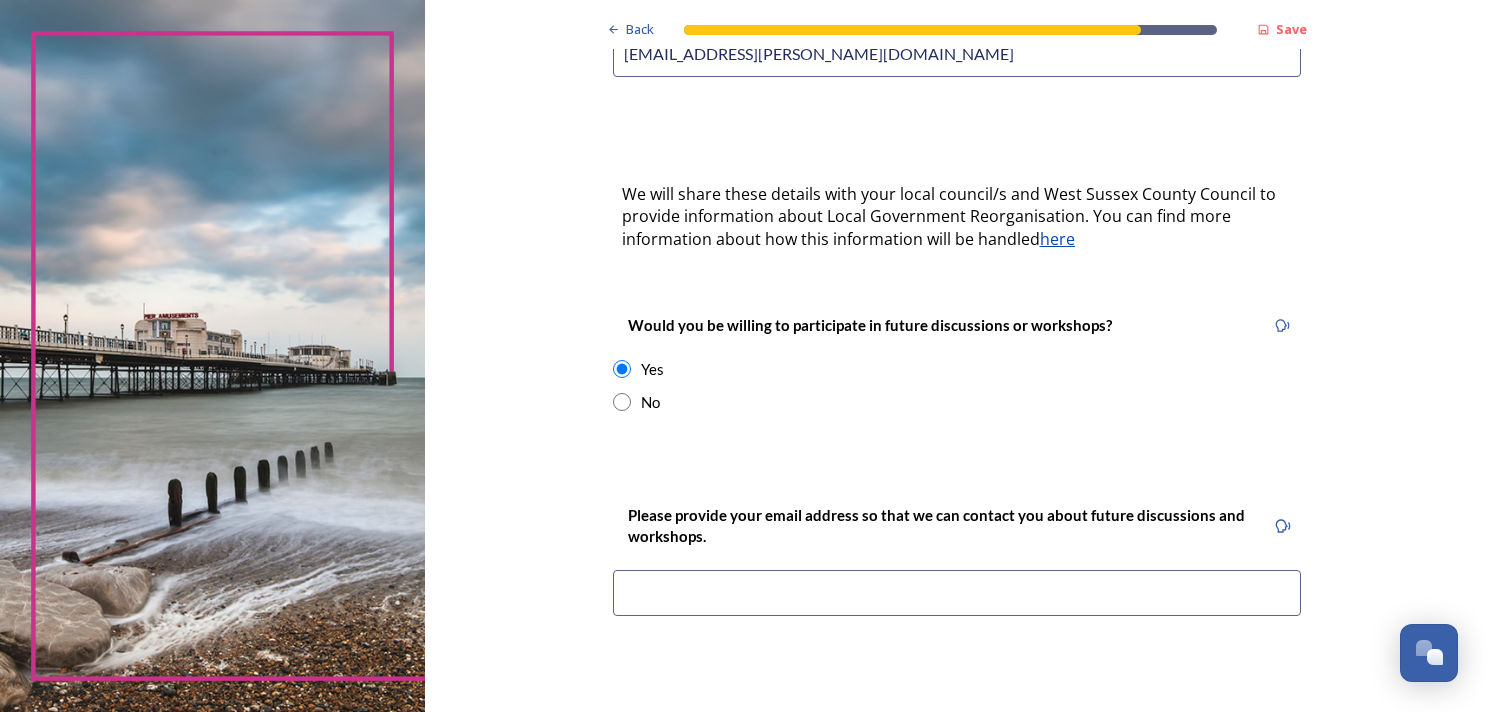 scroll, scrollTop: 698, scrollLeft: 0, axis: vertical 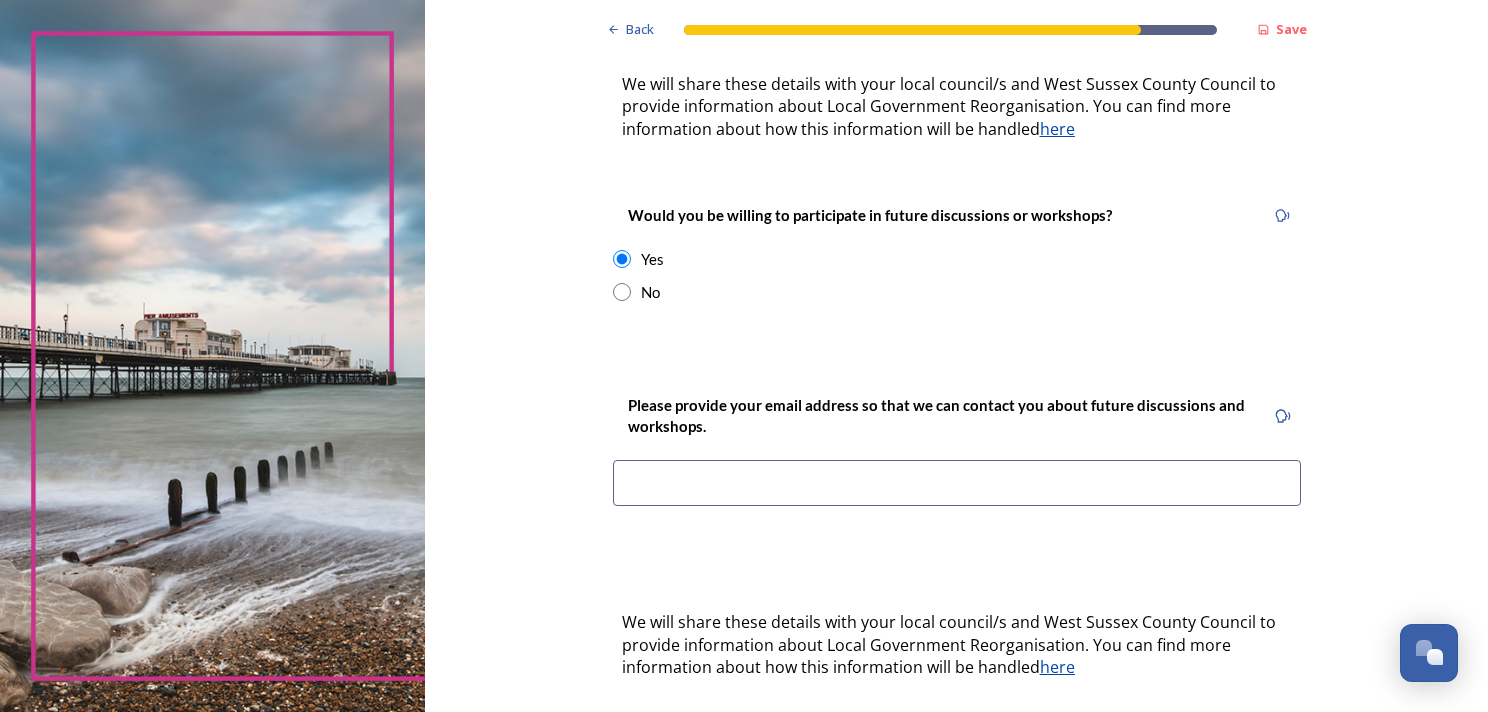click at bounding box center (622, 292) 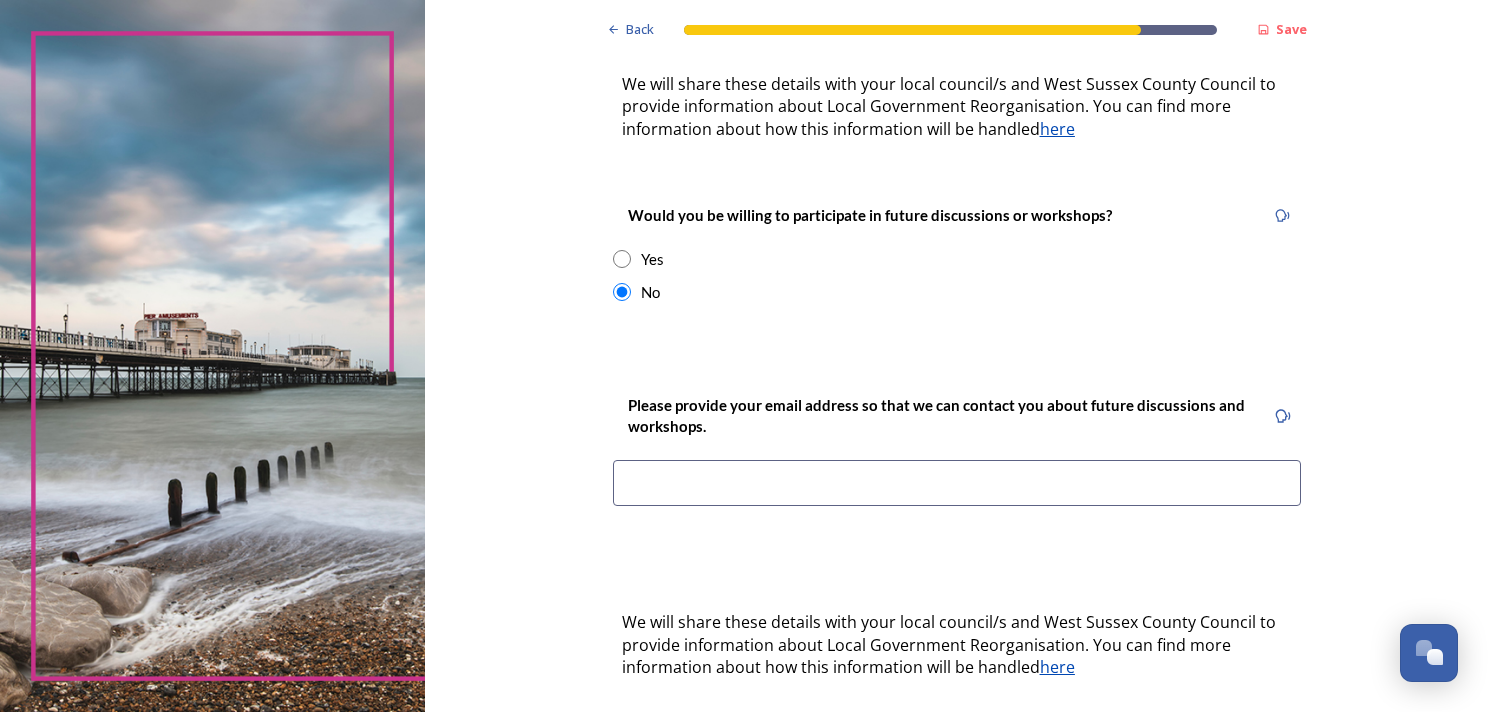 scroll, scrollTop: 498, scrollLeft: 0, axis: vertical 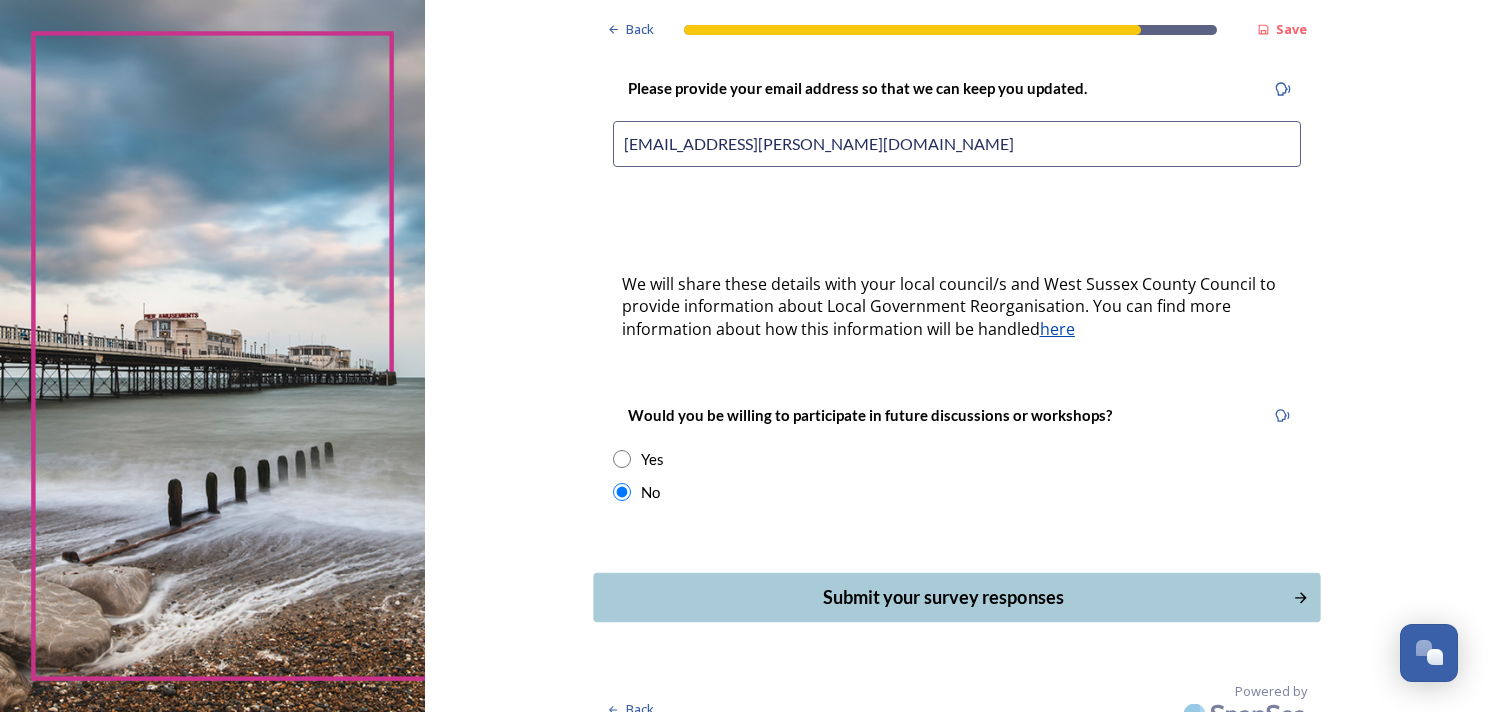 click on "Submit your survey responses" at bounding box center (942, 597) 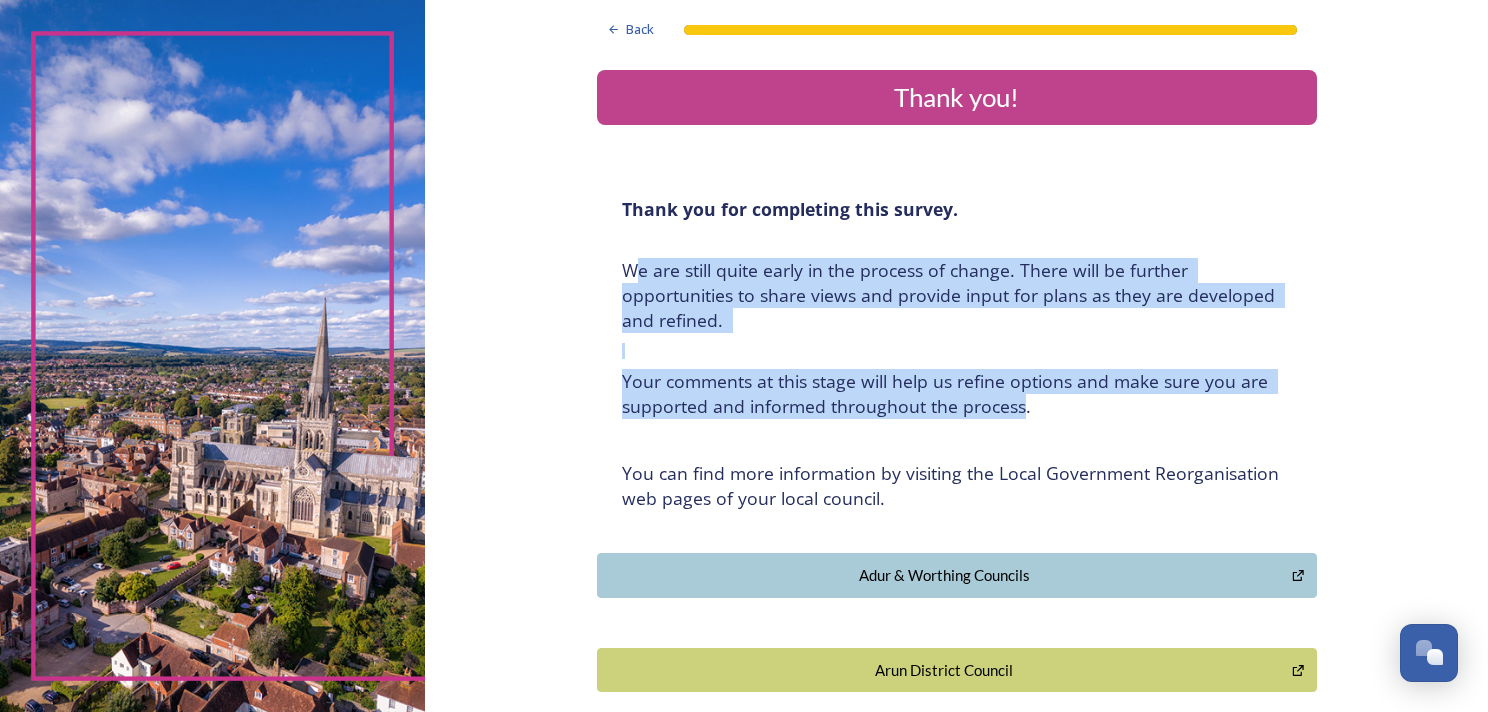 drag, startPoint x: 629, startPoint y: 270, endPoint x: 1015, endPoint y: 393, distance: 405.12344 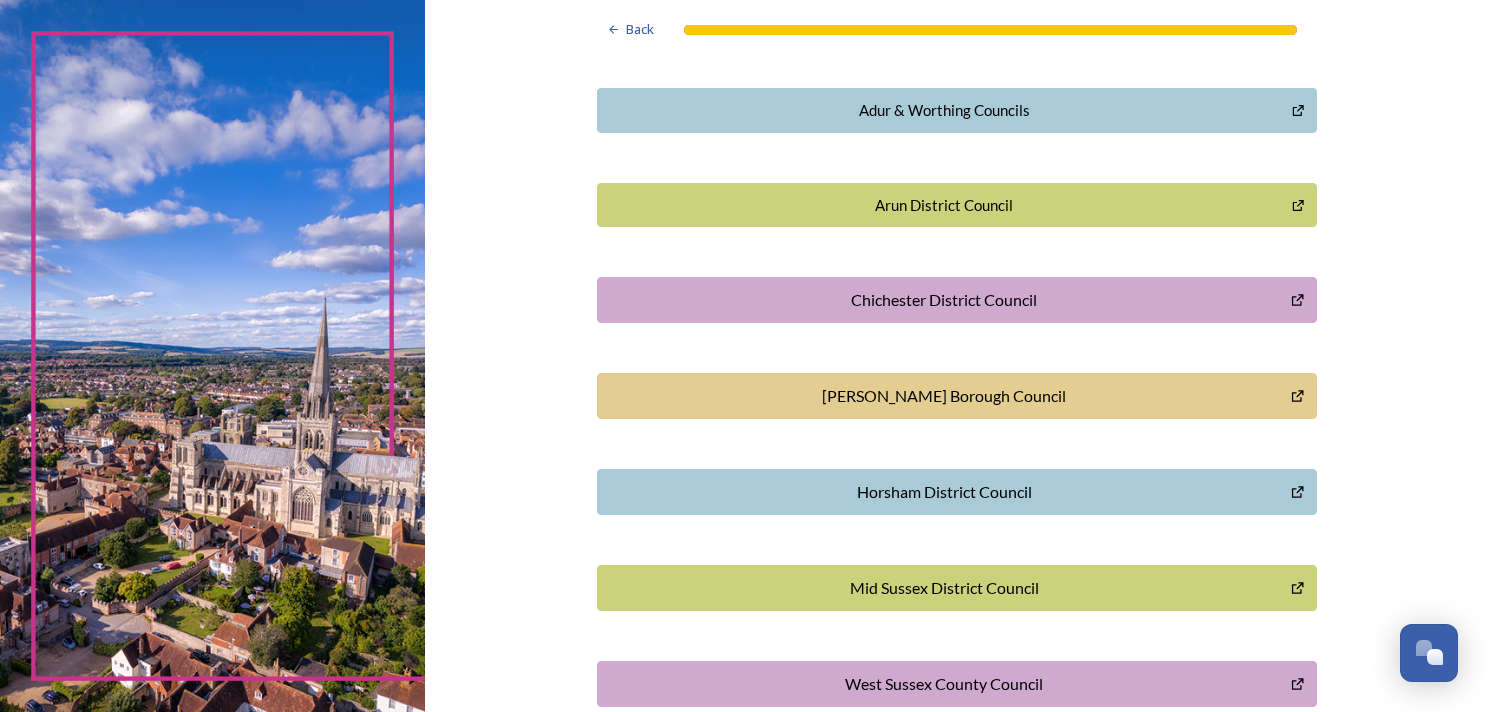 scroll, scrollTop: 573, scrollLeft: 0, axis: vertical 